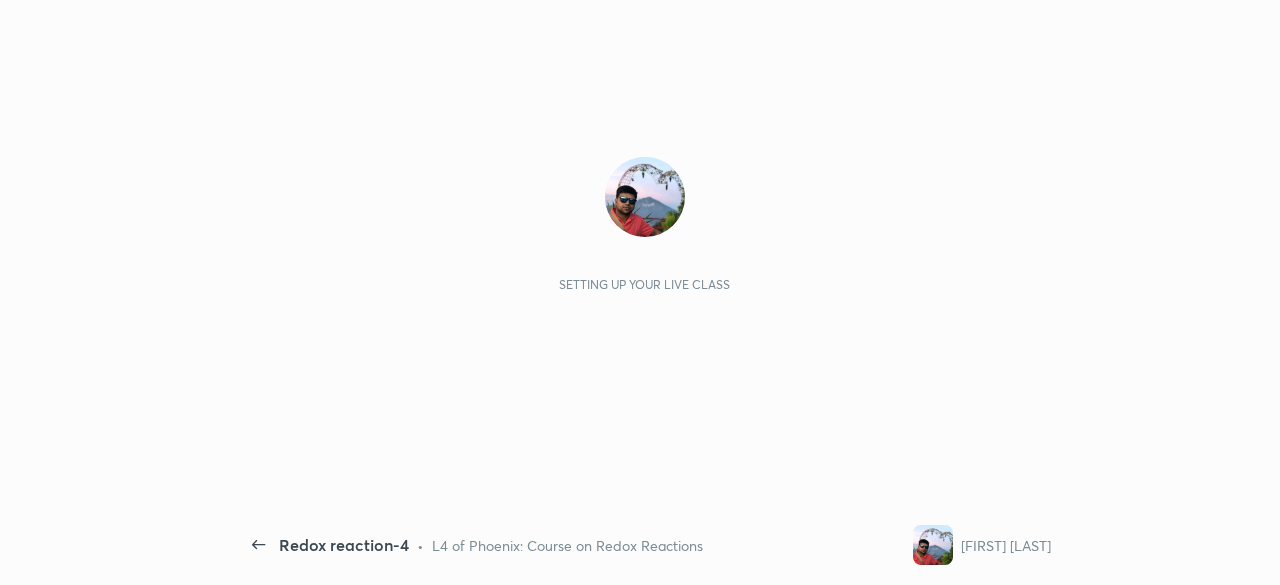 scroll, scrollTop: 0, scrollLeft: 0, axis: both 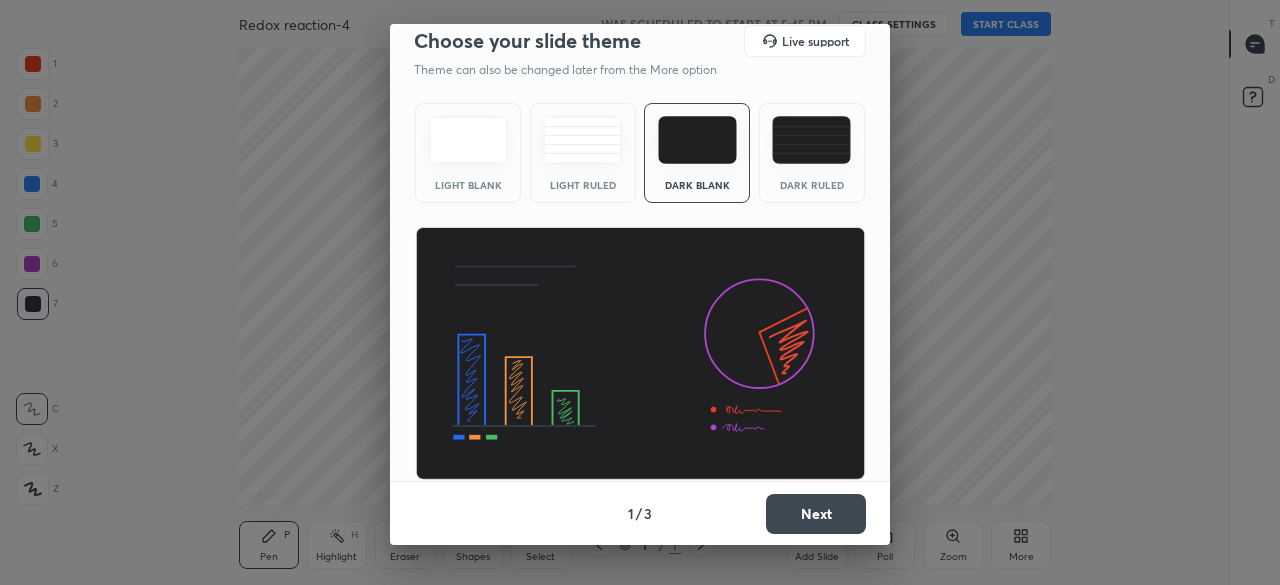 click on "Next" at bounding box center (816, 514) 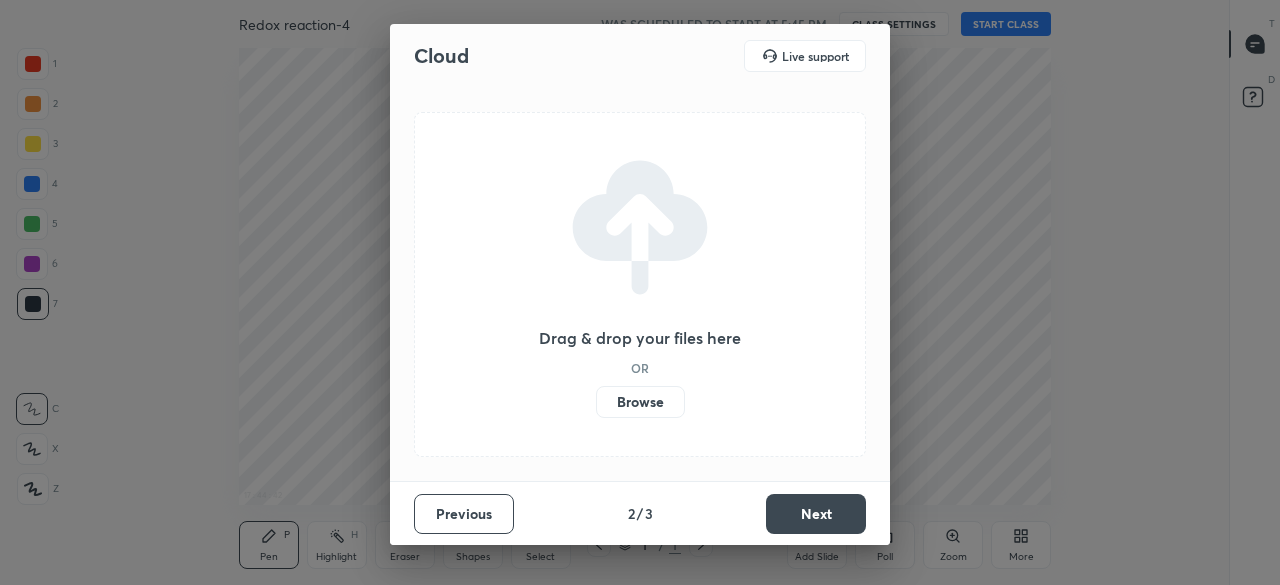 scroll, scrollTop: 0, scrollLeft: 0, axis: both 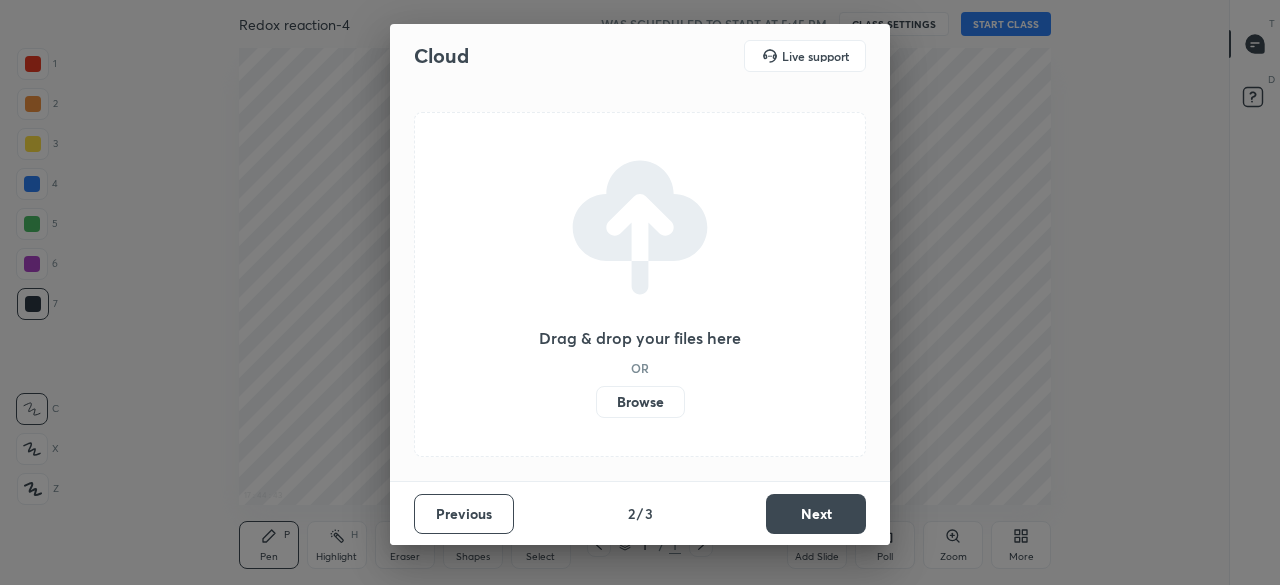 click on "Browse" at bounding box center (640, 402) 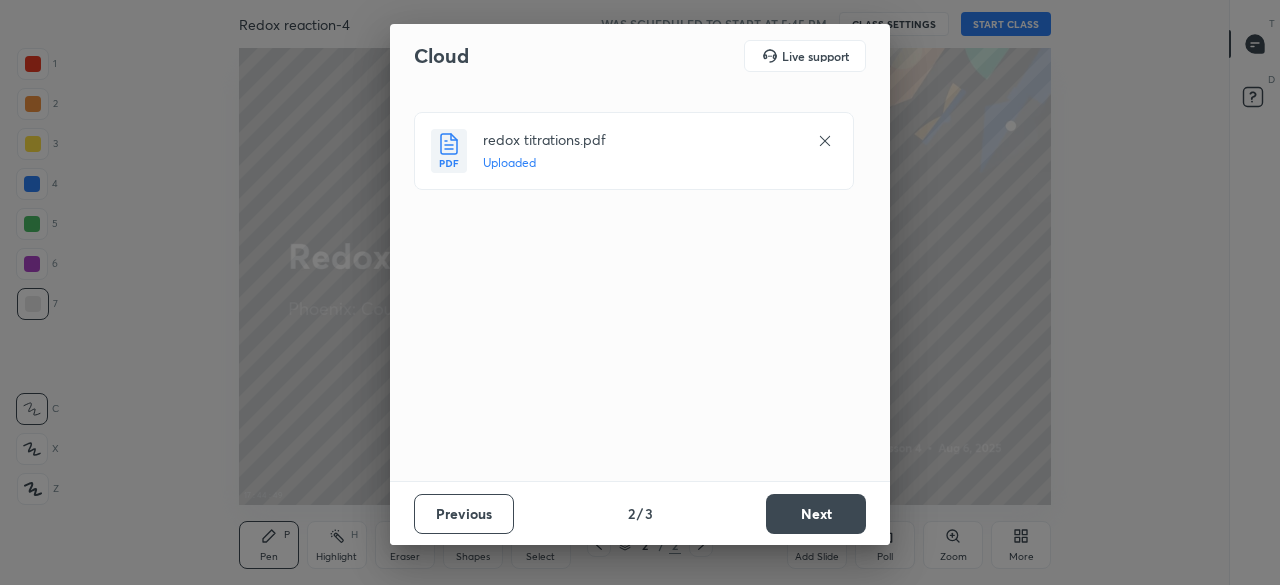 click on "Next" at bounding box center (816, 514) 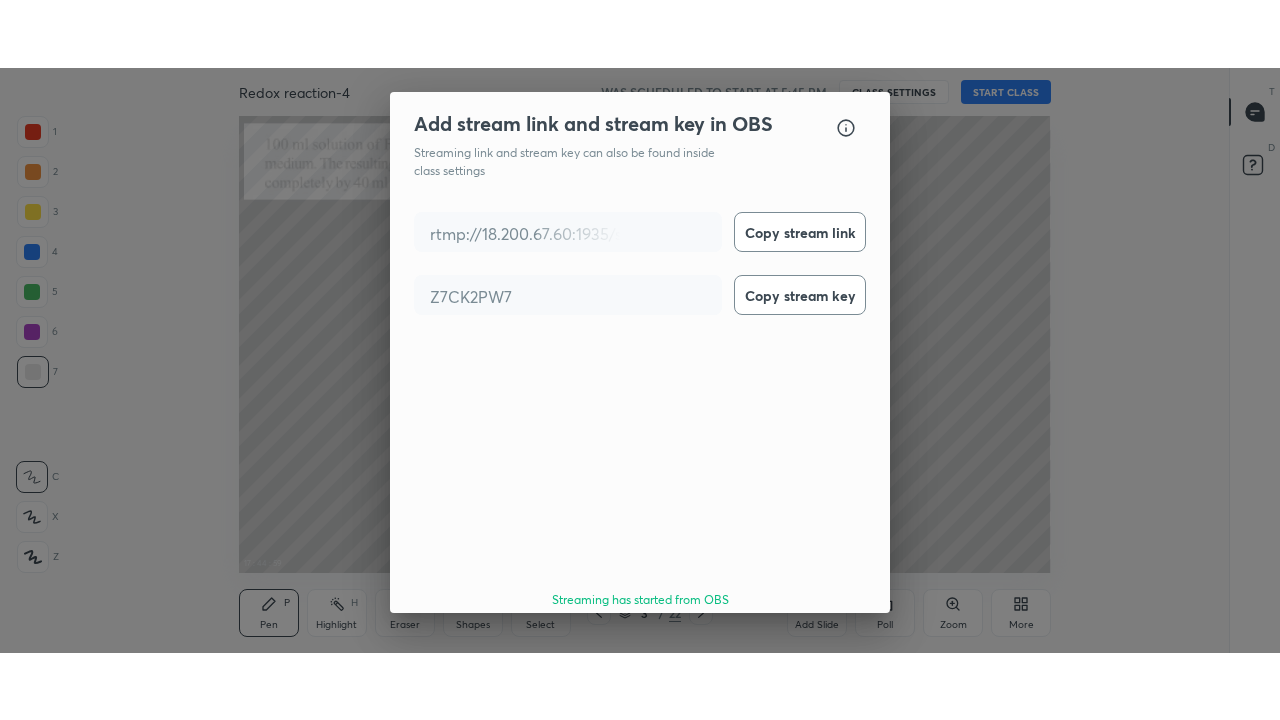 scroll, scrollTop: 72, scrollLeft: 0, axis: vertical 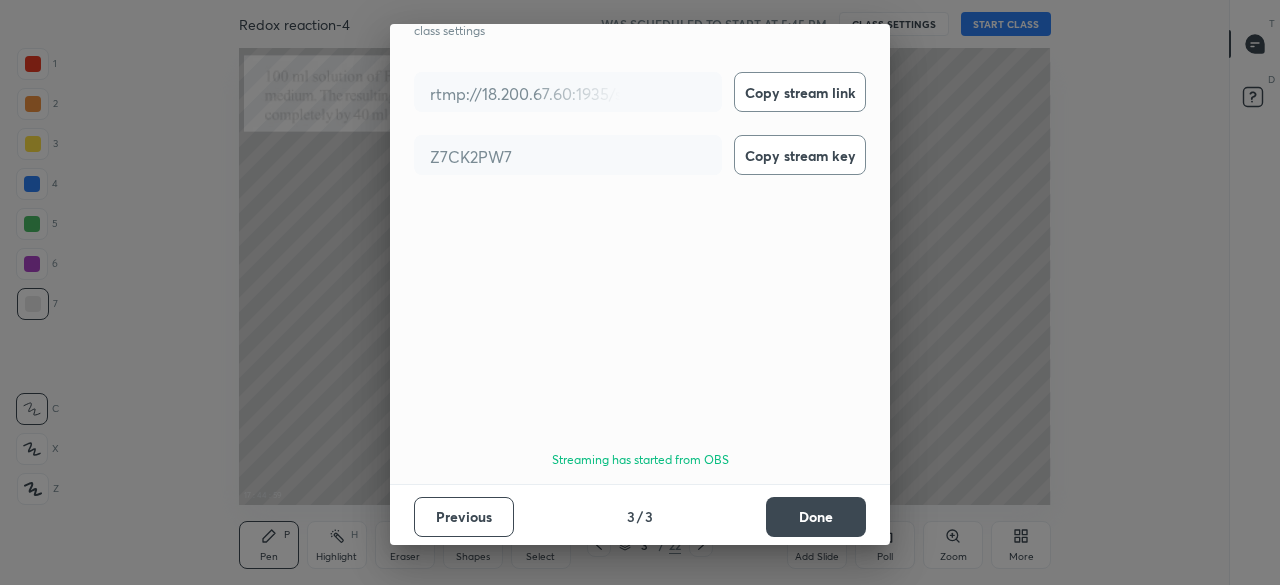 click on "Done" at bounding box center [816, 517] 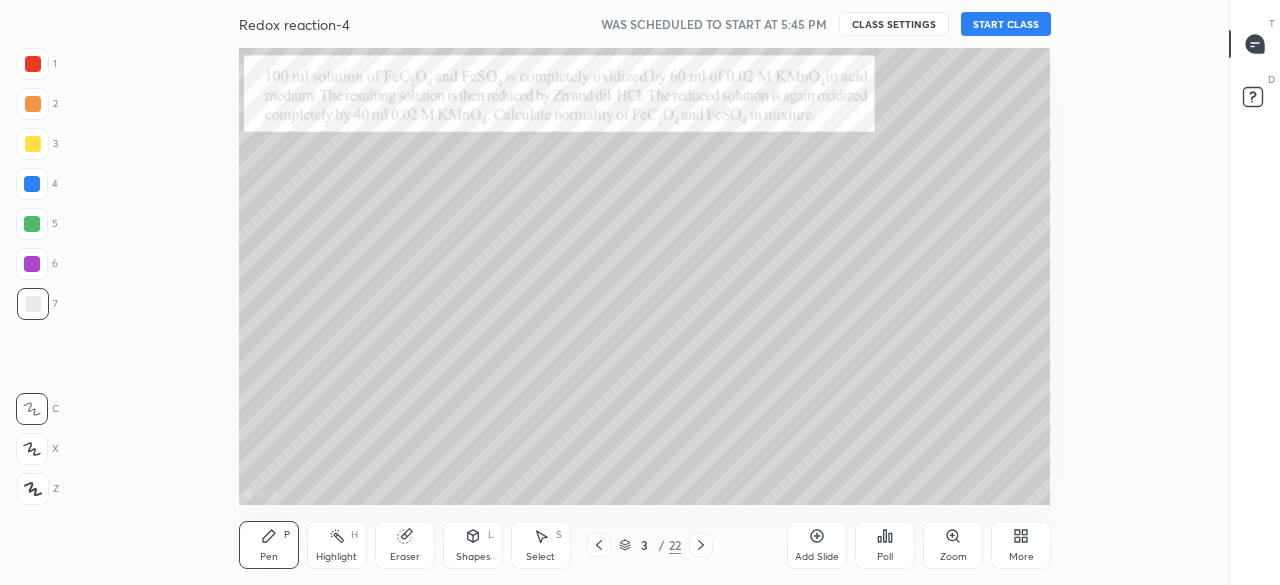 click on "START CLASS" at bounding box center (1006, 24) 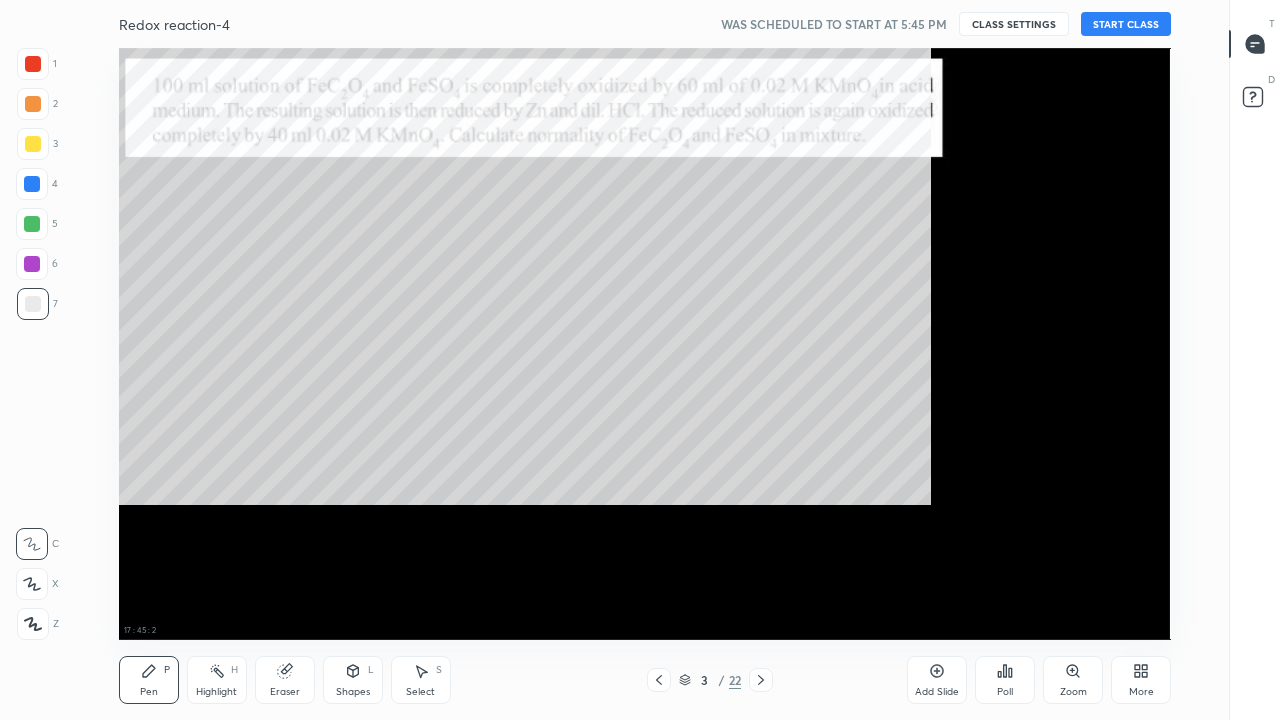 scroll, scrollTop: 99408, scrollLeft: 98838, axis: both 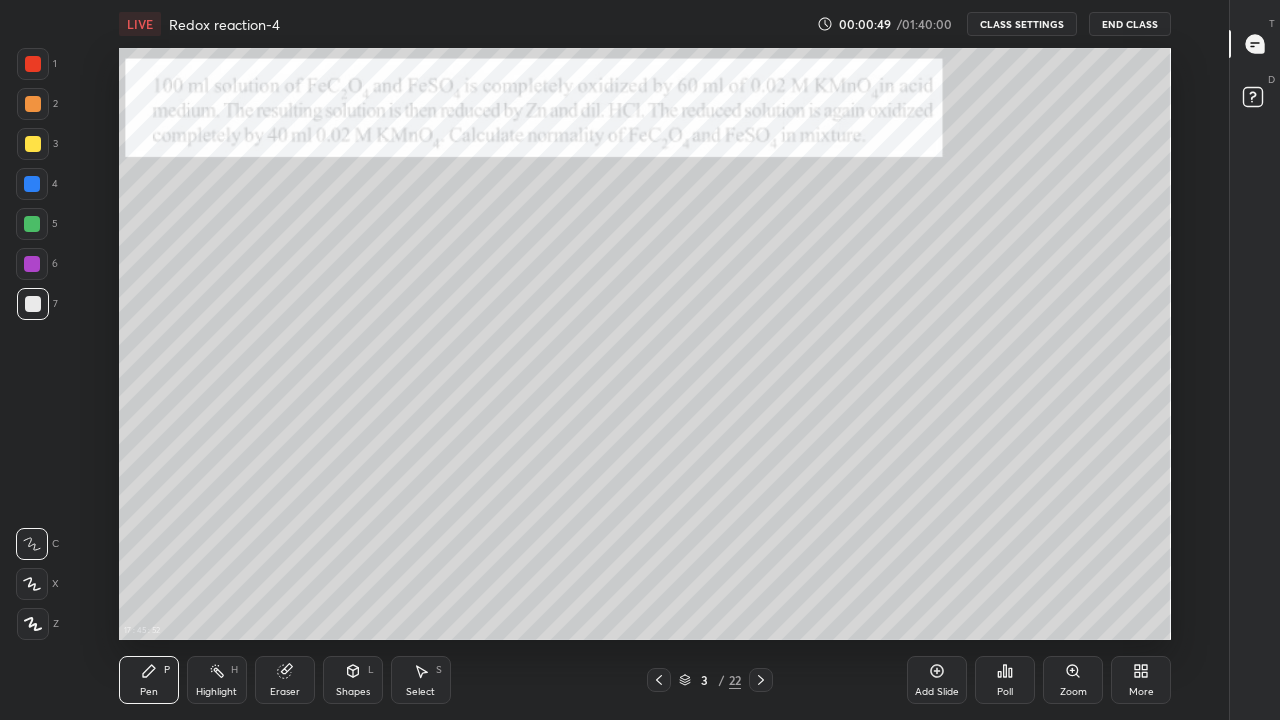 click on "Zoom" at bounding box center (1073, 680) 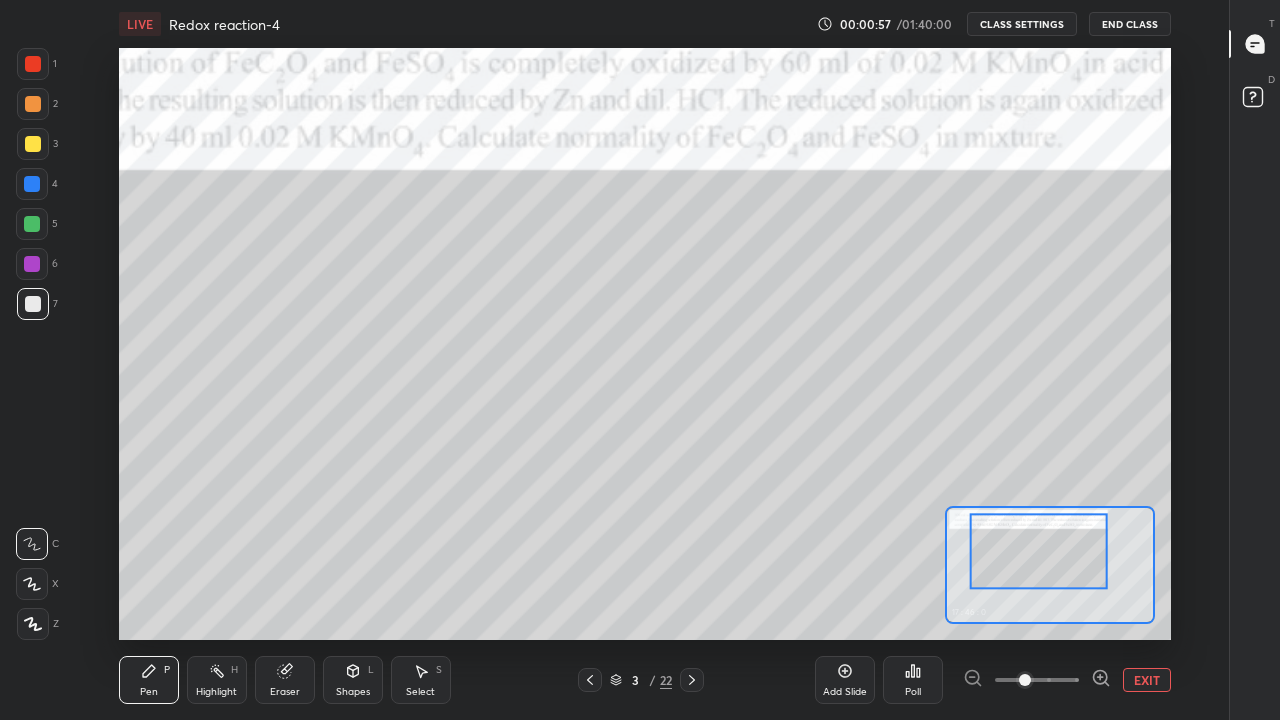 click at bounding box center [1037, 680] 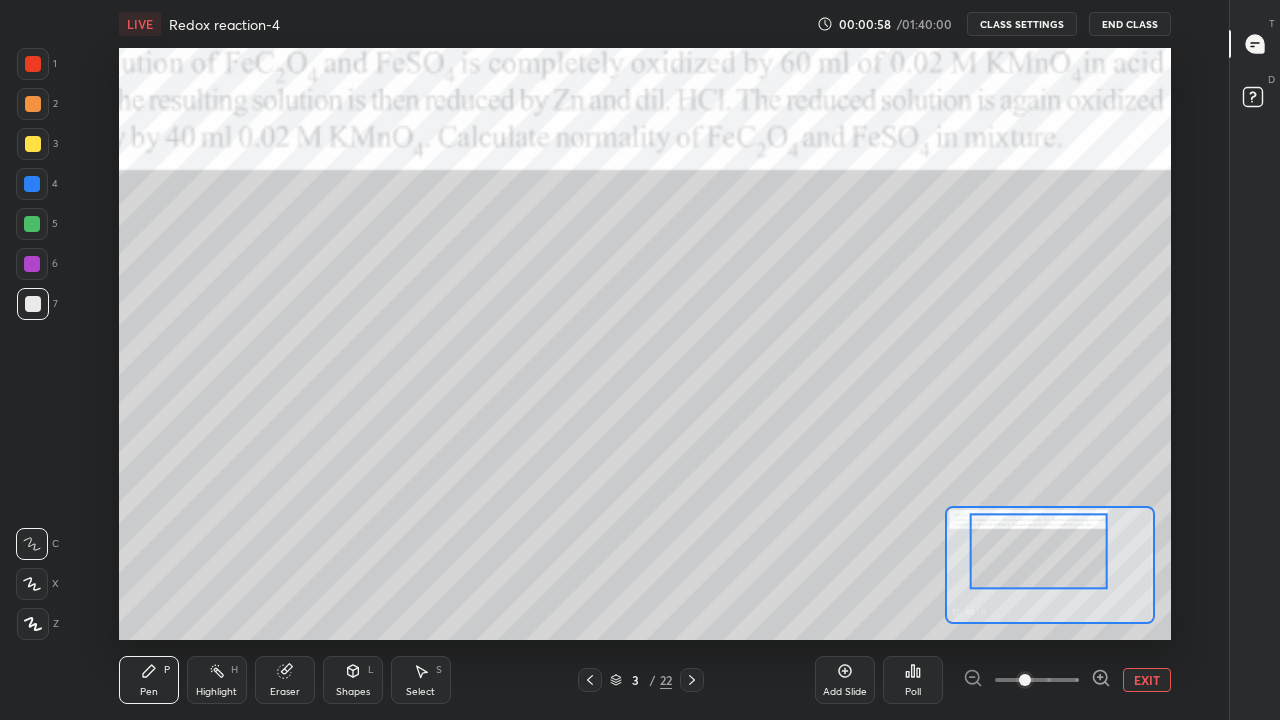 click at bounding box center (1037, 680) 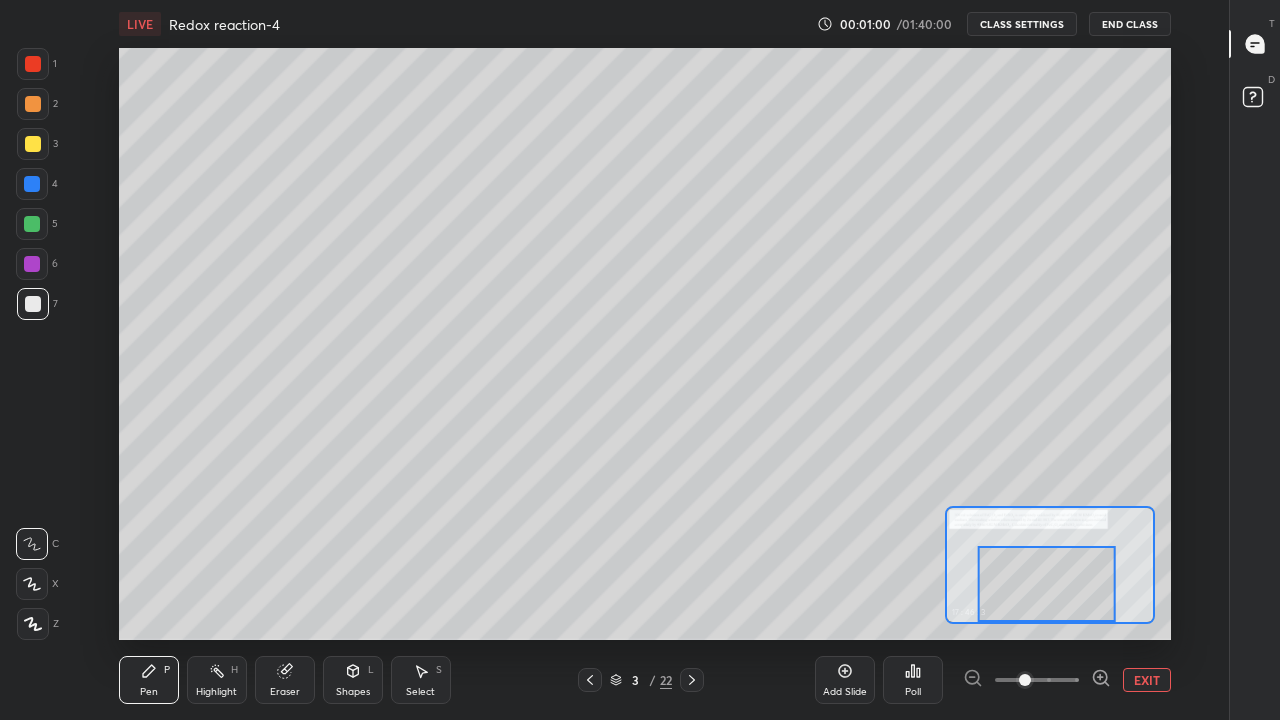 click on "EXIT" at bounding box center (1147, 680) 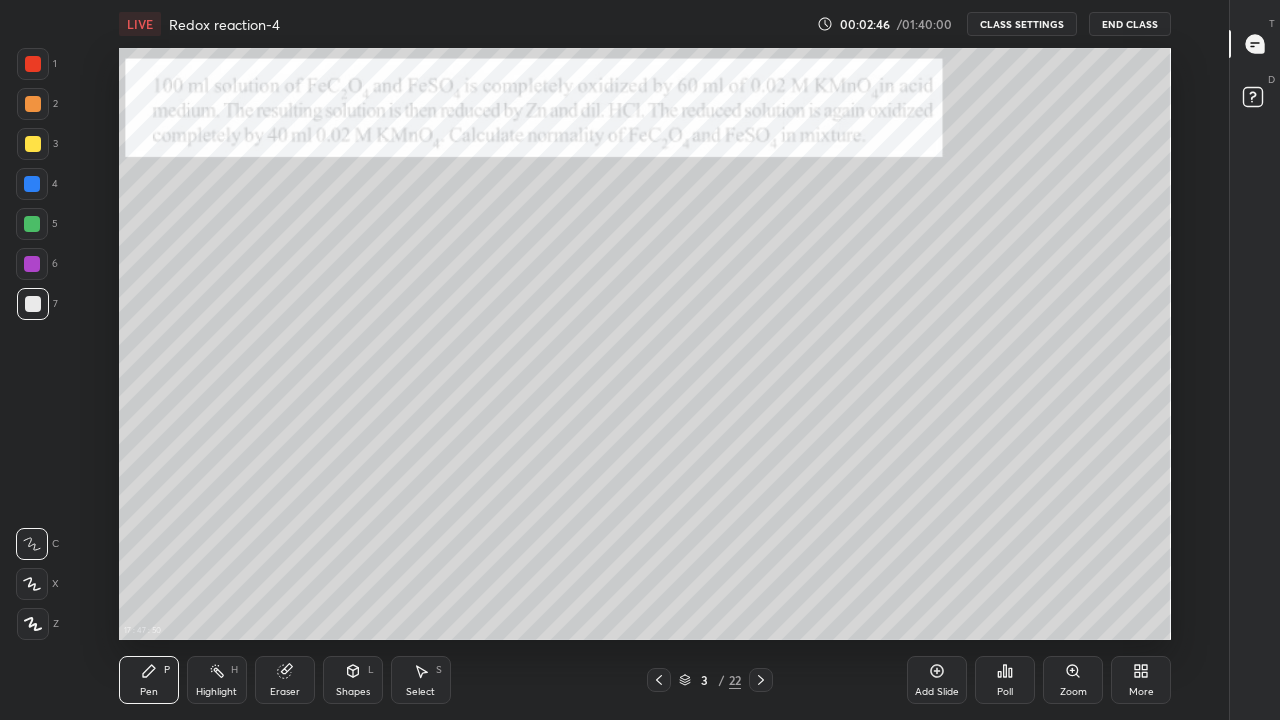 click 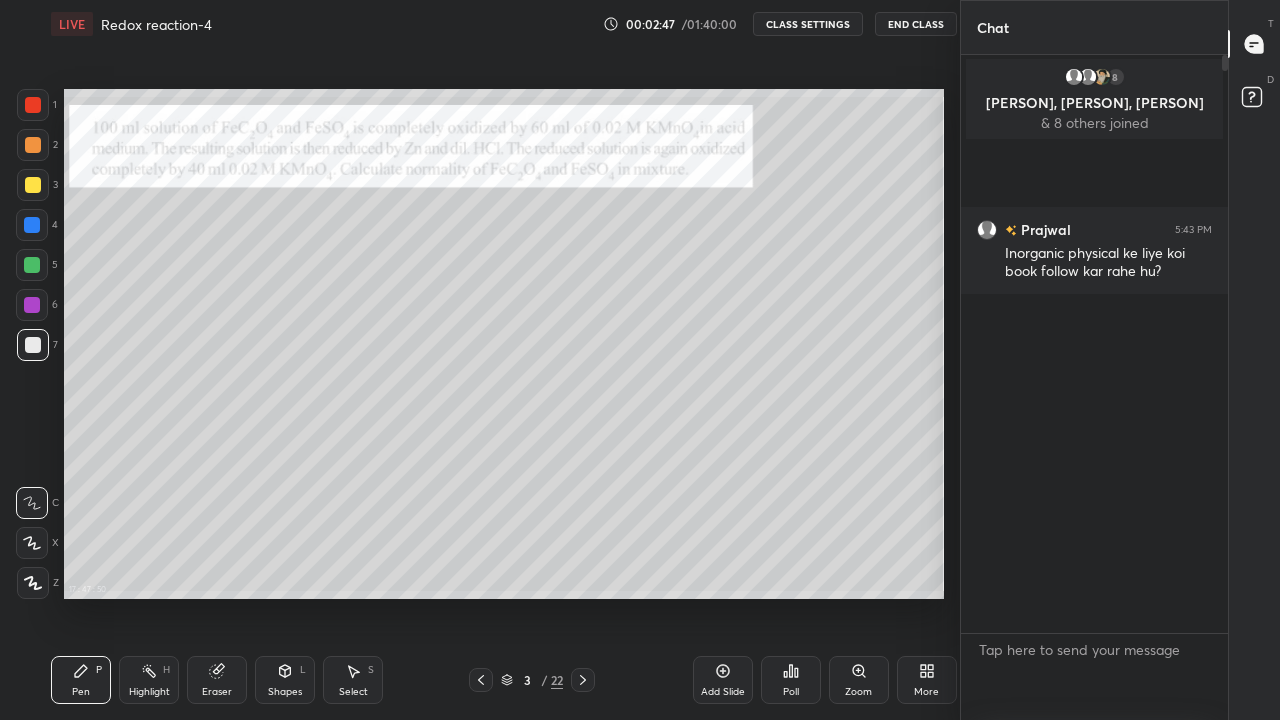 scroll, scrollTop: 592, scrollLeft: 885, axis: both 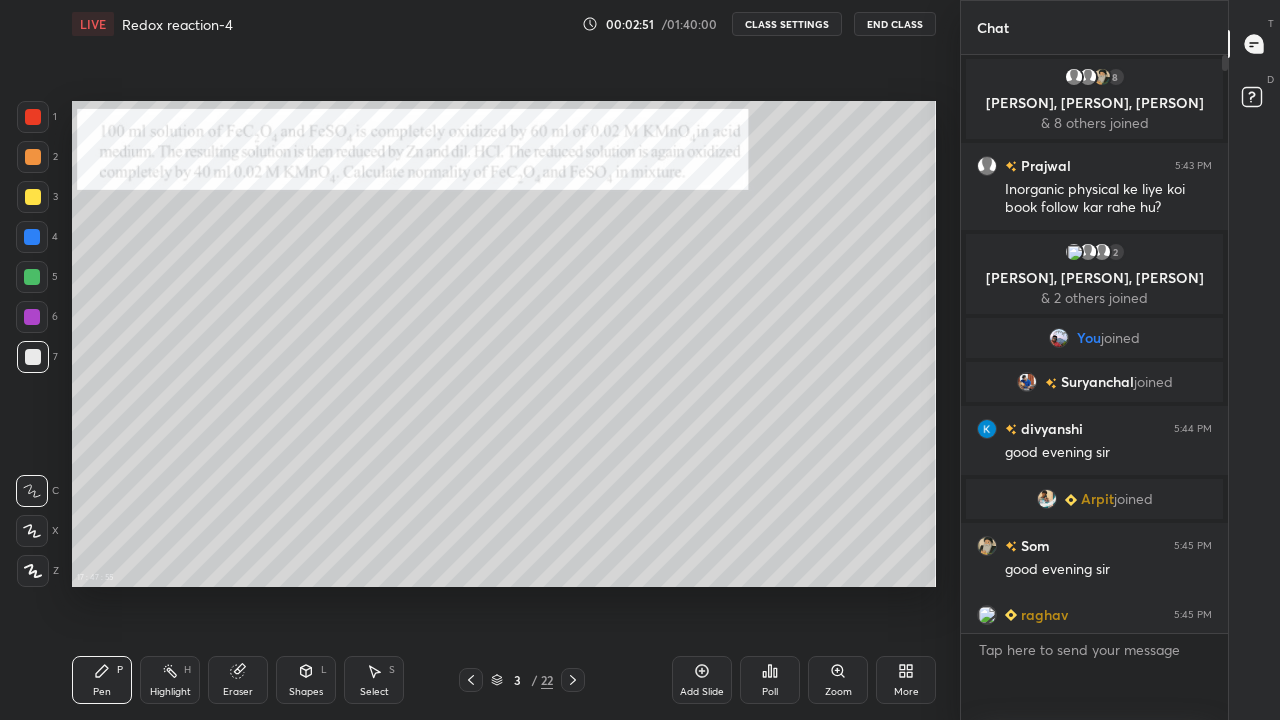 click on "Zoom" at bounding box center [838, 680] 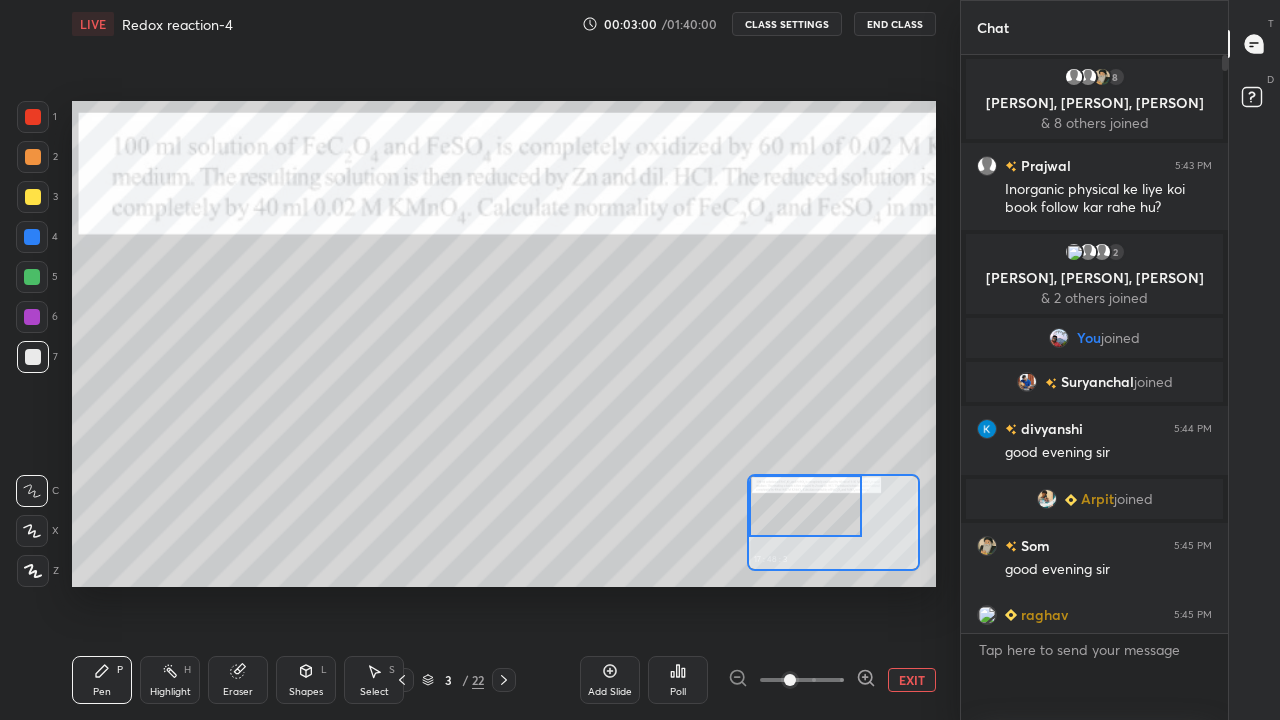 click on "EXIT" at bounding box center (912, 680) 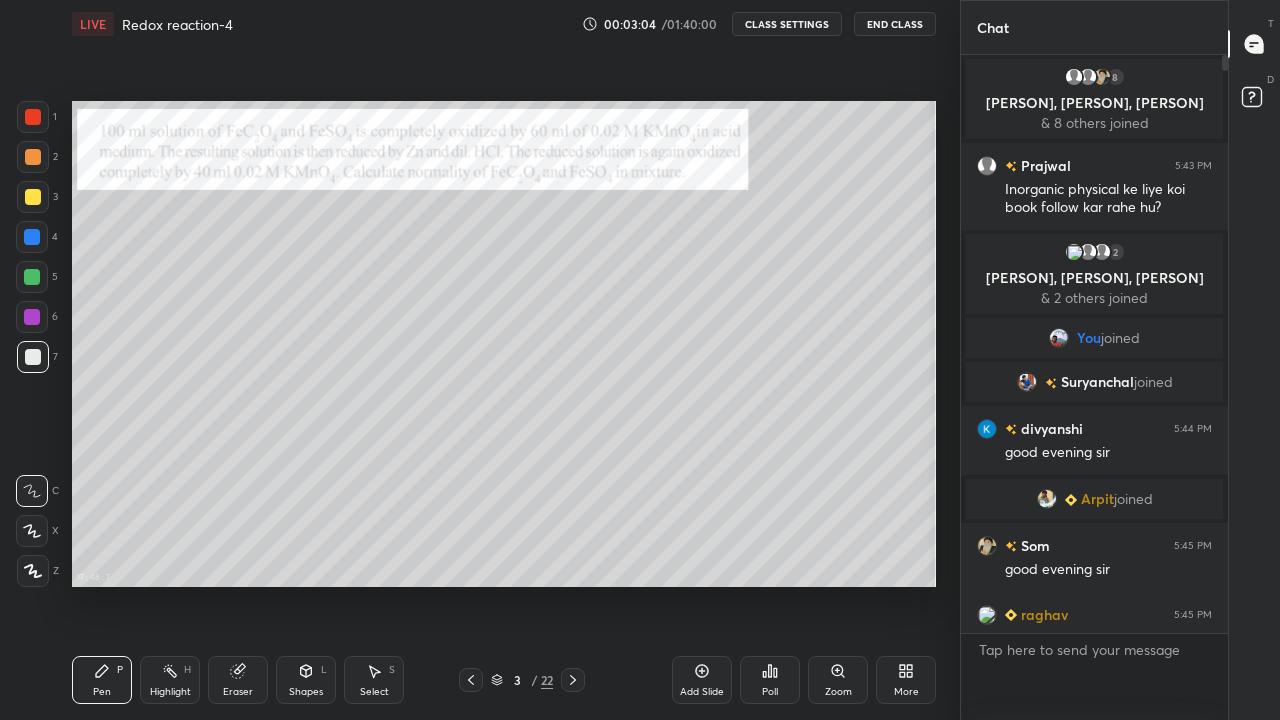 click on "More" at bounding box center [906, 680] 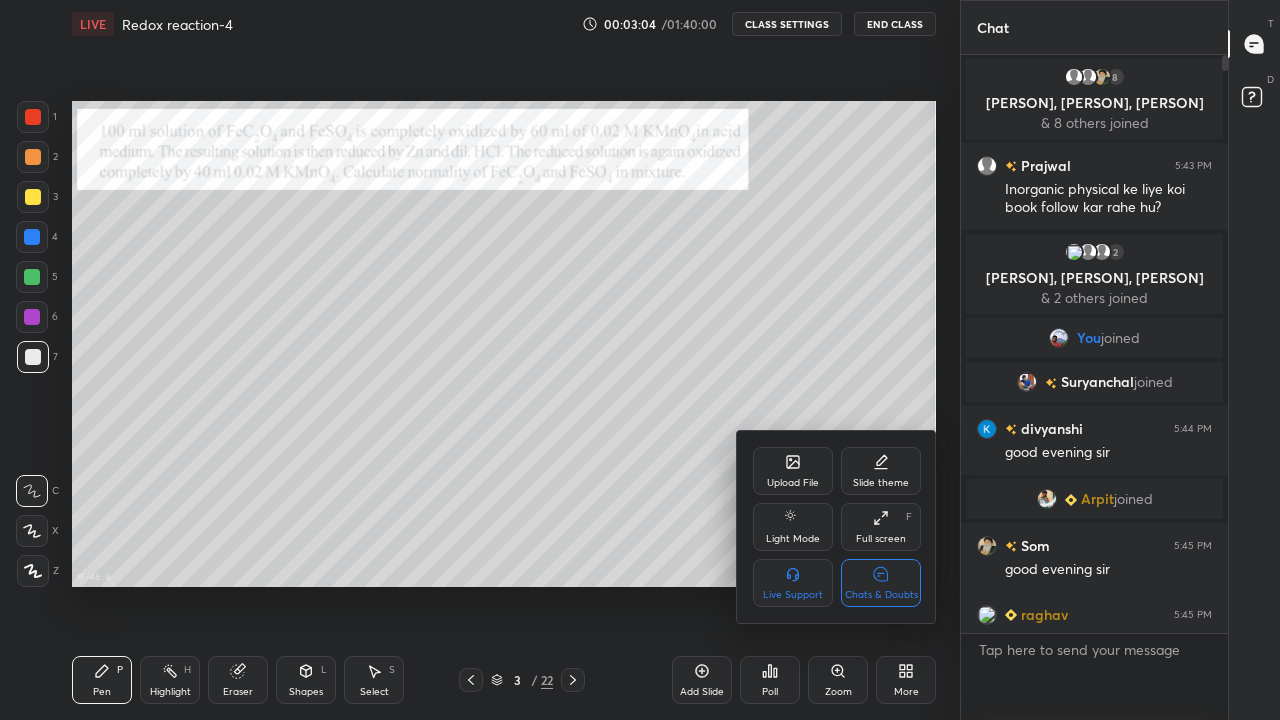 click on "Chats & Doubts" at bounding box center [881, 583] 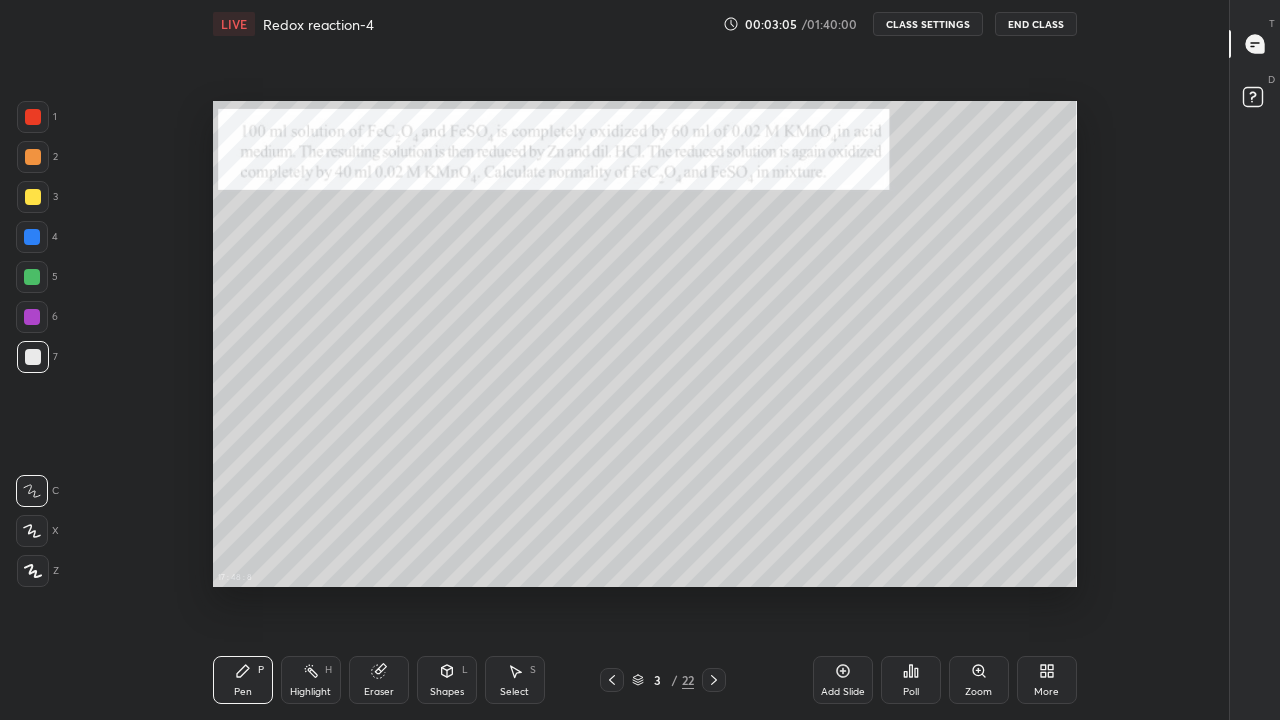 scroll, scrollTop: 7, scrollLeft: 6, axis: both 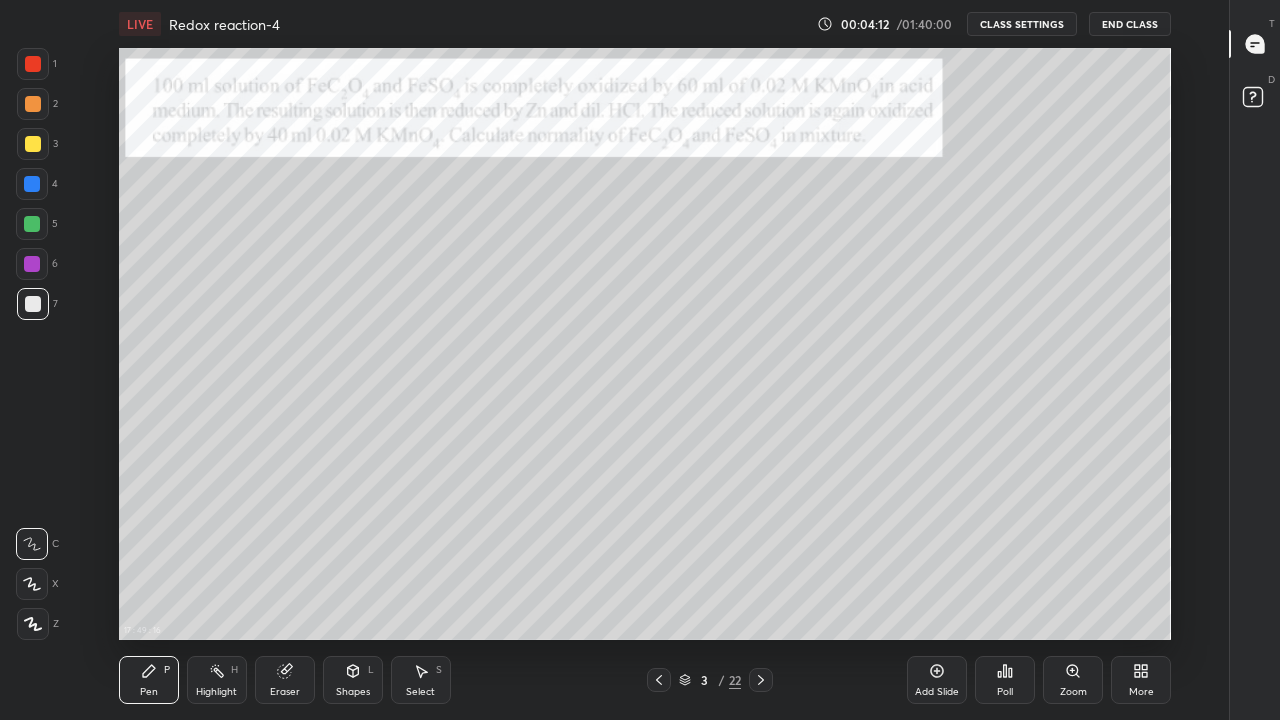 click at bounding box center [32, 264] 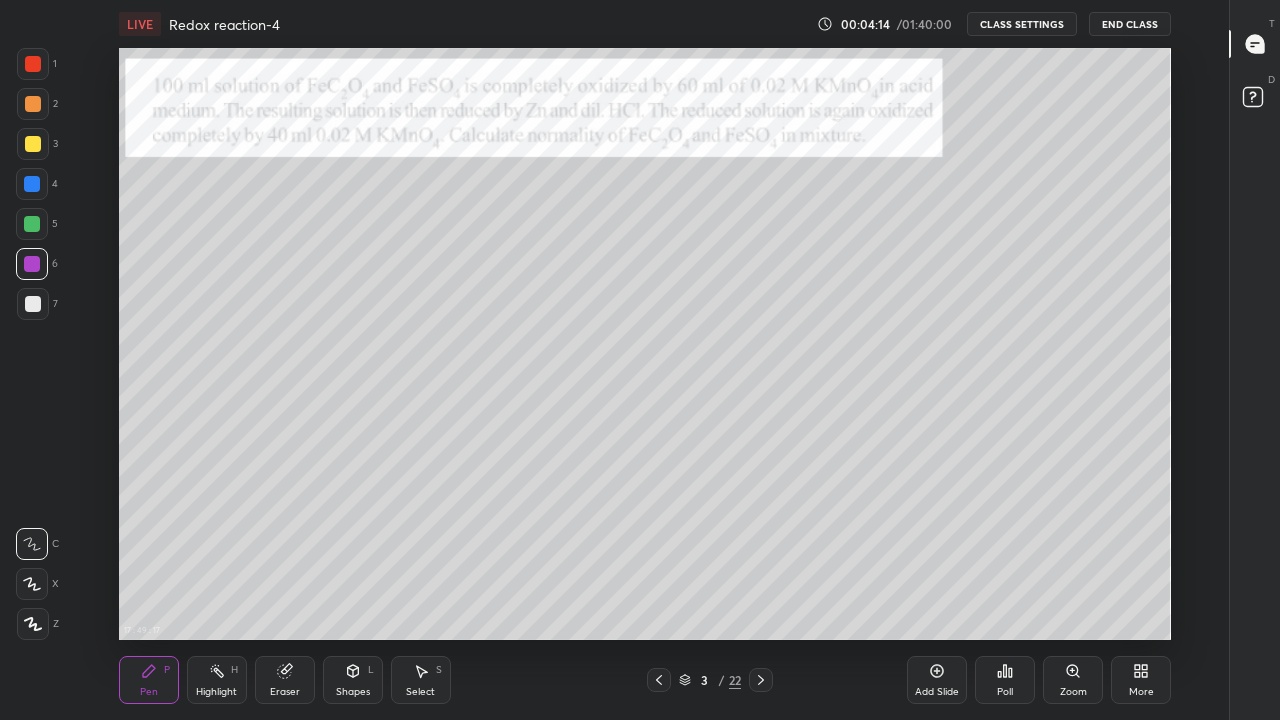 click at bounding box center (33, 64) 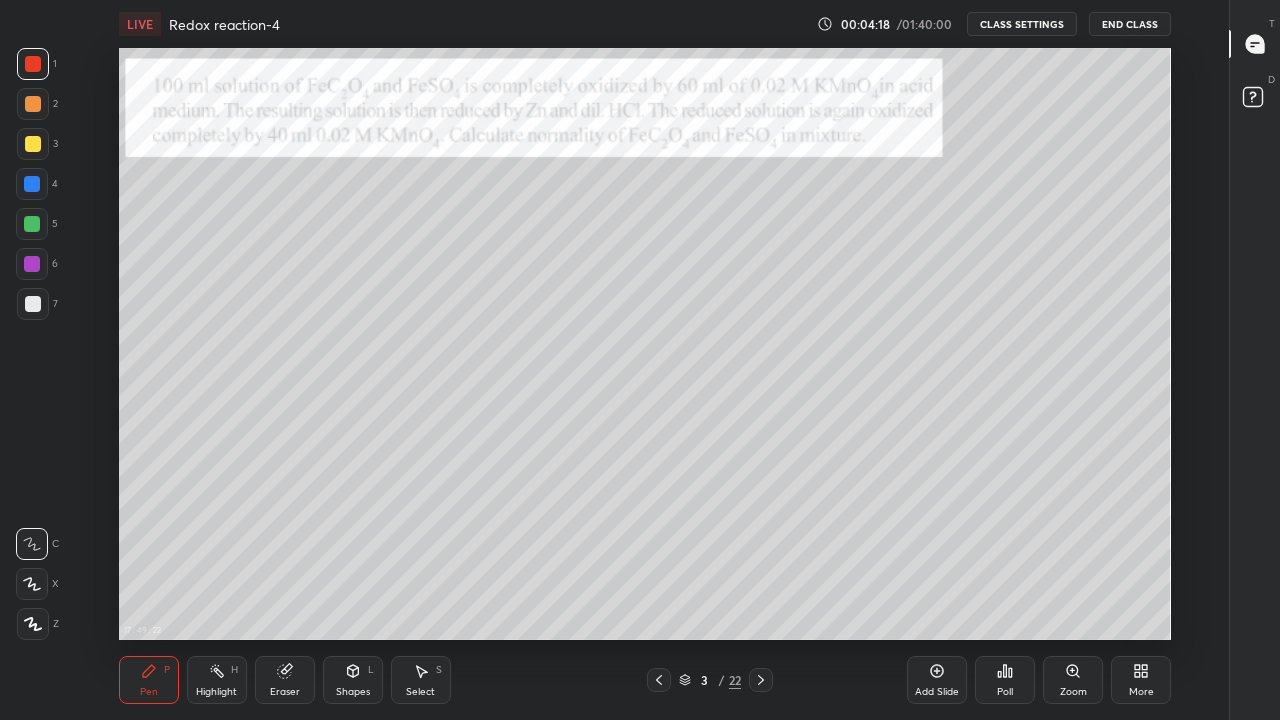 click at bounding box center (32, 224) 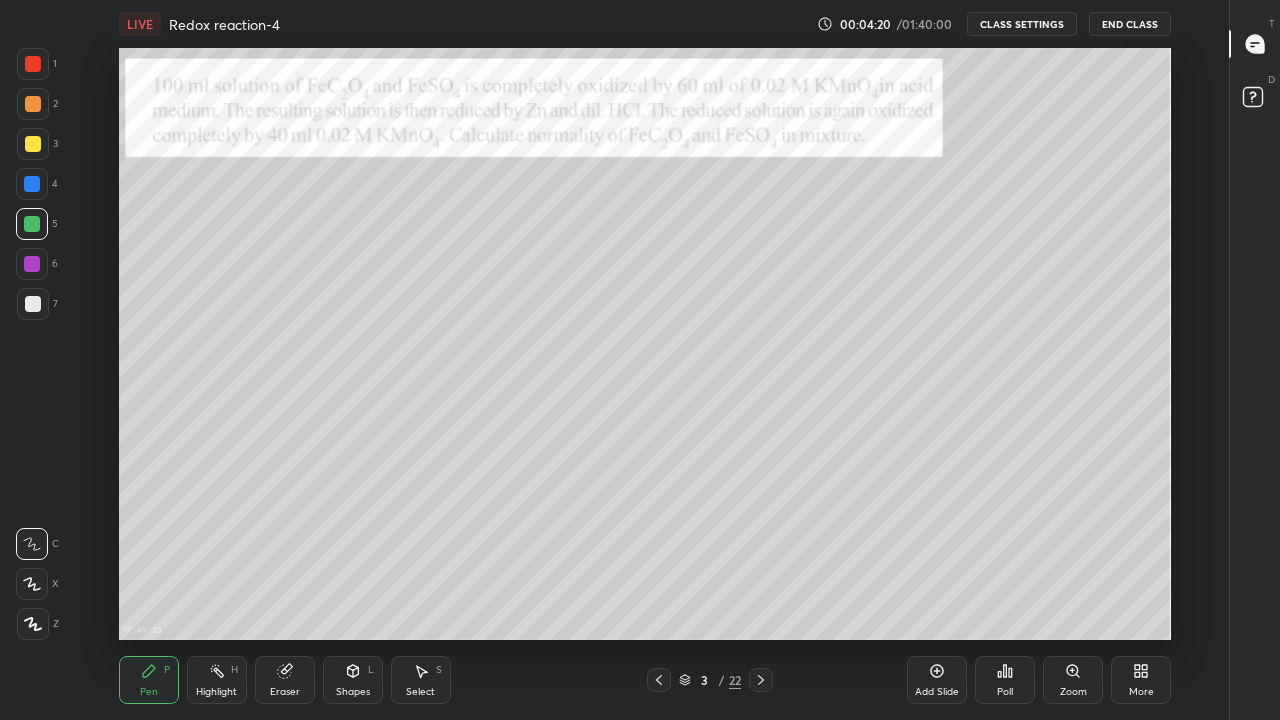 click at bounding box center (33, 144) 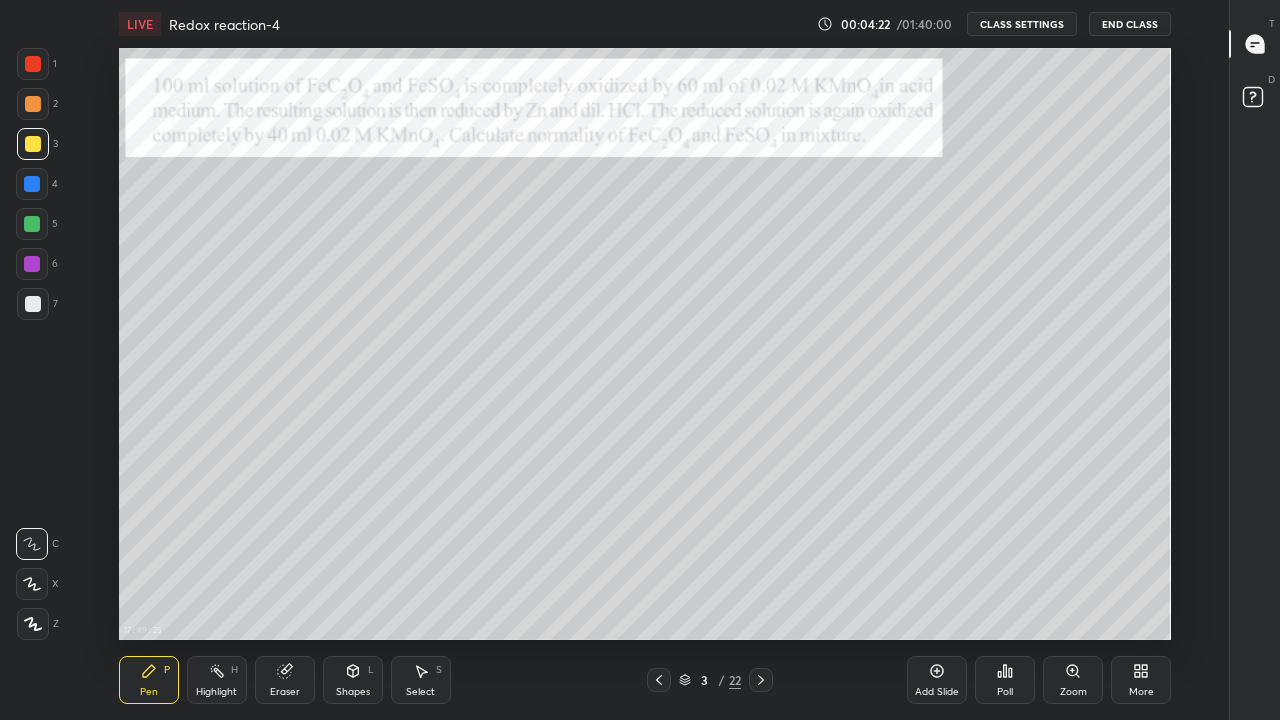 click 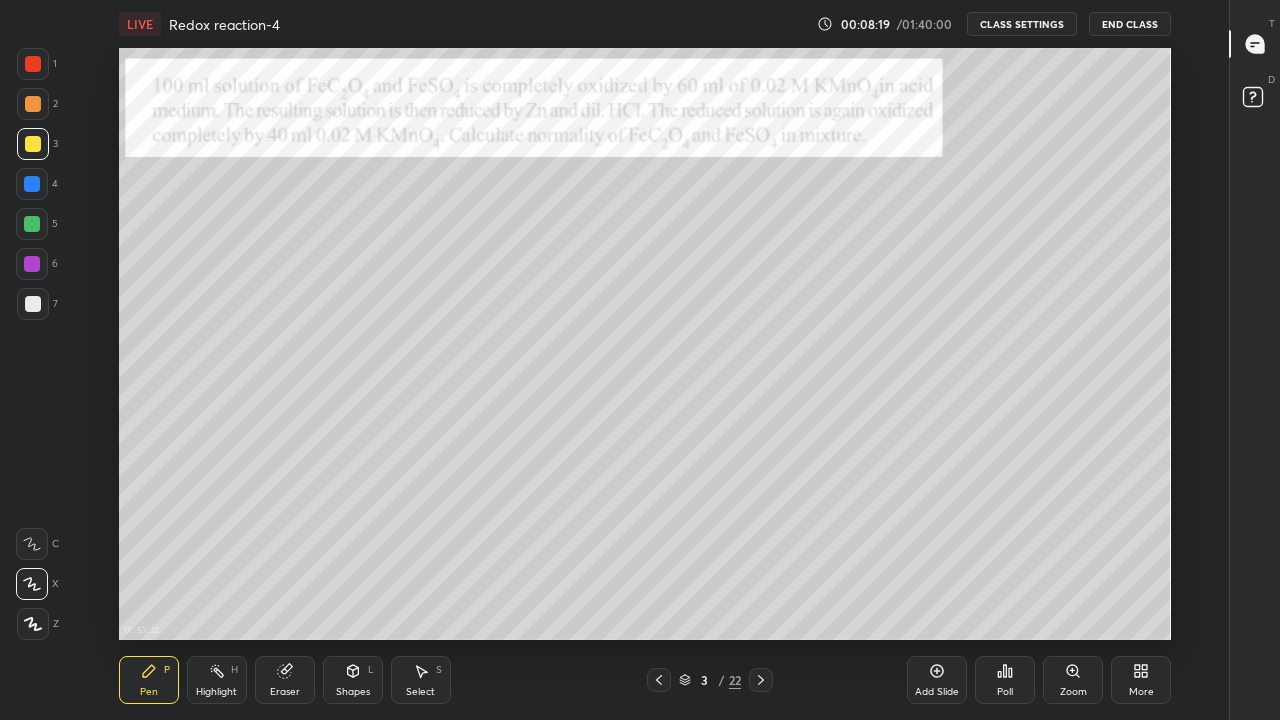 click on "Add Slide" at bounding box center [937, 680] 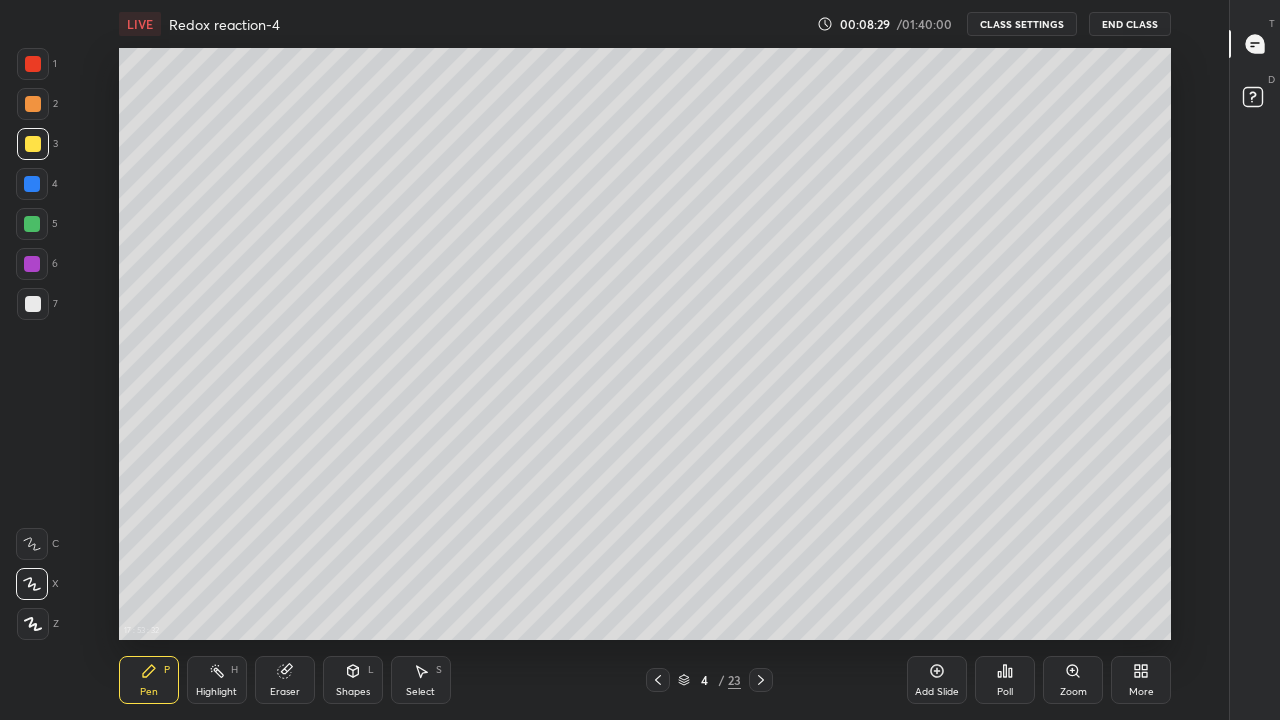 click on "Eraser" at bounding box center [285, 680] 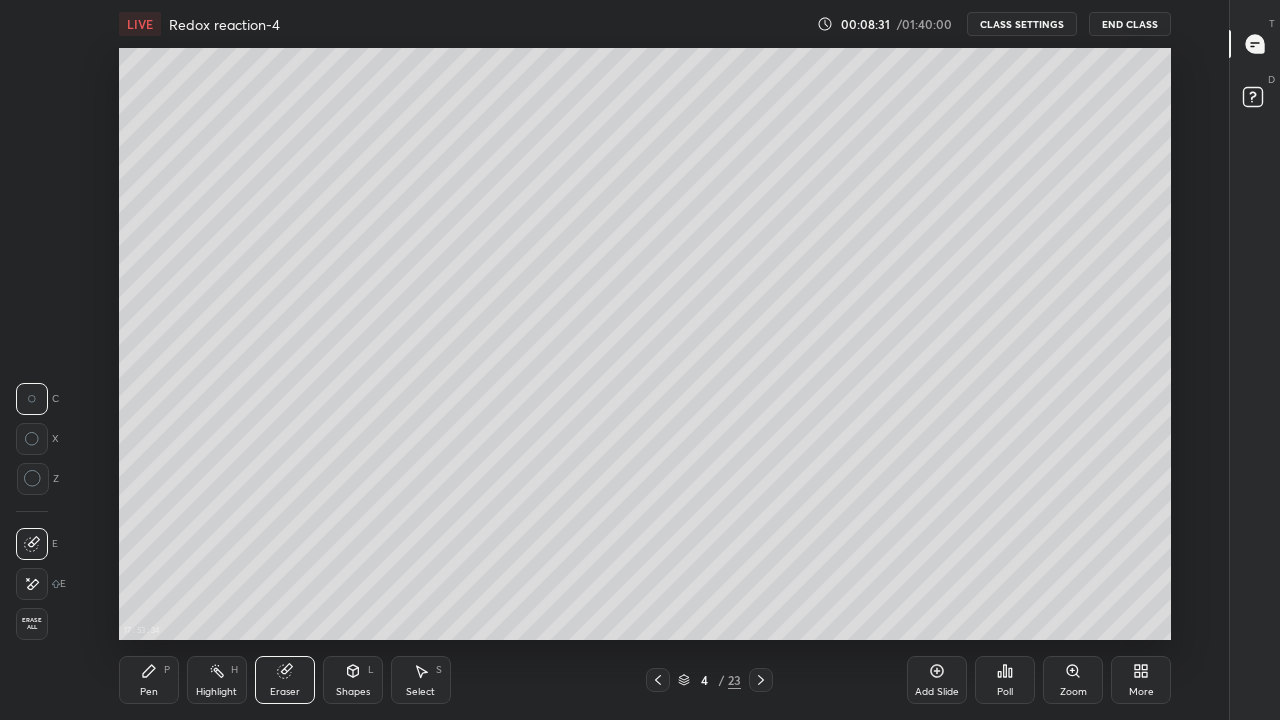click 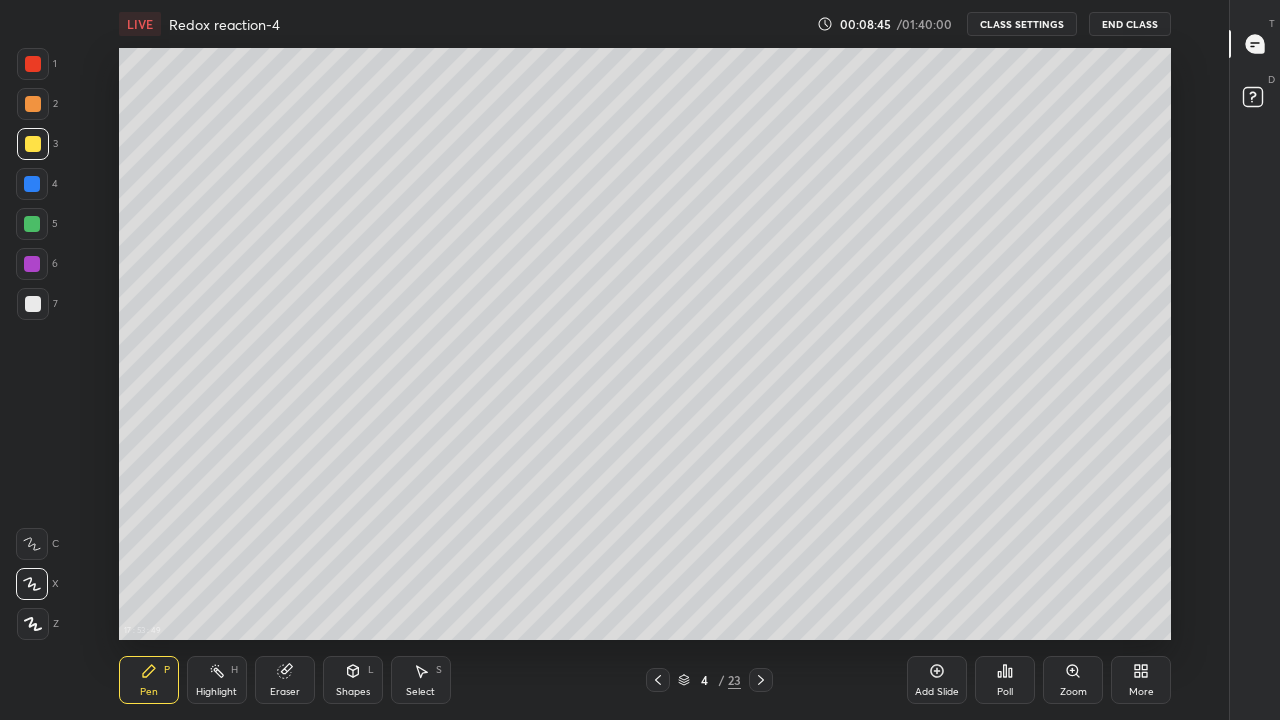 click 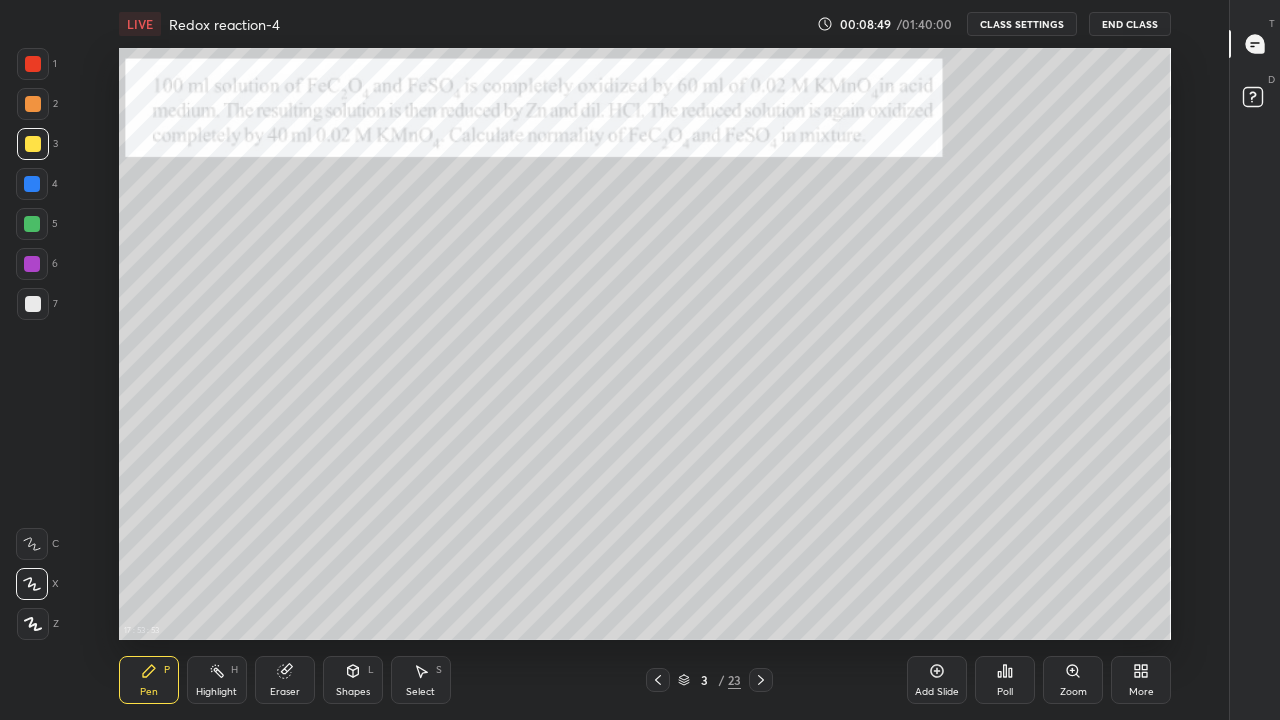 click at bounding box center [761, 680] 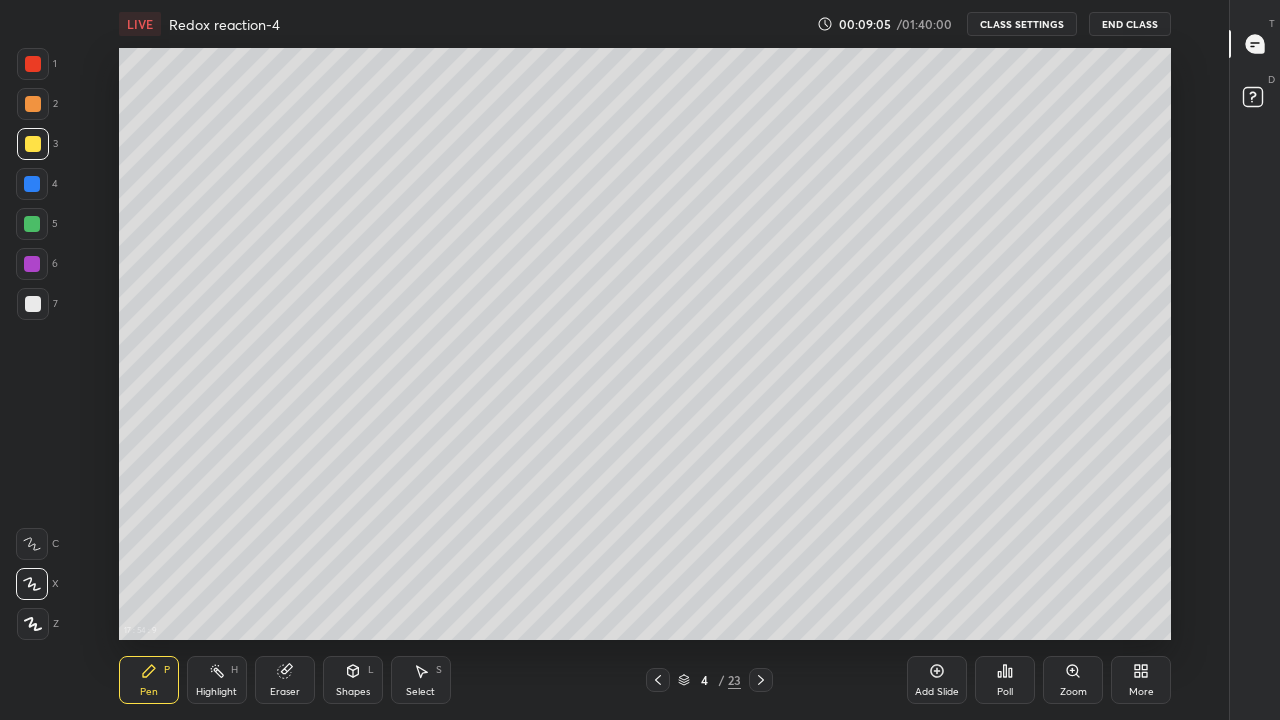 click on "Eraser" at bounding box center (285, 680) 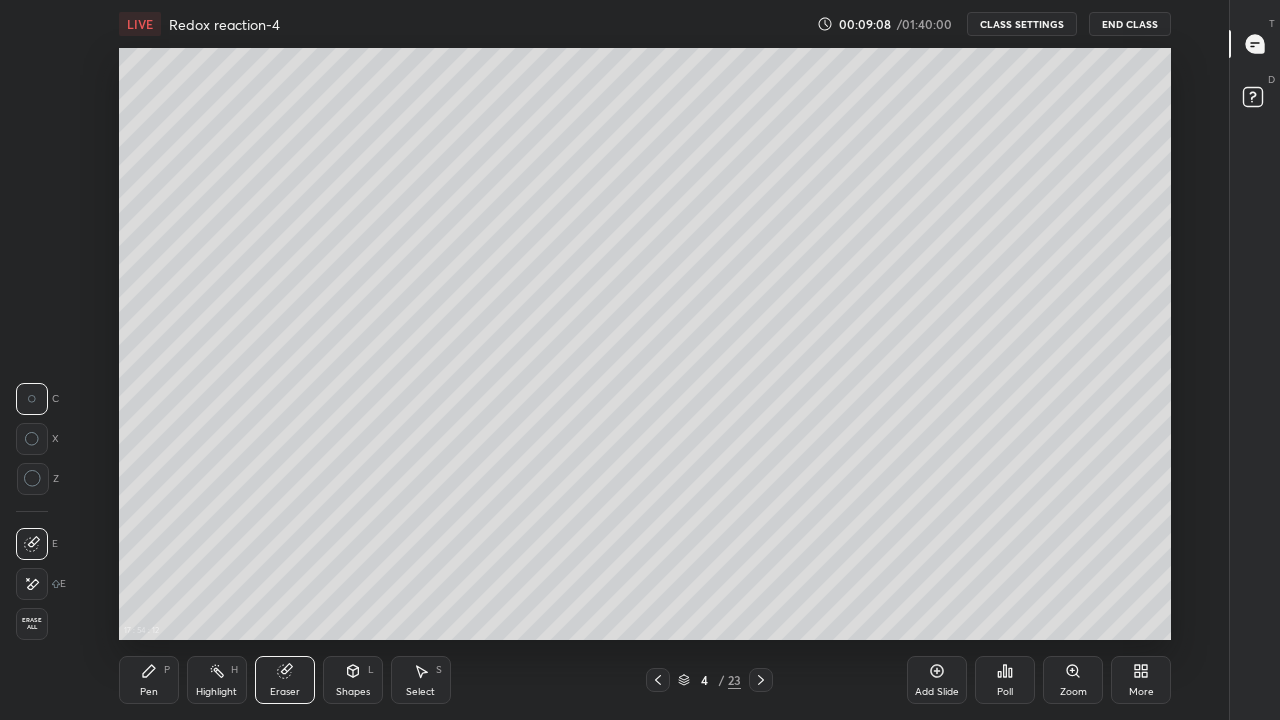 click 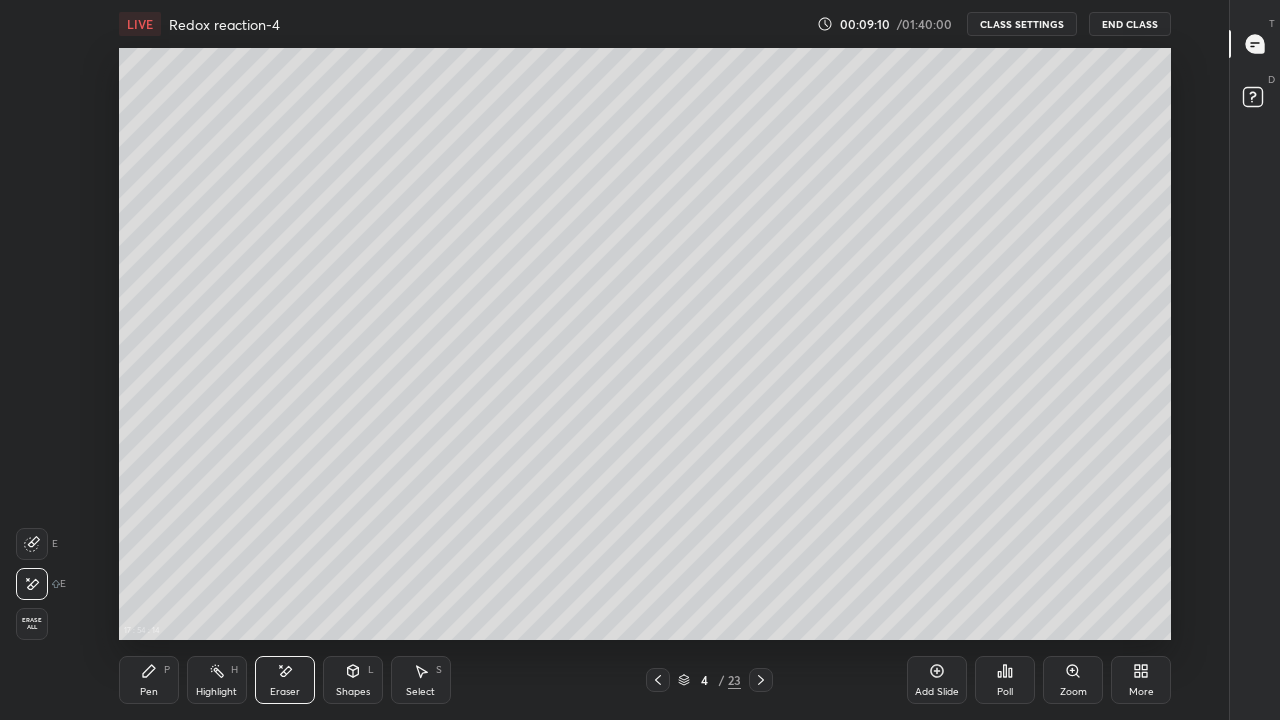 click 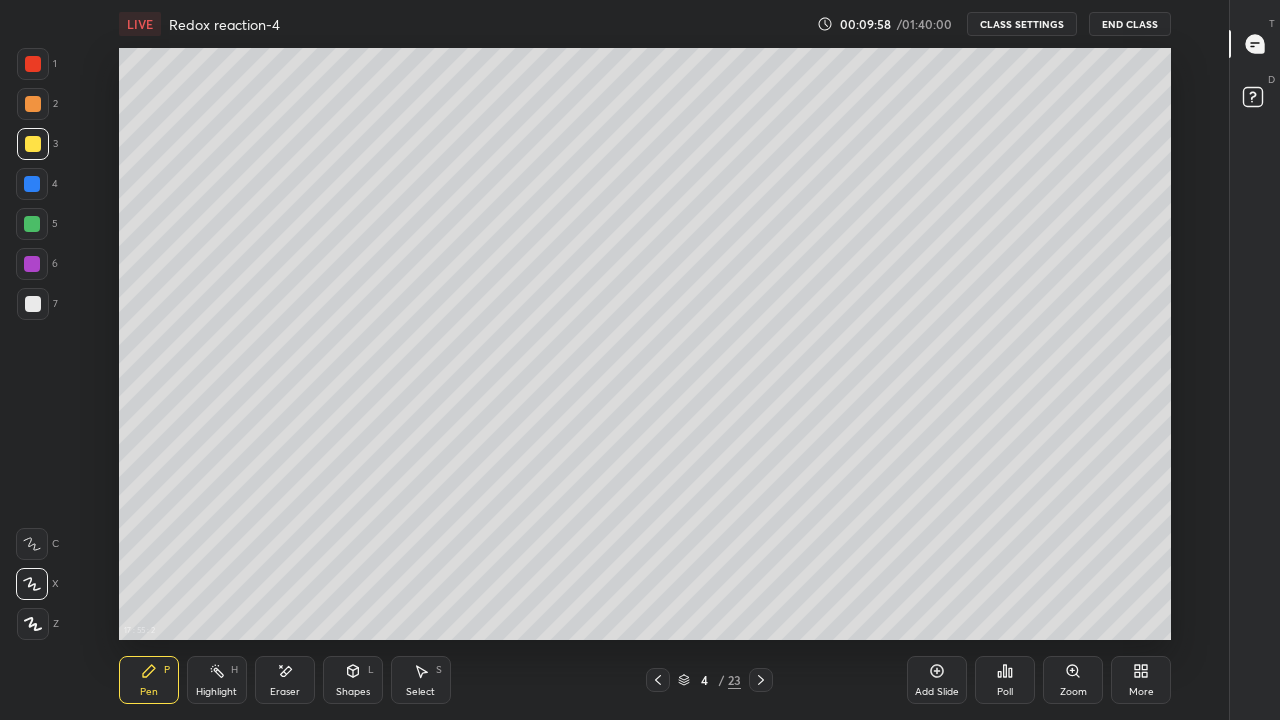 click on "Eraser" at bounding box center (285, 692) 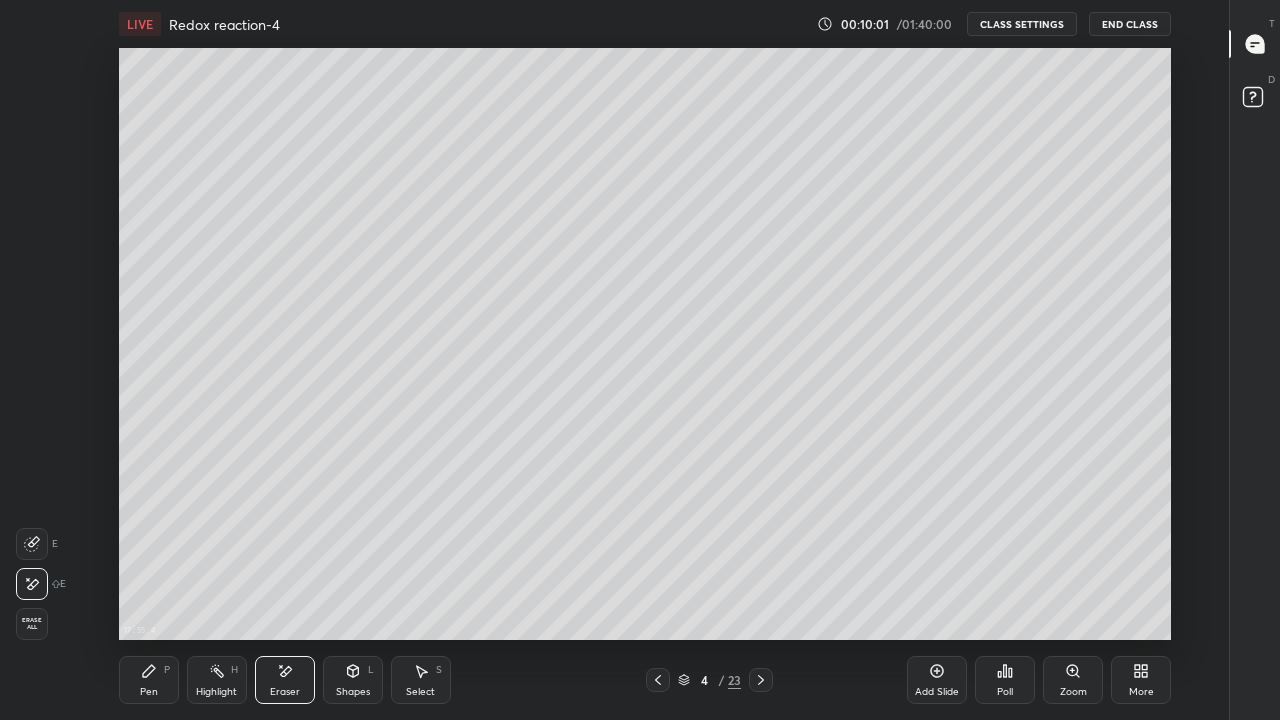 click 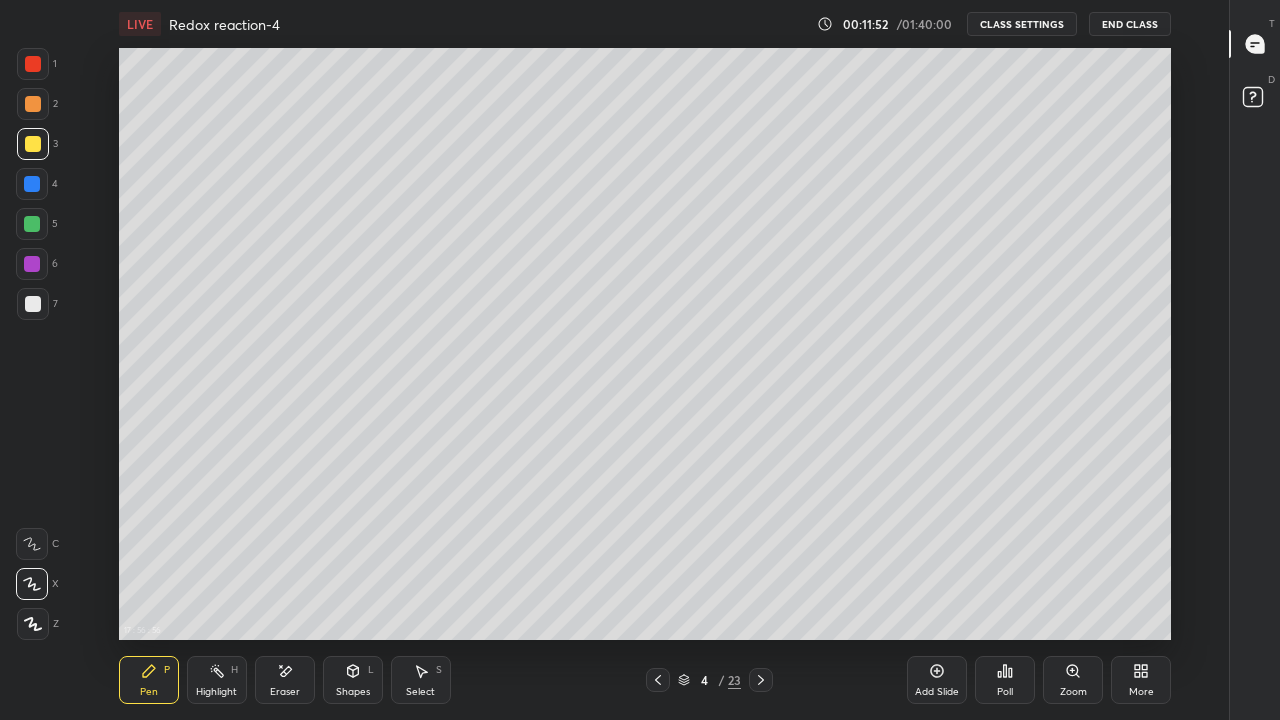 click at bounding box center [761, 680] 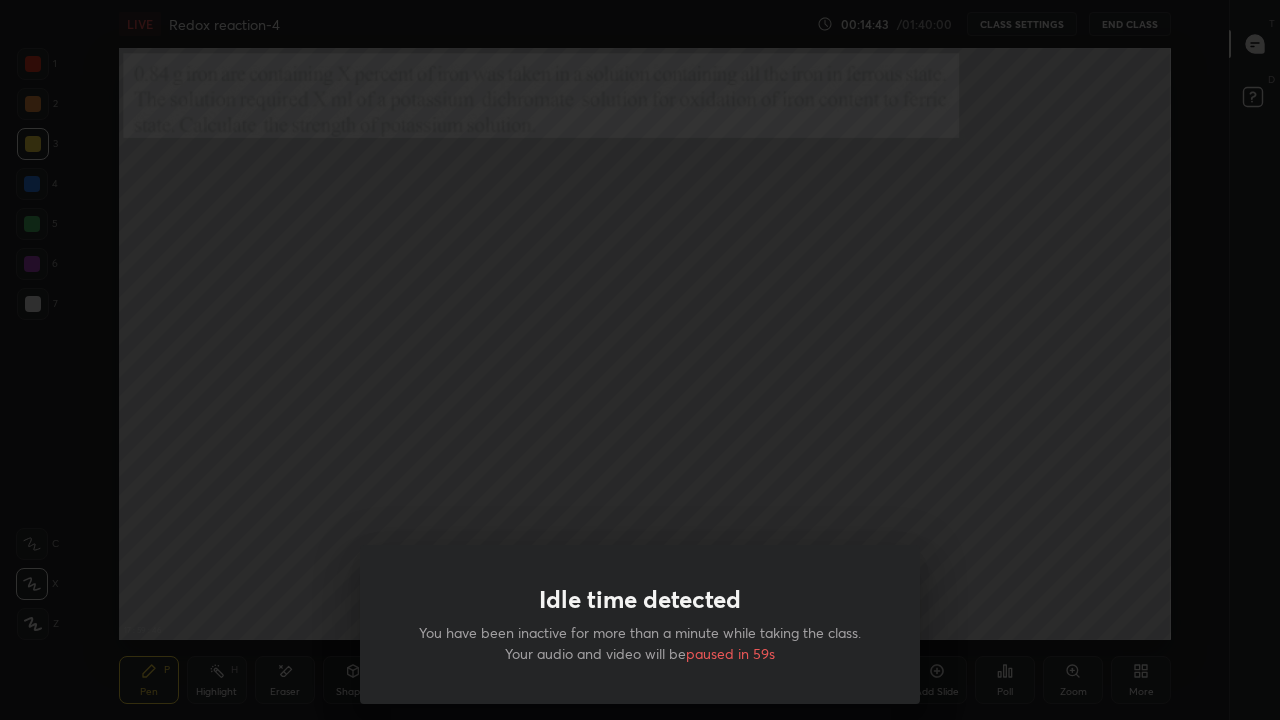 click on "Idle time detected You have been inactive for more than a minute while taking the class. Your audio and video will be  paused in 59s" at bounding box center [640, 624] 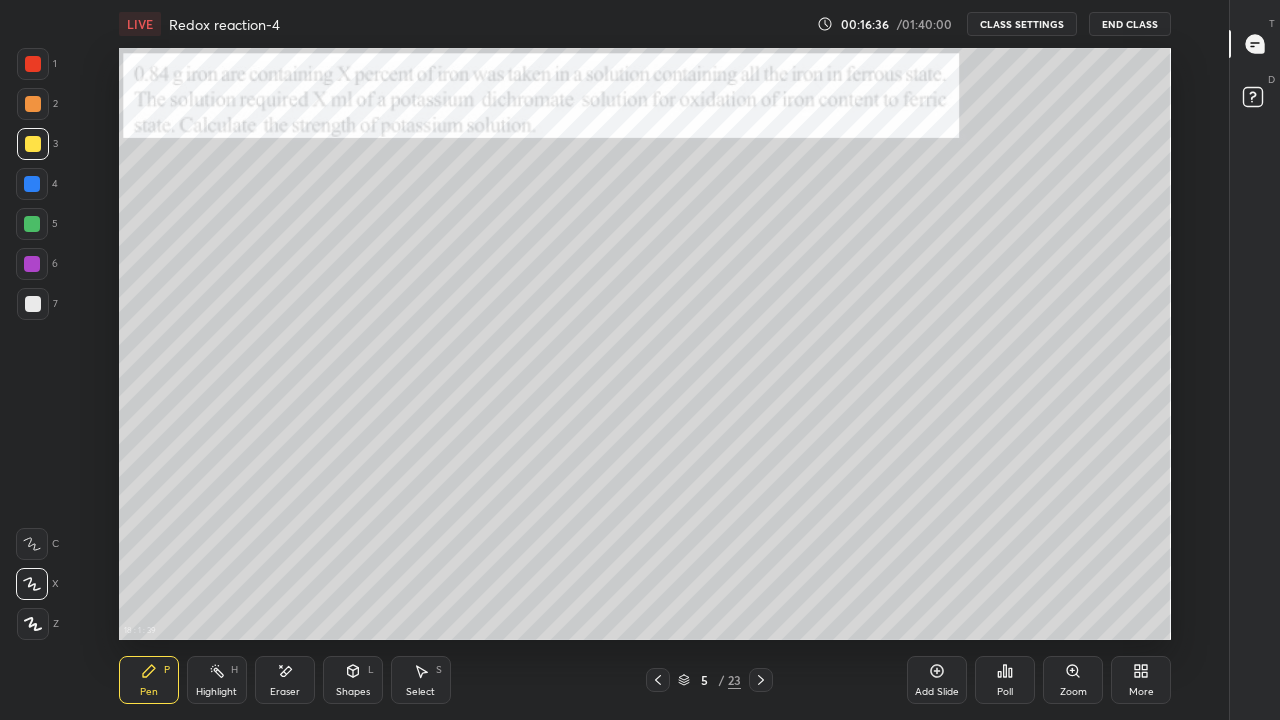 click on "Eraser" at bounding box center [285, 692] 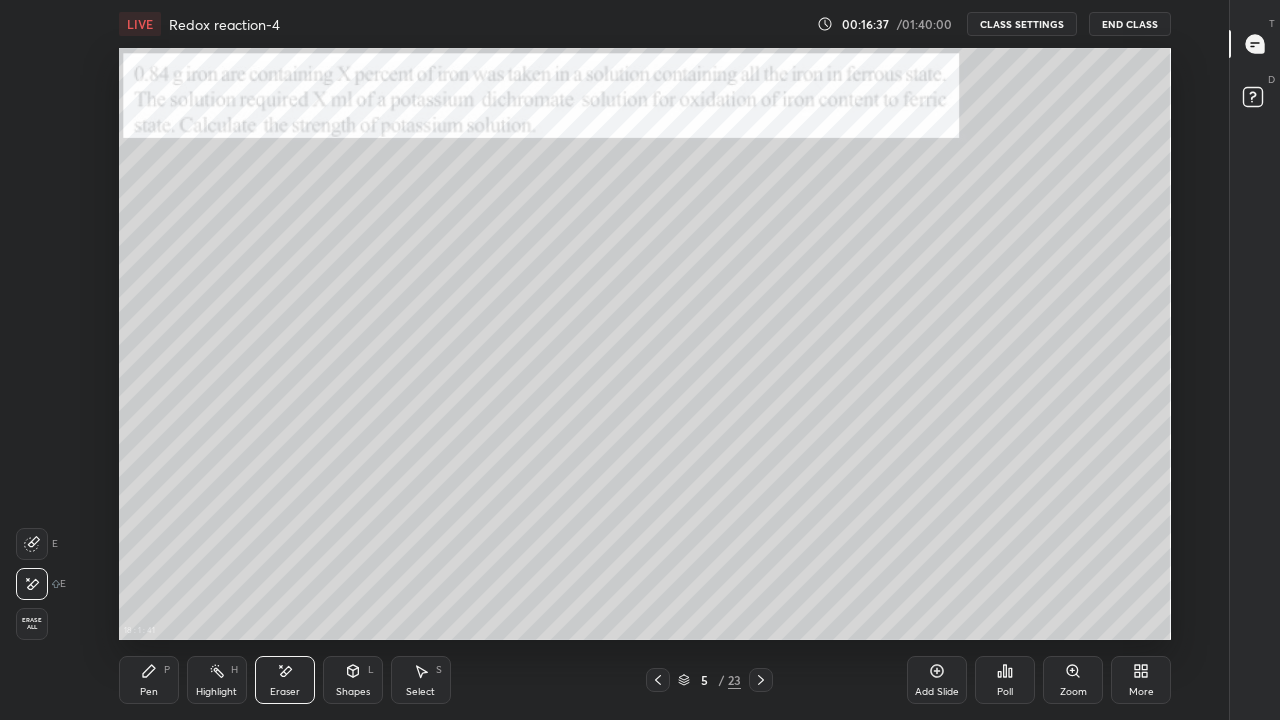 click on "Pen" at bounding box center (149, 692) 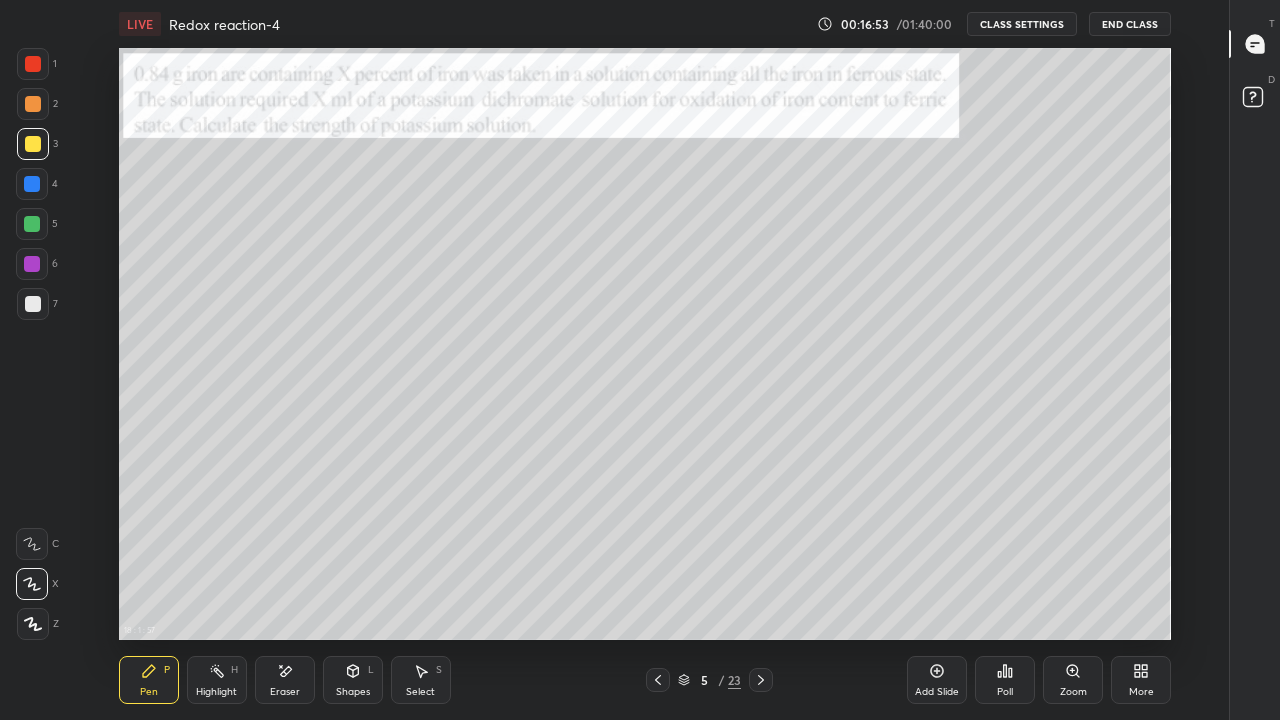 click on "Highlight H" at bounding box center [217, 680] 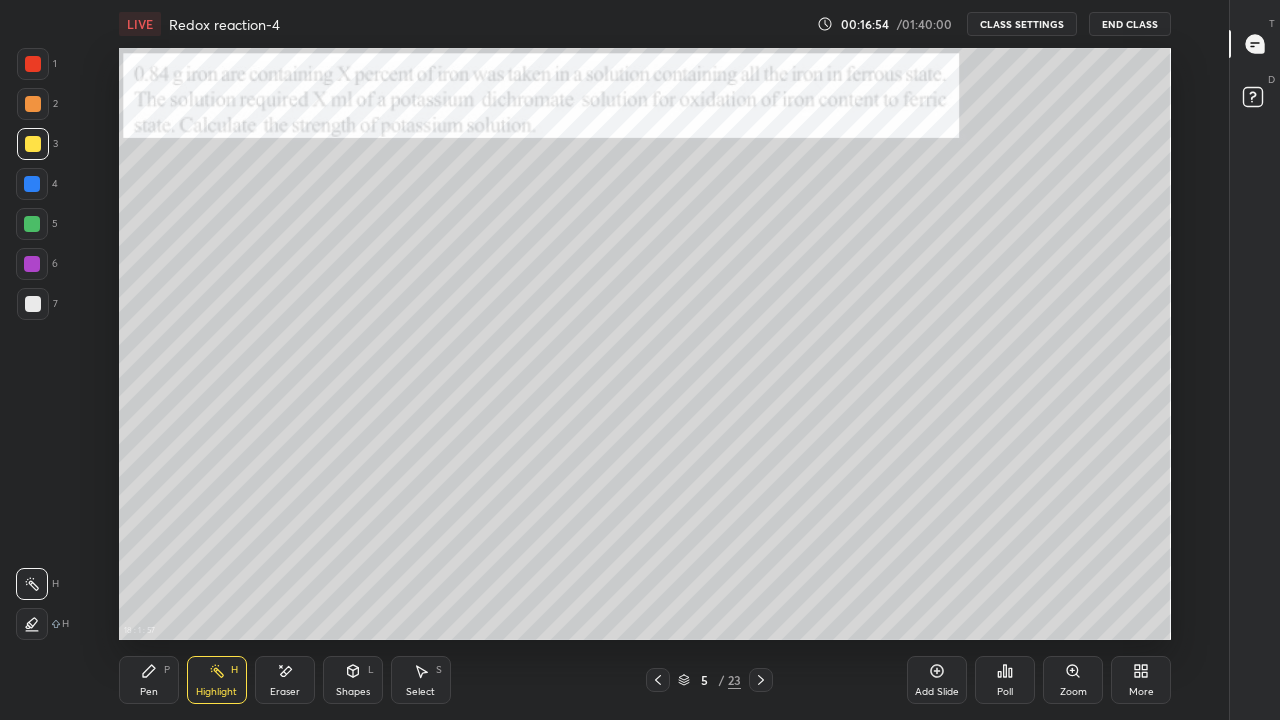 click 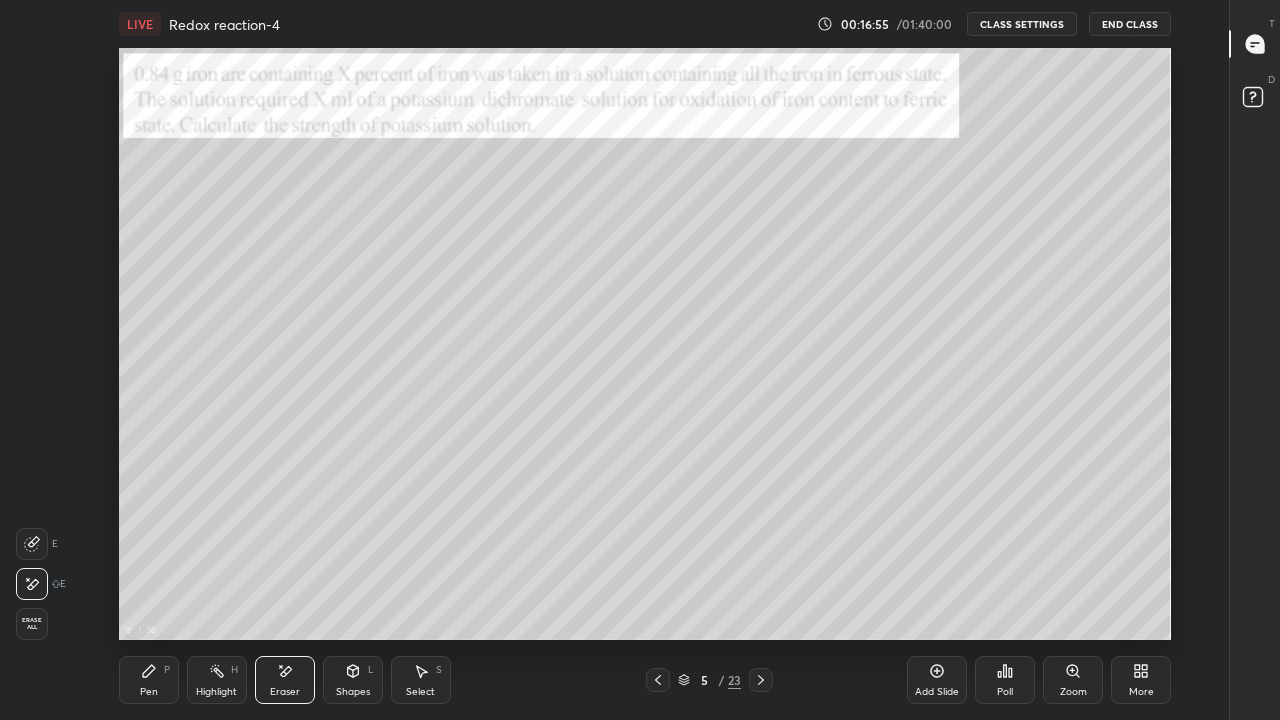 click on "Pen P" at bounding box center [149, 680] 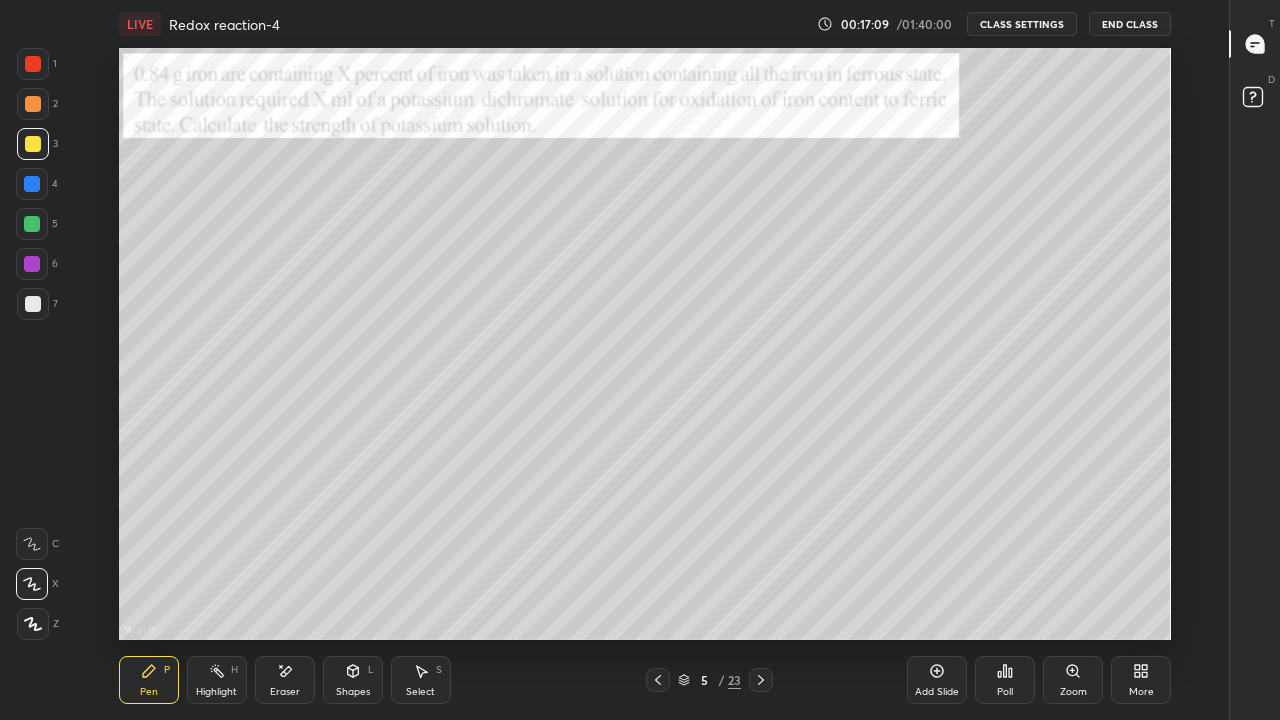 click on "Highlight" at bounding box center (216, 692) 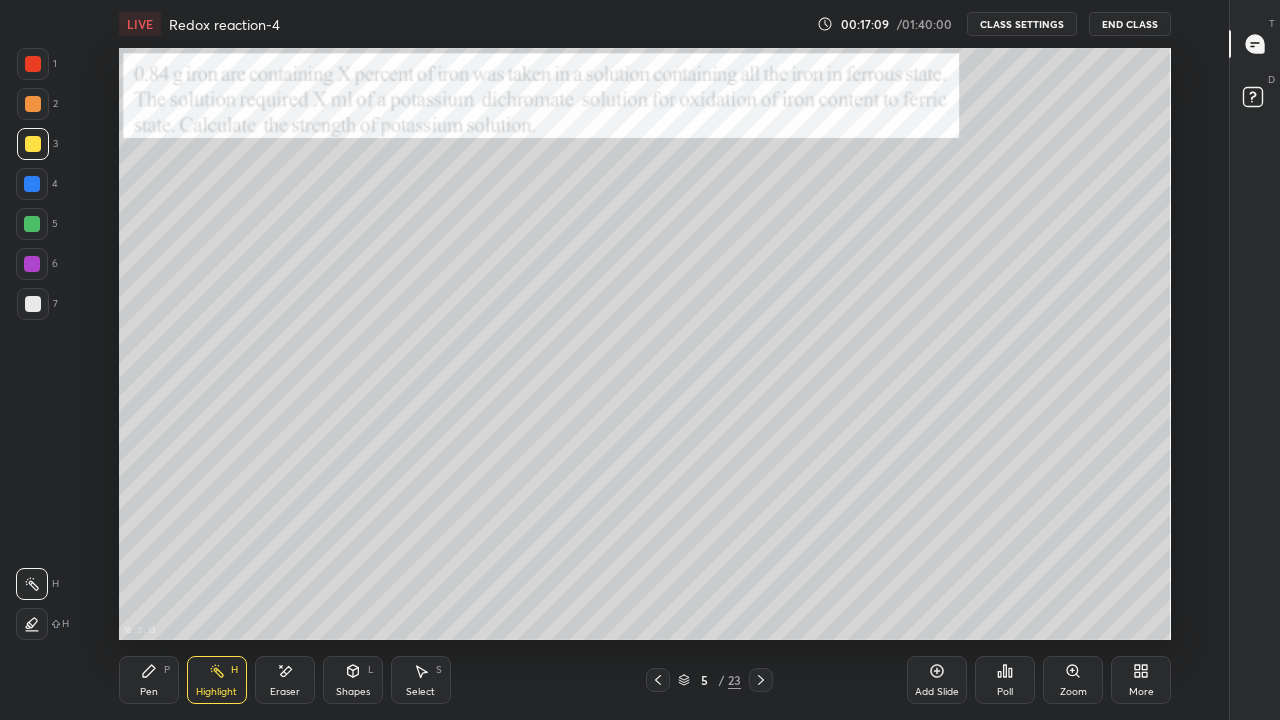 click 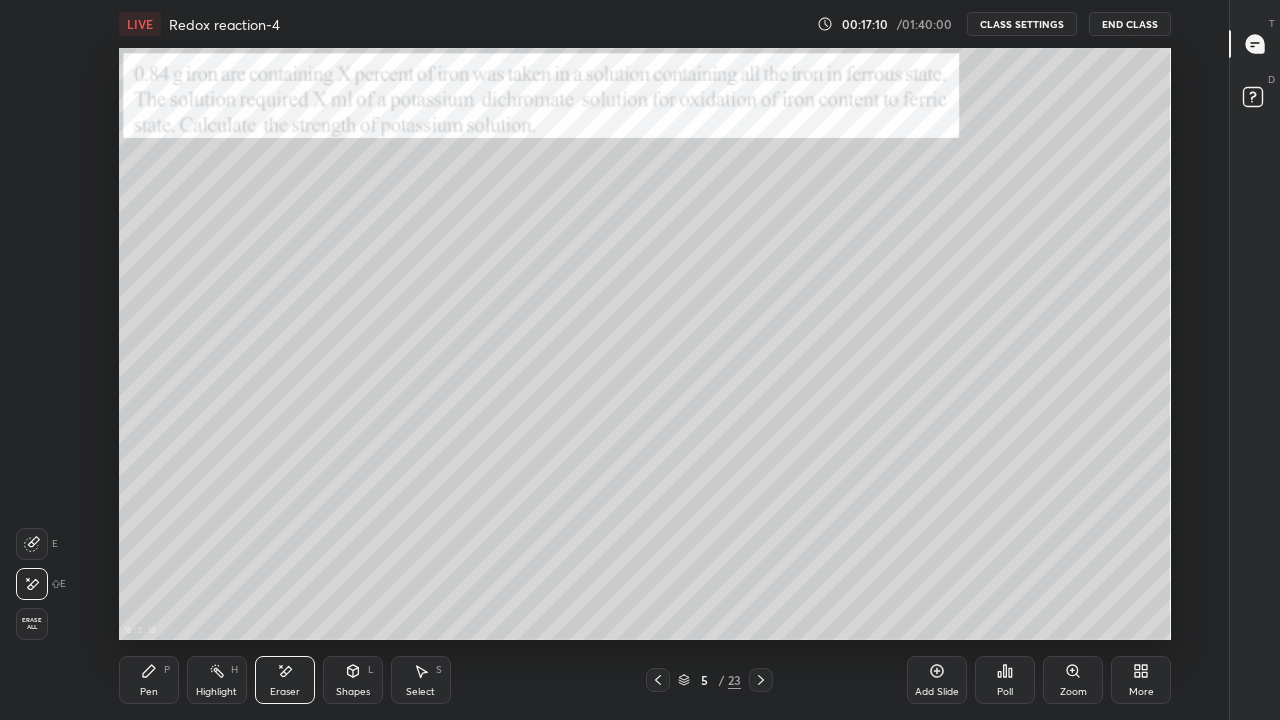 click on "Eraser" at bounding box center [285, 680] 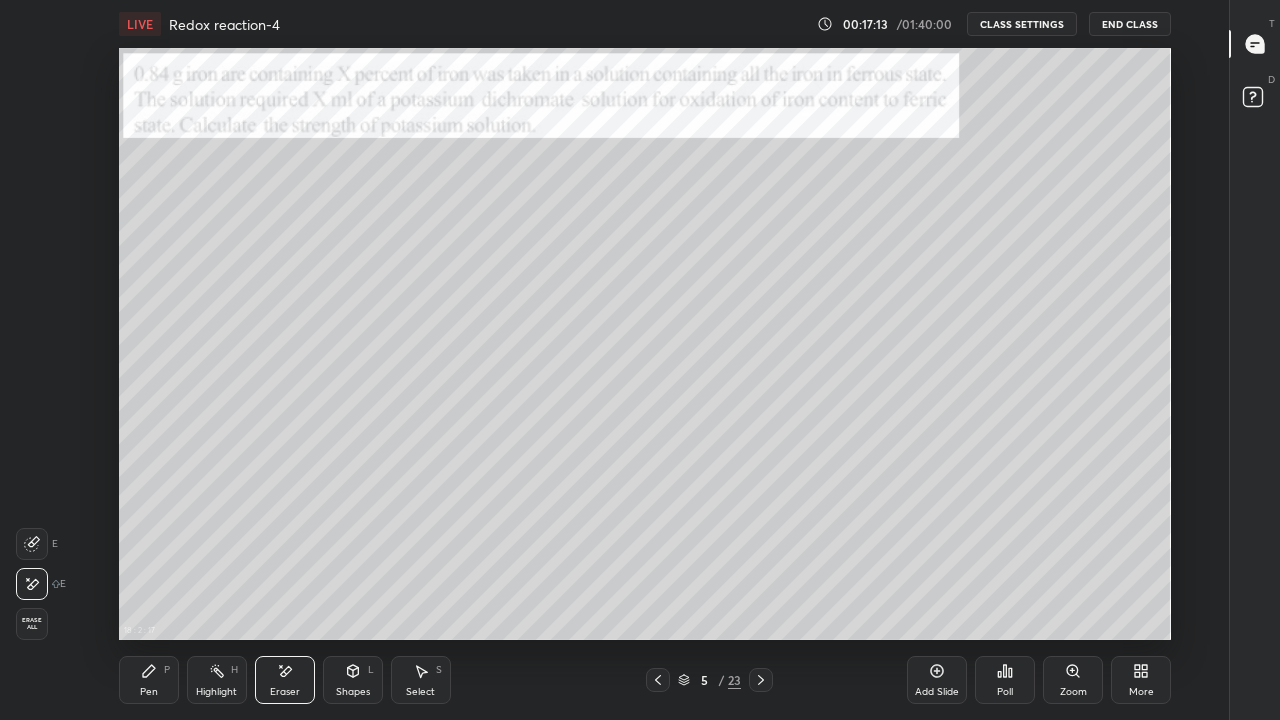 click on "Pen P" at bounding box center (149, 680) 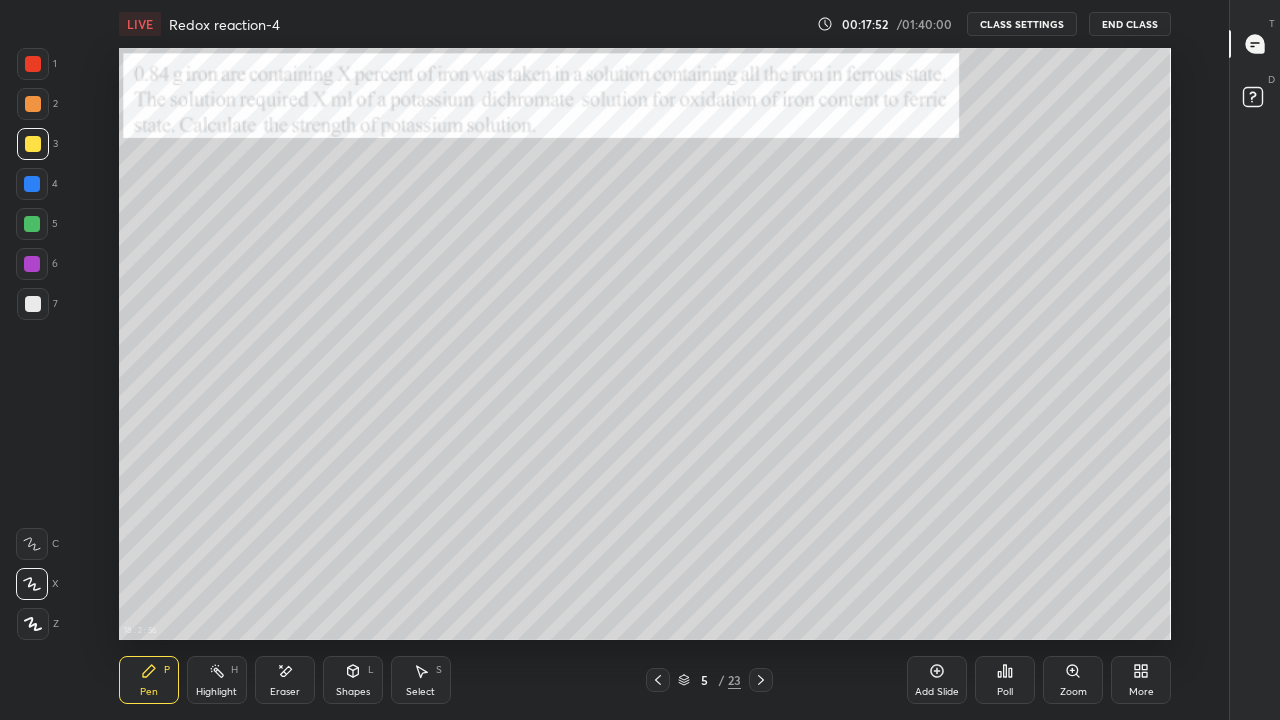 click on "Eraser" at bounding box center (285, 692) 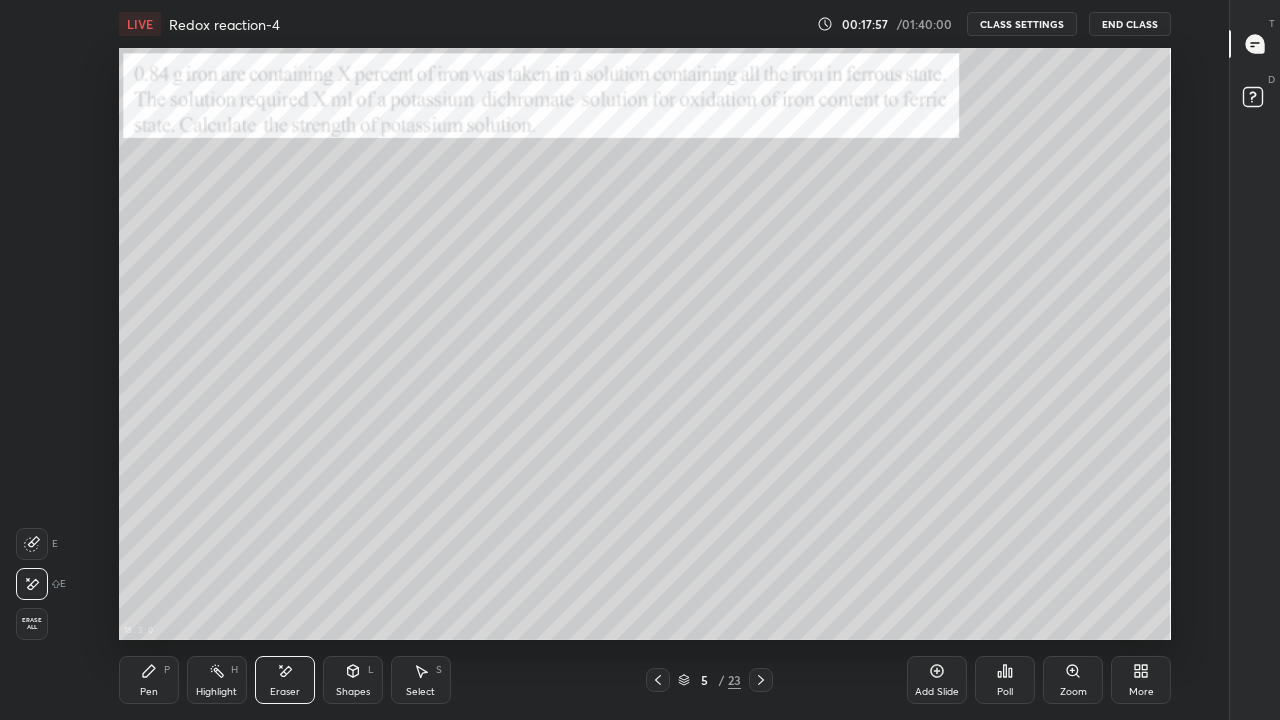 click on "Pen P" at bounding box center [149, 680] 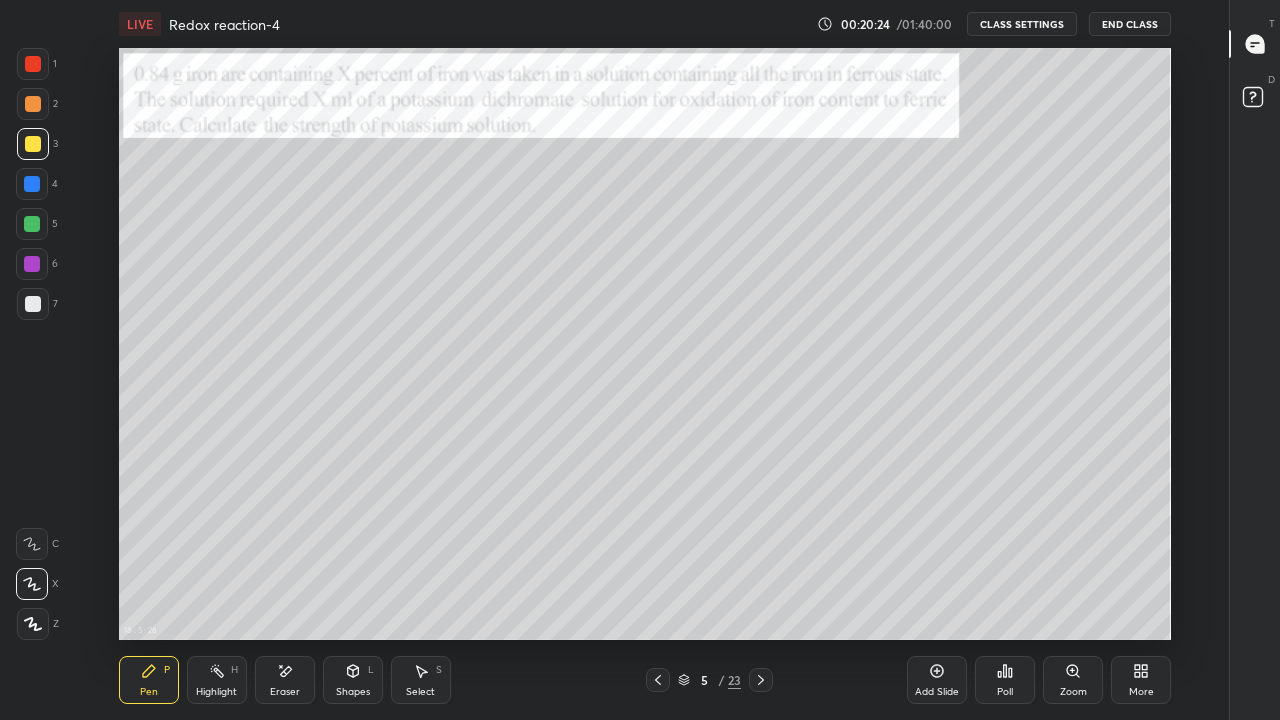 click at bounding box center [761, 680] 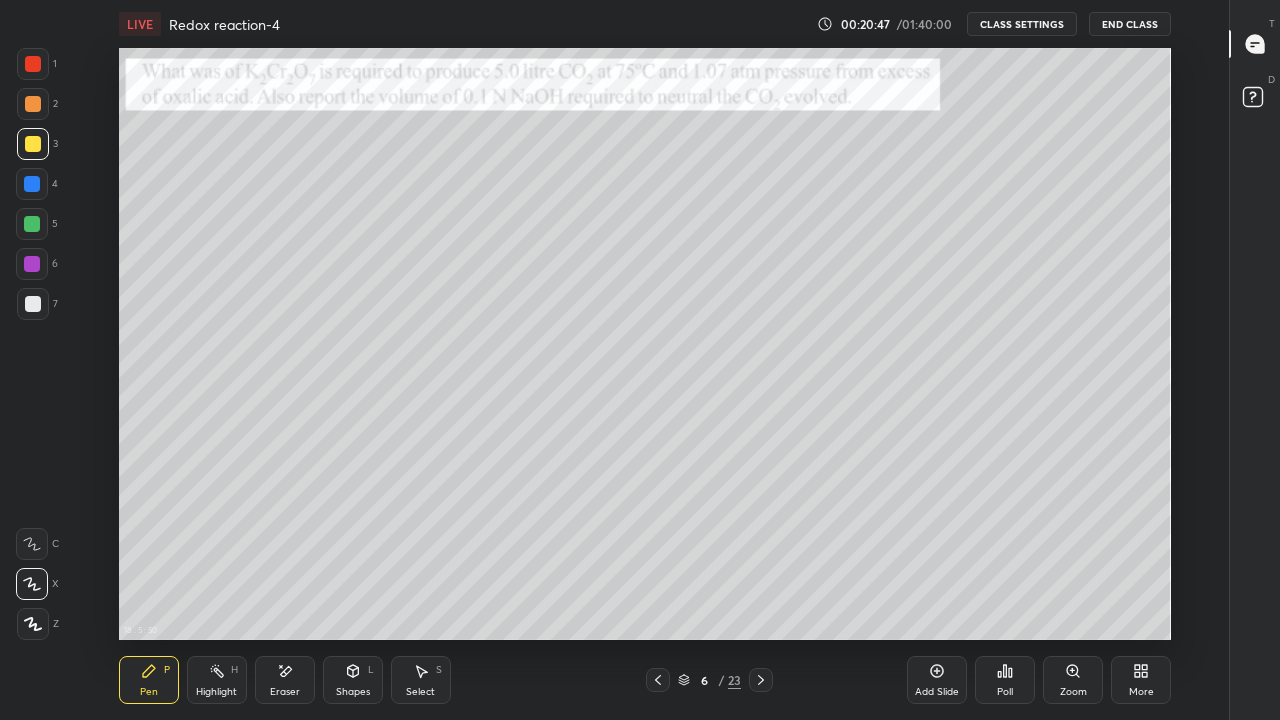 click at bounding box center (33, 64) 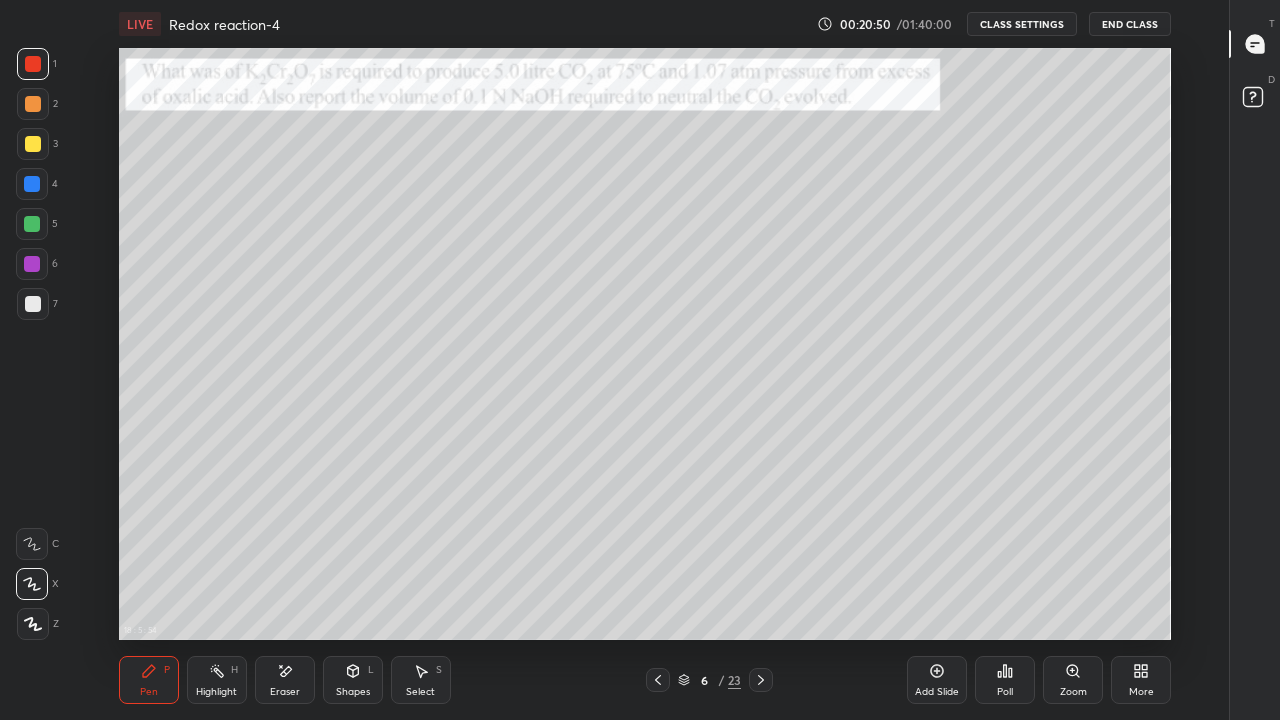 click on "Eraser" at bounding box center [285, 692] 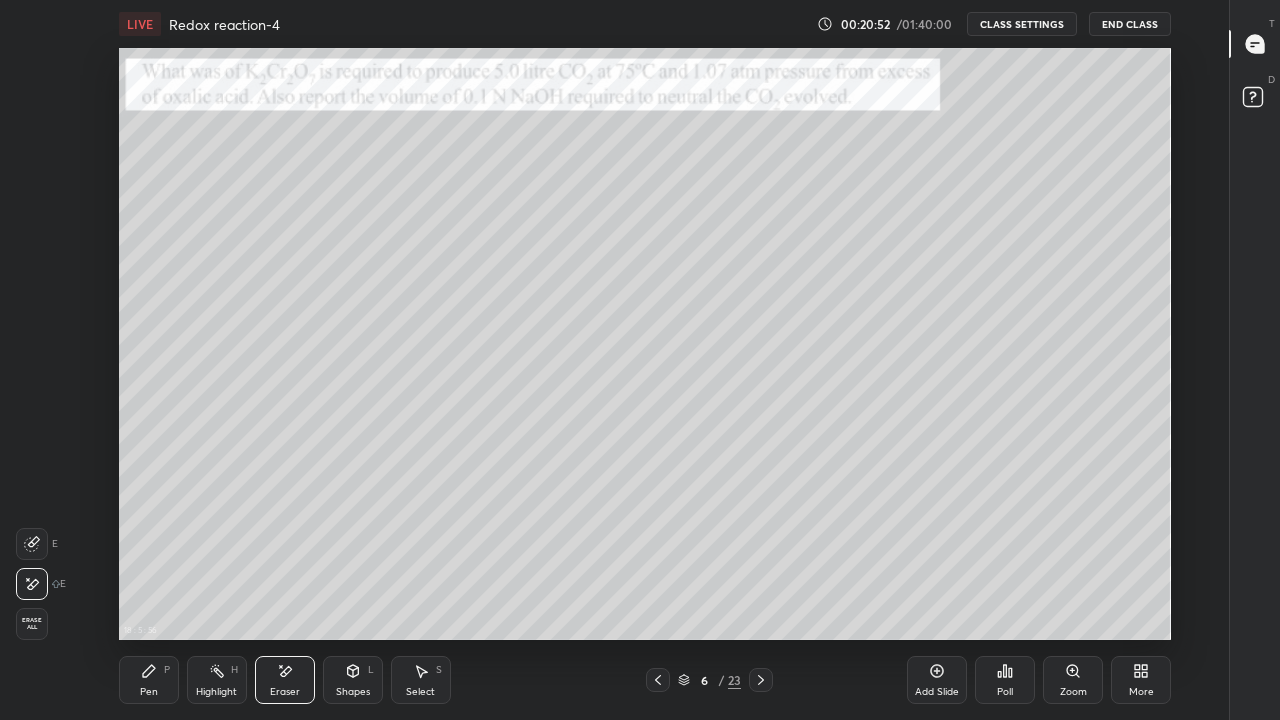 click on "Pen" at bounding box center (149, 692) 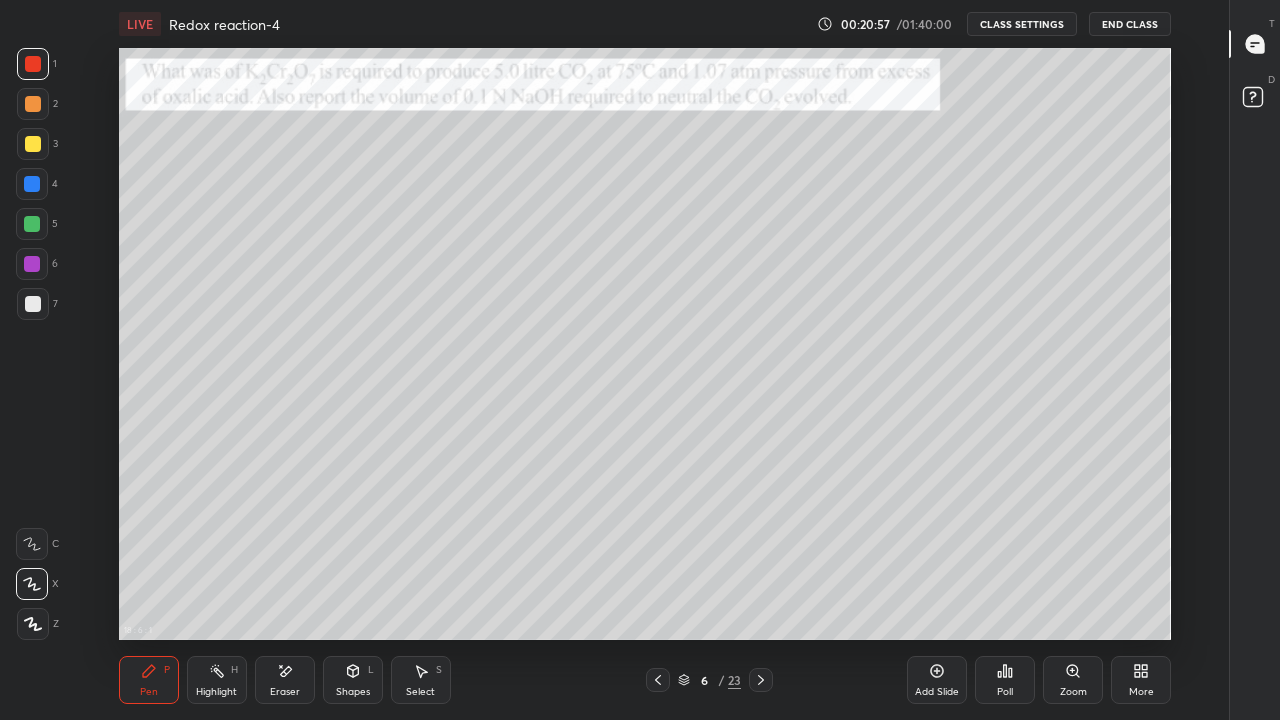 click at bounding box center [33, 144] 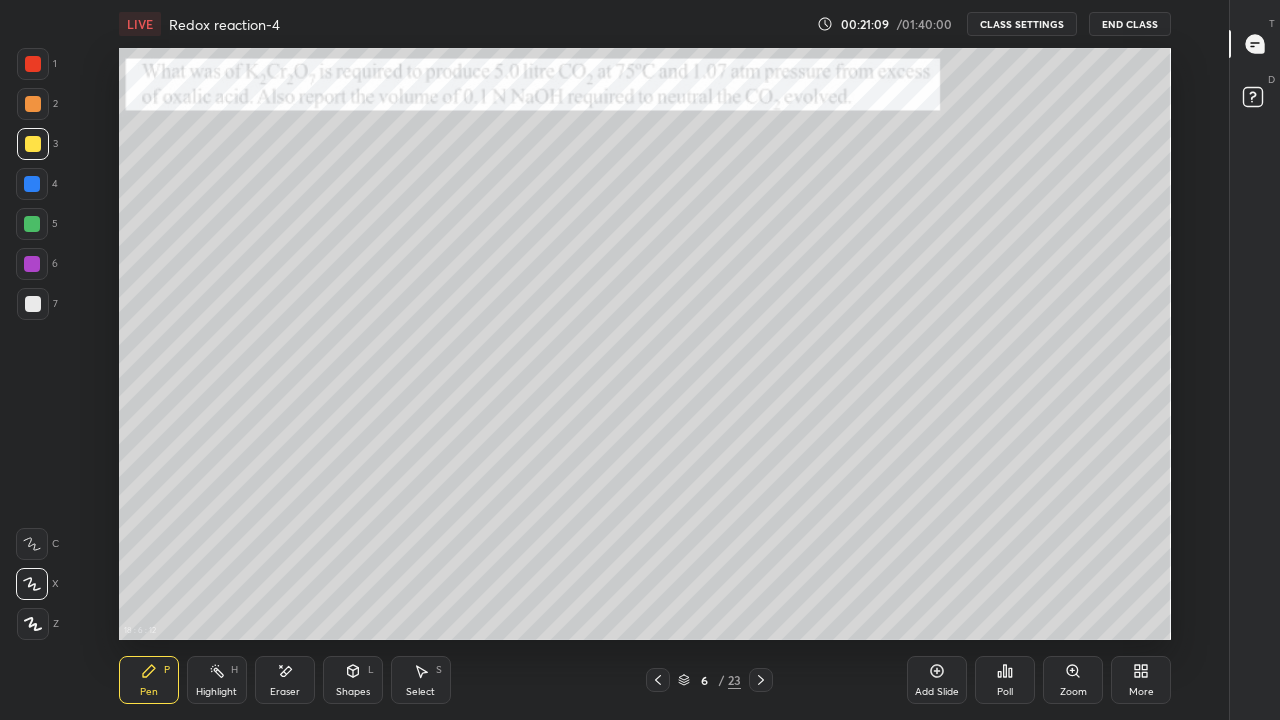click 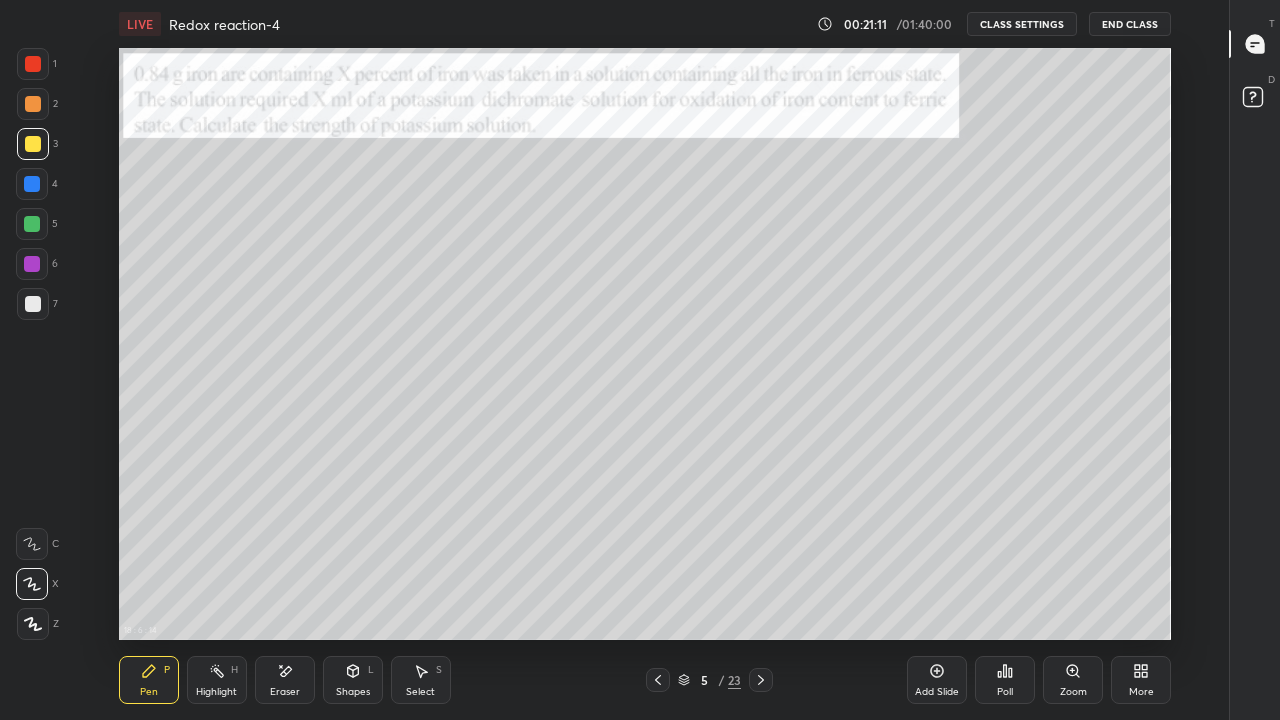 click 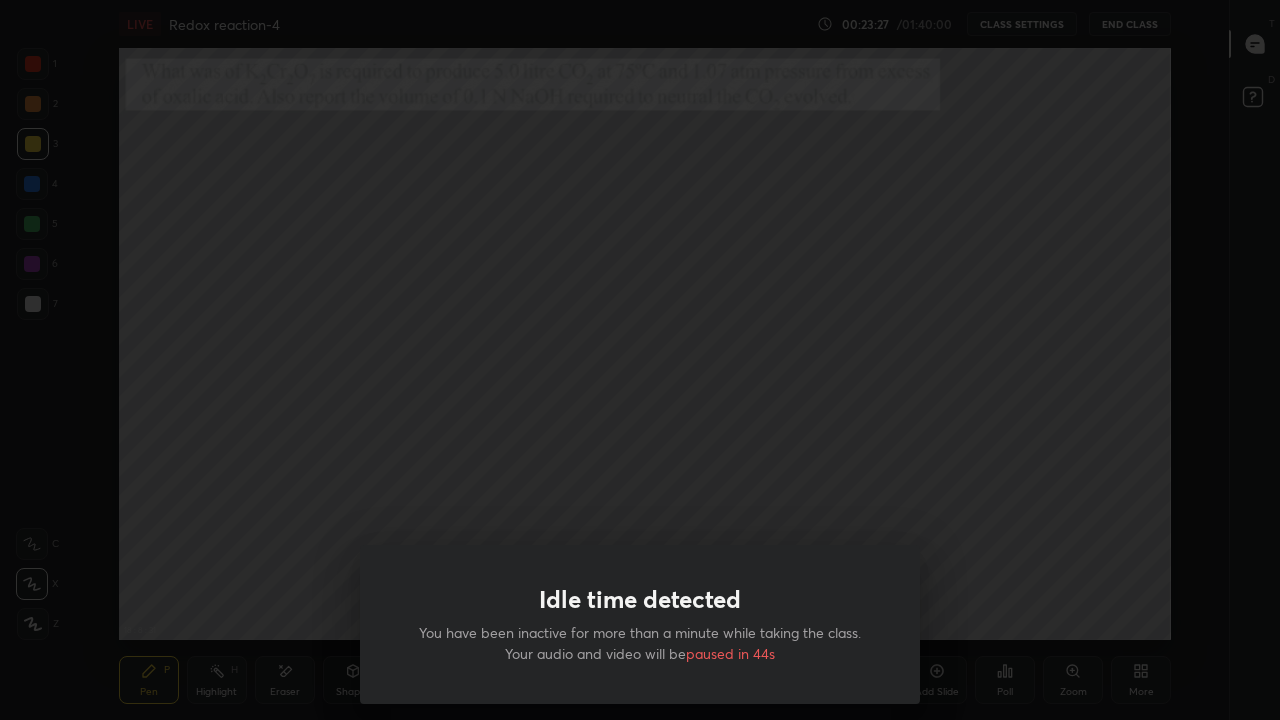 click on "Idle time detected You have been inactive for more than a minute while taking the class. Your audio and video will be  paused in 44s" at bounding box center (640, 360) 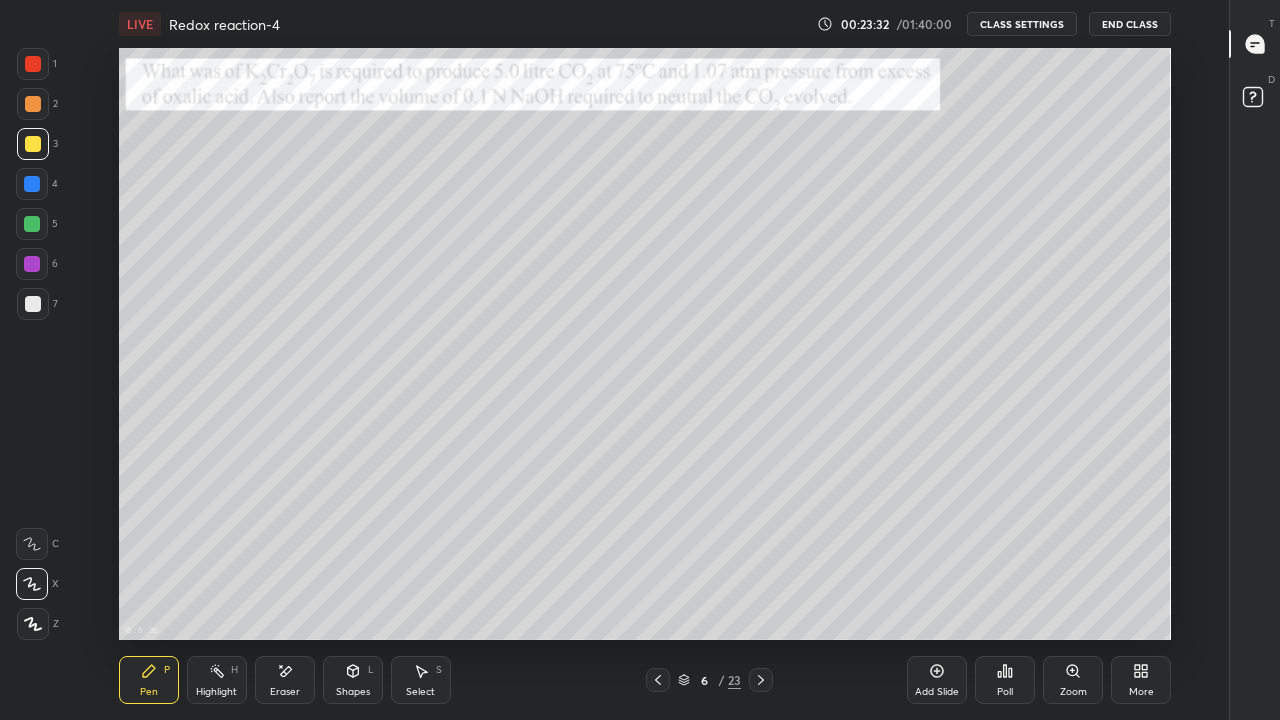click on "Eraser" at bounding box center [285, 680] 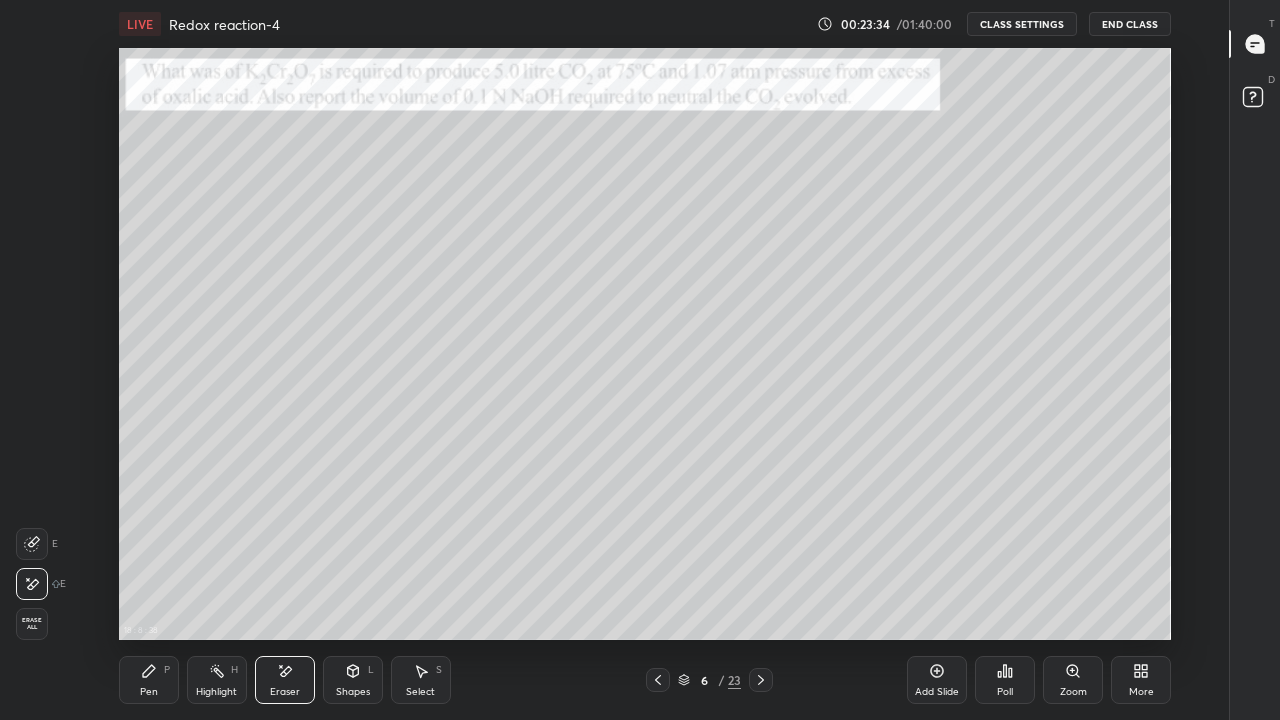 click 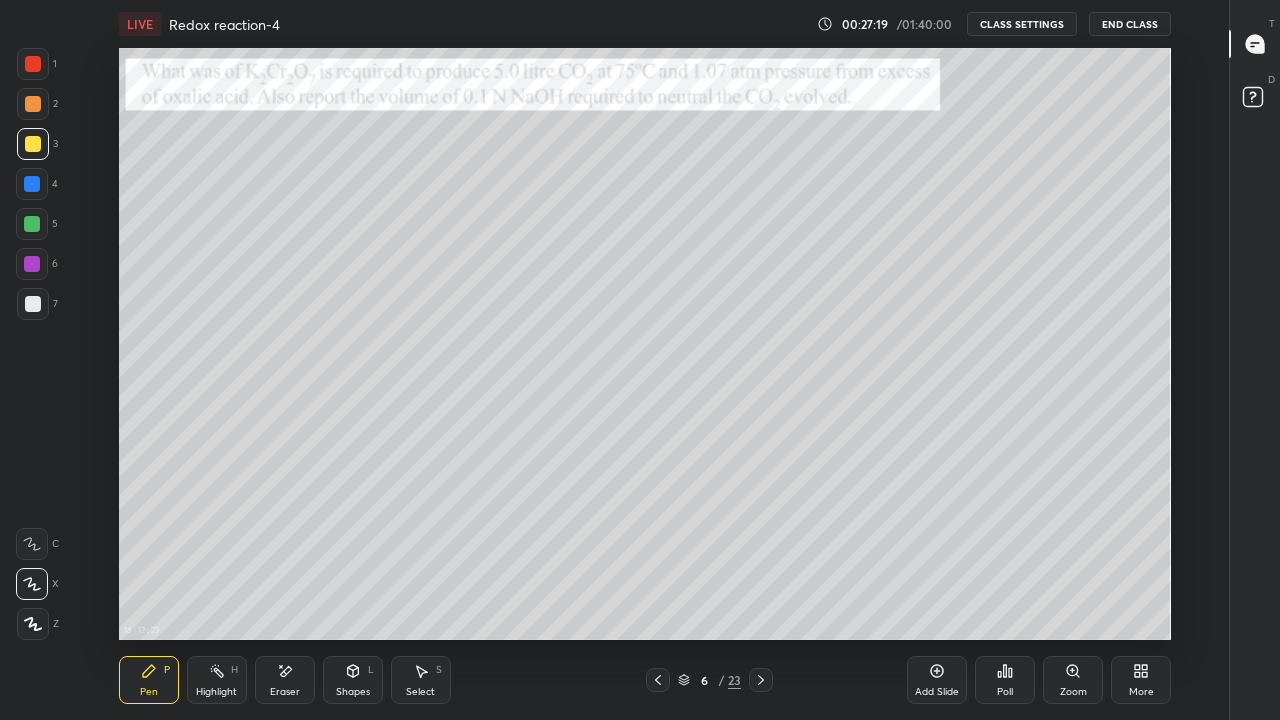 click 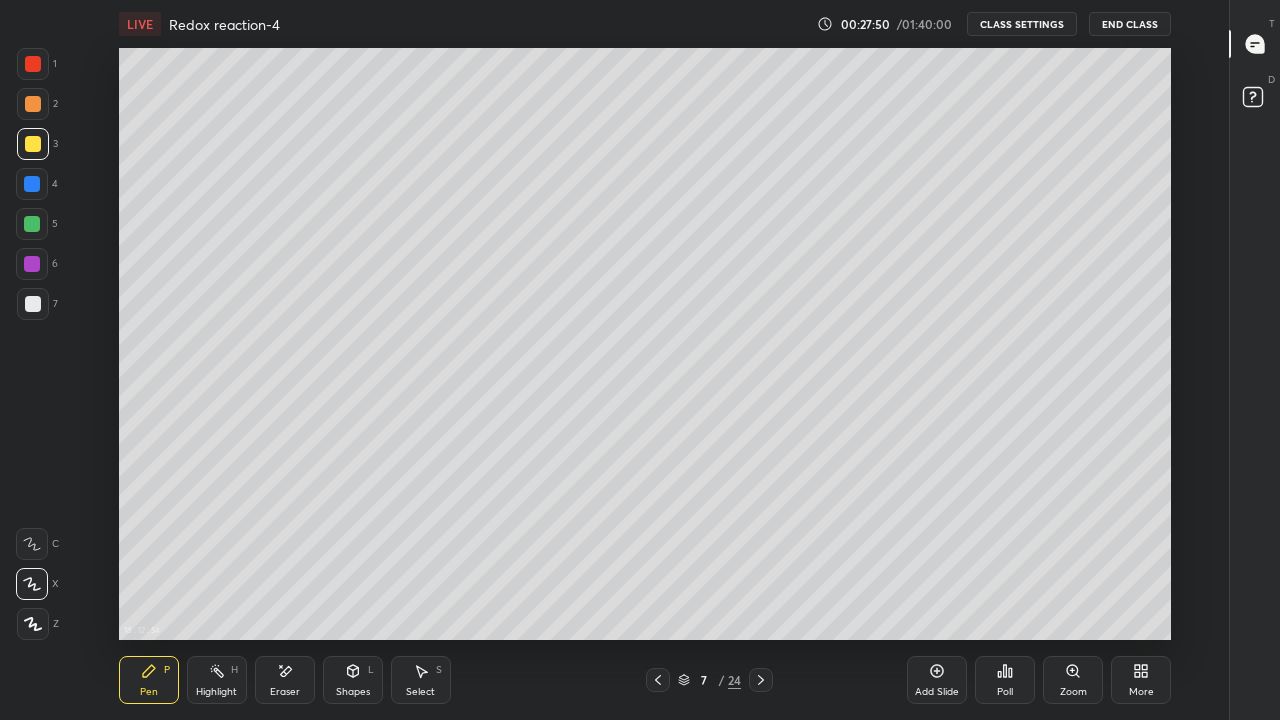 click on "Highlight" at bounding box center [216, 692] 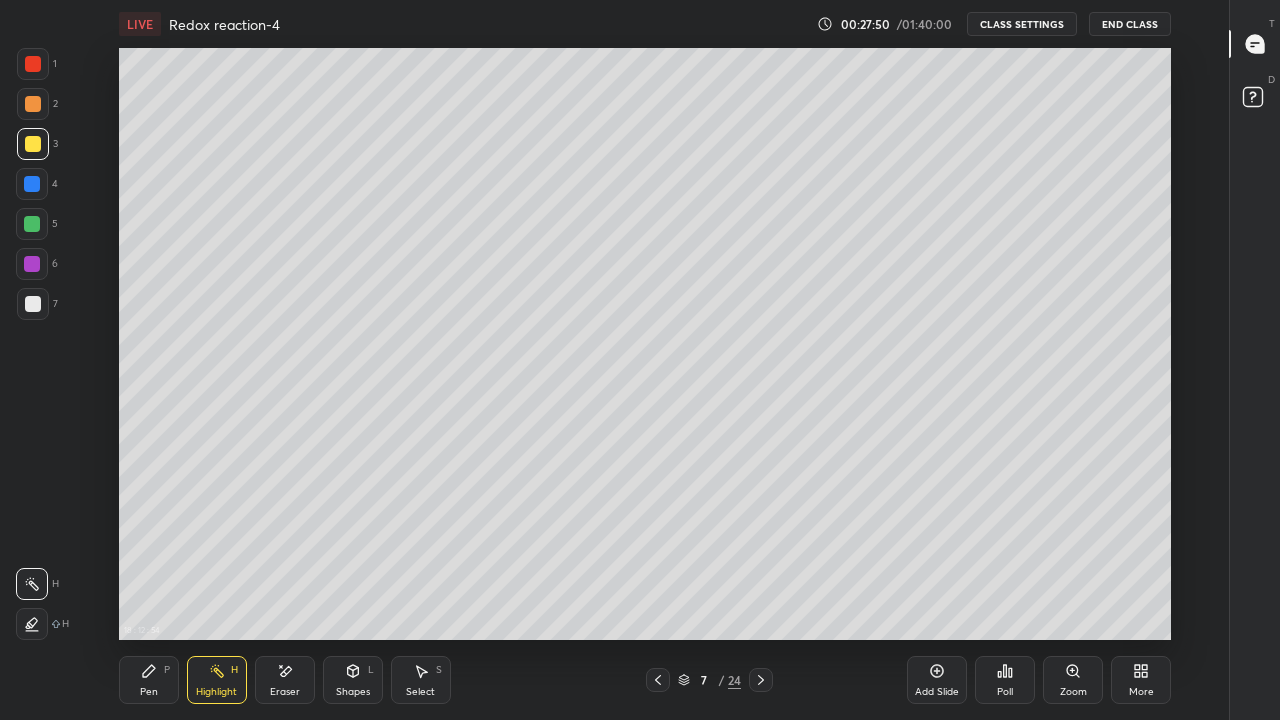 click on "Eraser" at bounding box center (285, 680) 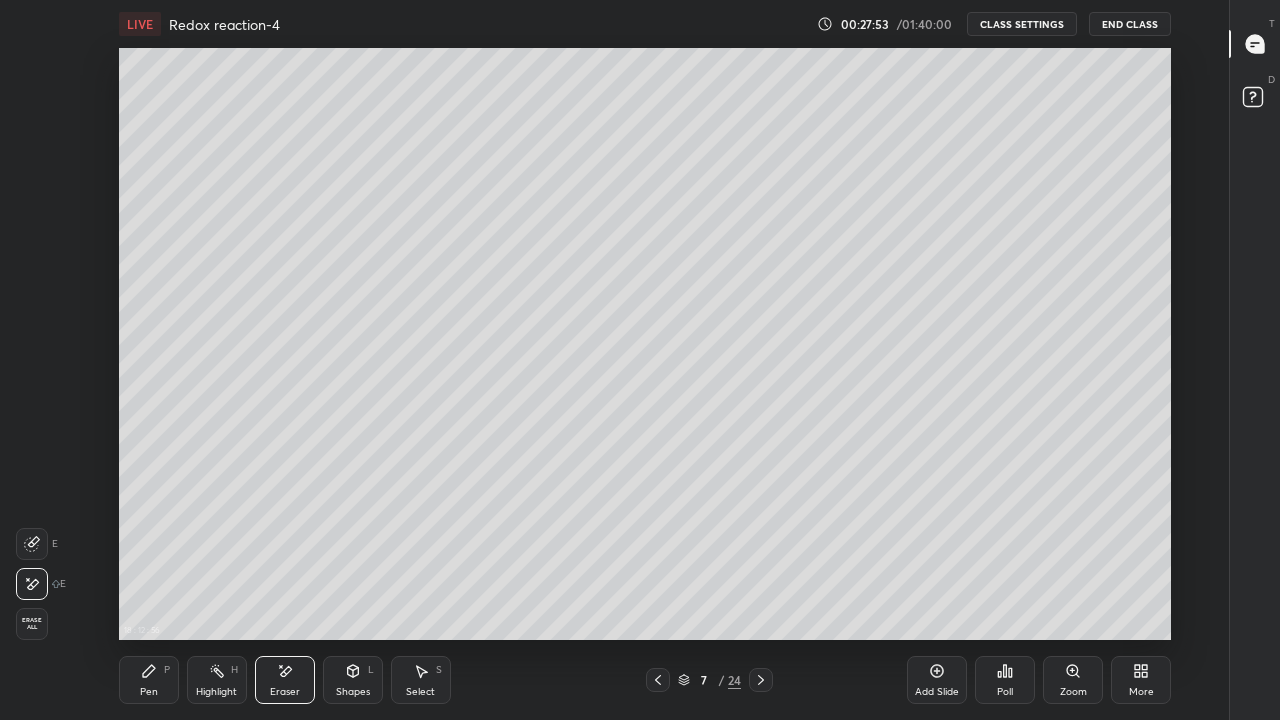 click on "Pen P" at bounding box center [149, 680] 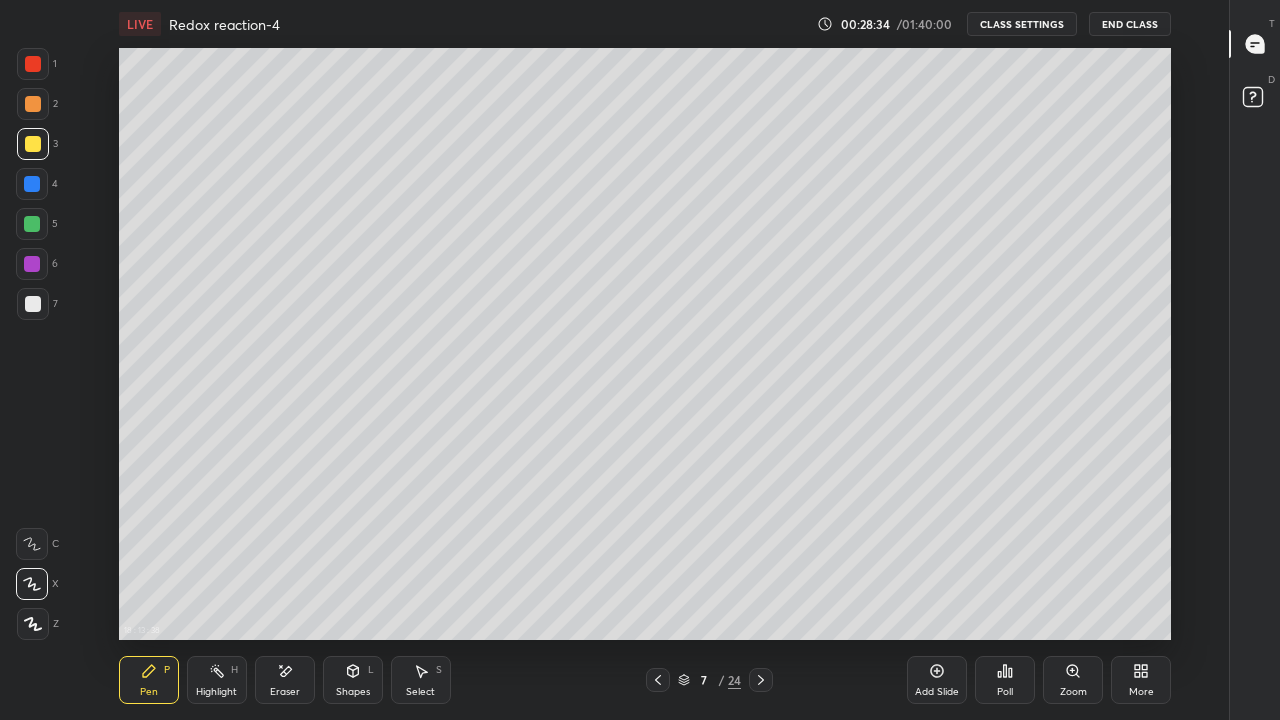 click at bounding box center (658, 680) 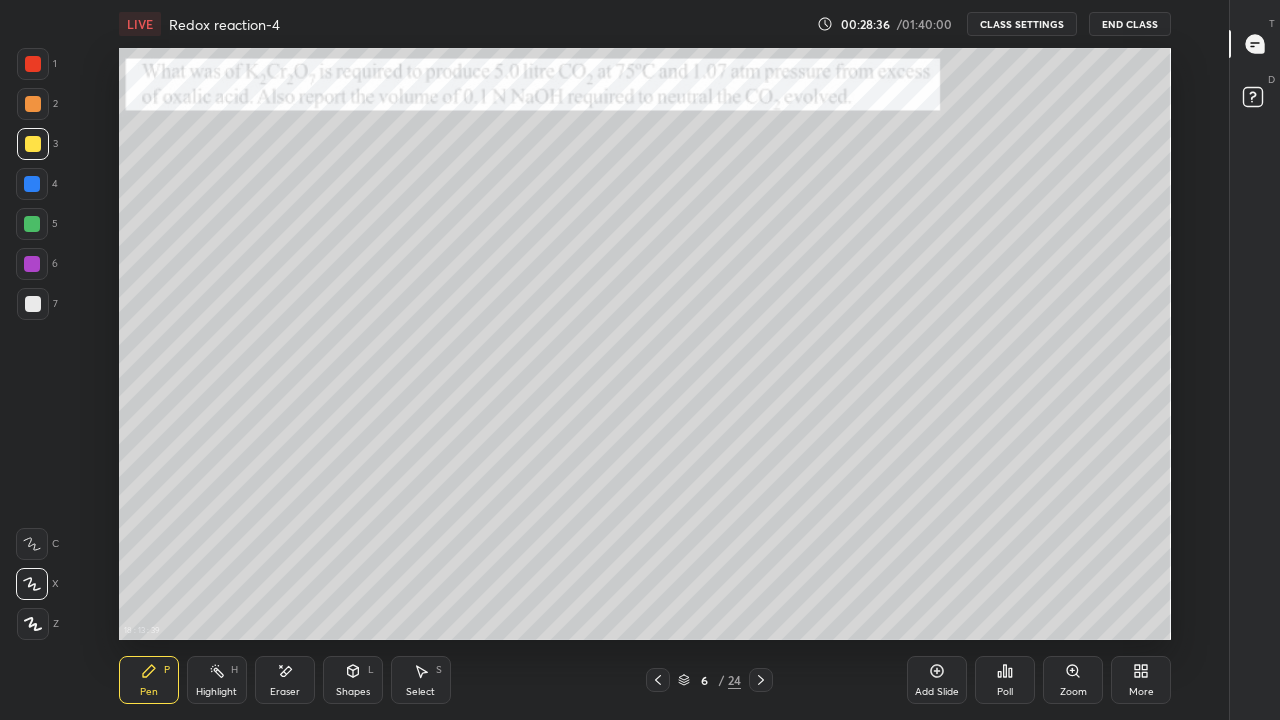 click 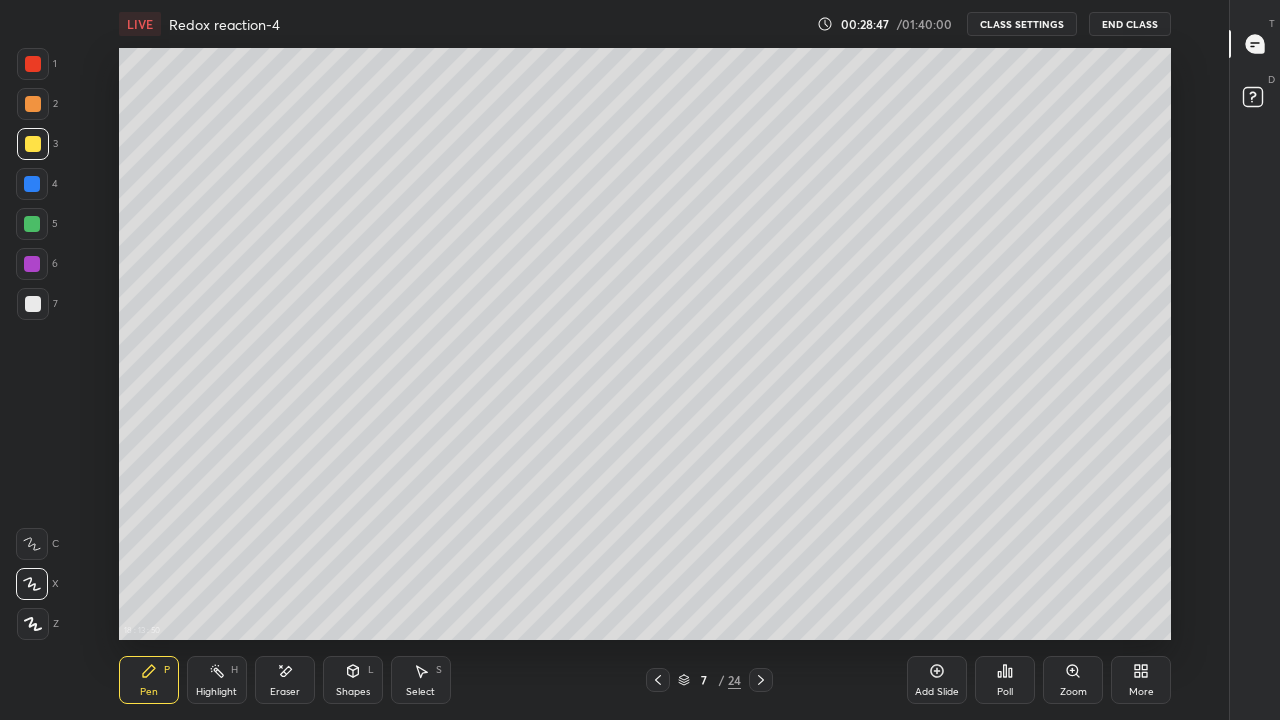 click on "Eraser" at bounding box center [285, 680] 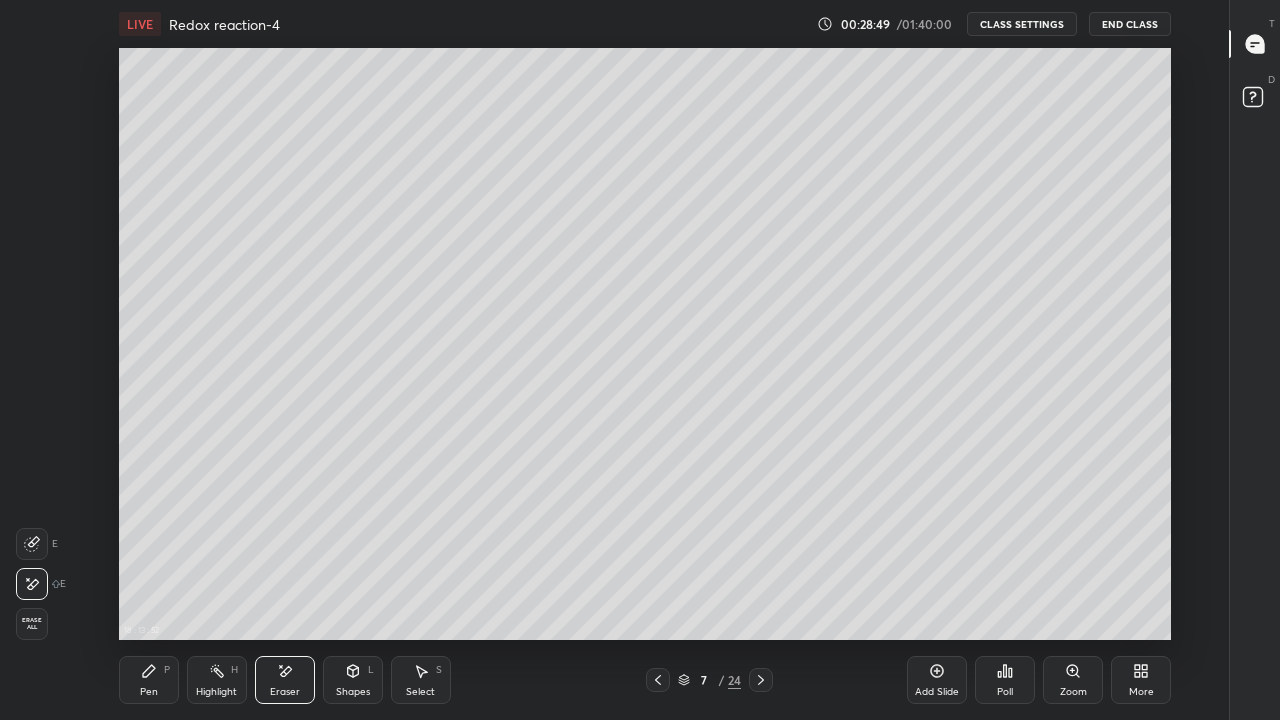 click on "Pen P" at bounding box center [149, 680] 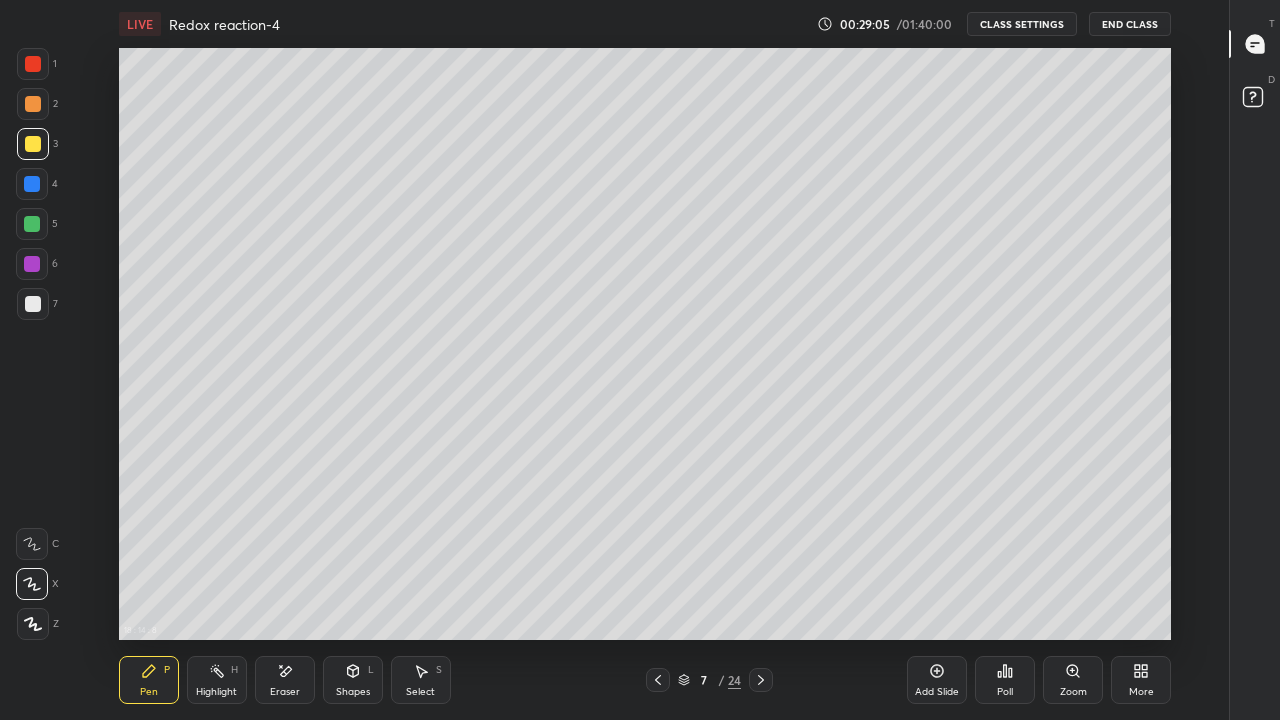 click on "7 / 24" at bounding box center [710, 680] 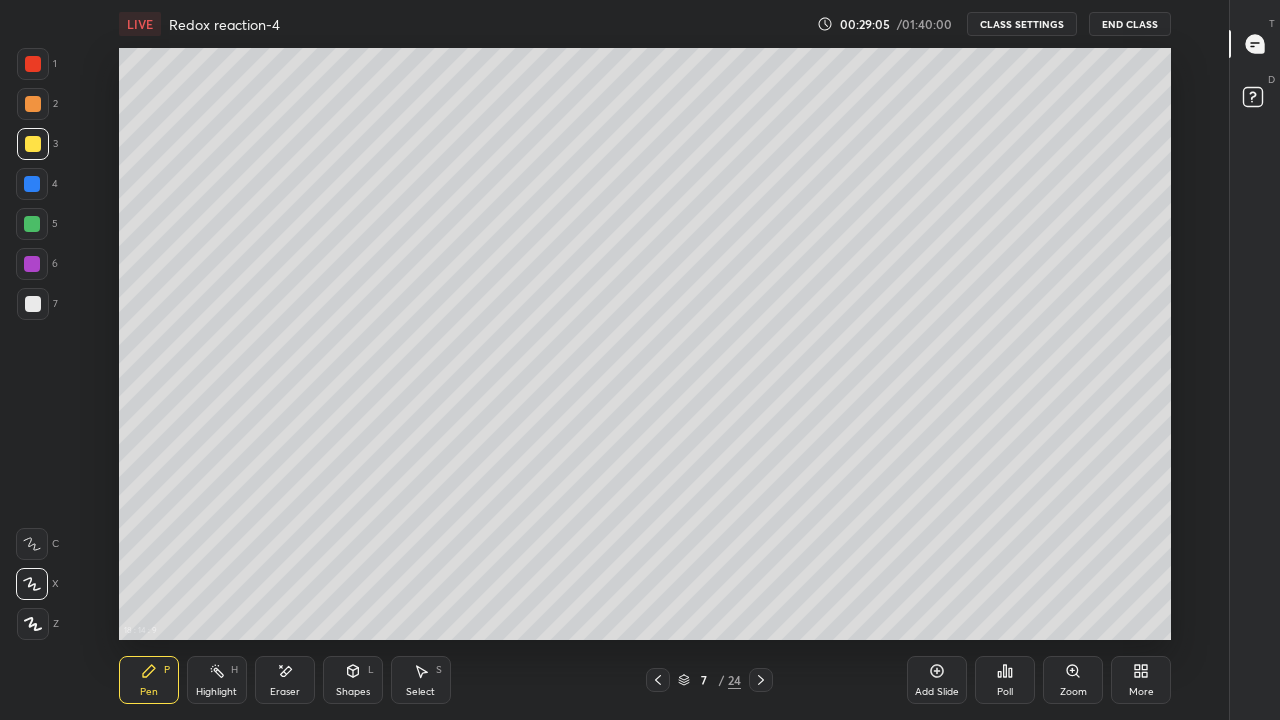 click 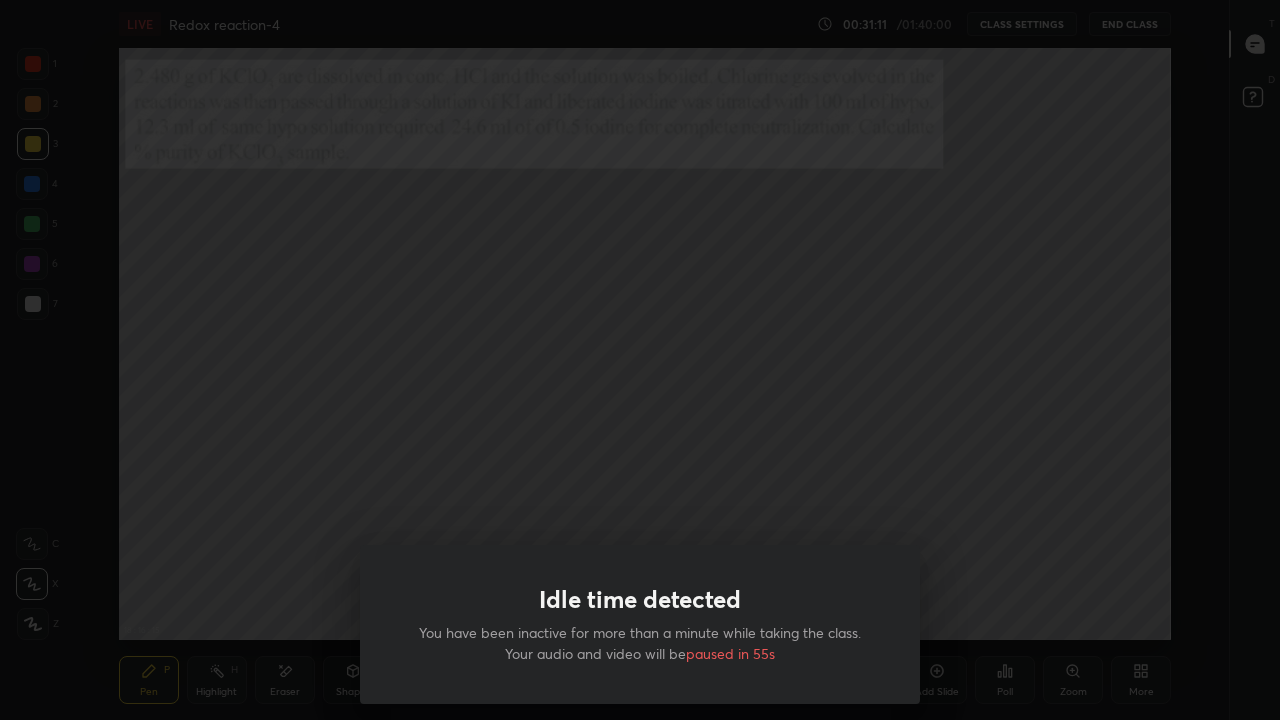 click on "Idle time detected You have been inactive for more than a minute while taking the class. Your audio and video will be  paused in 55s" at bounding box center (640, 360) 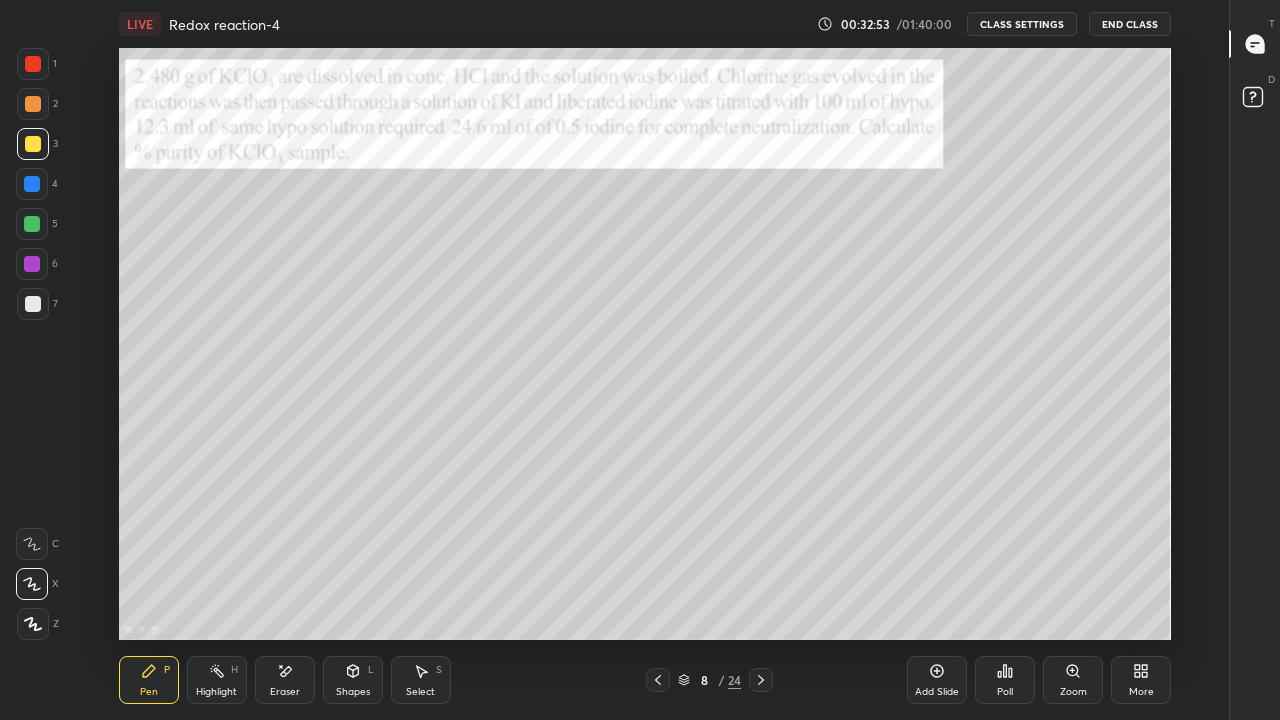 click on "Eraser" at bounding box center (285, 692) 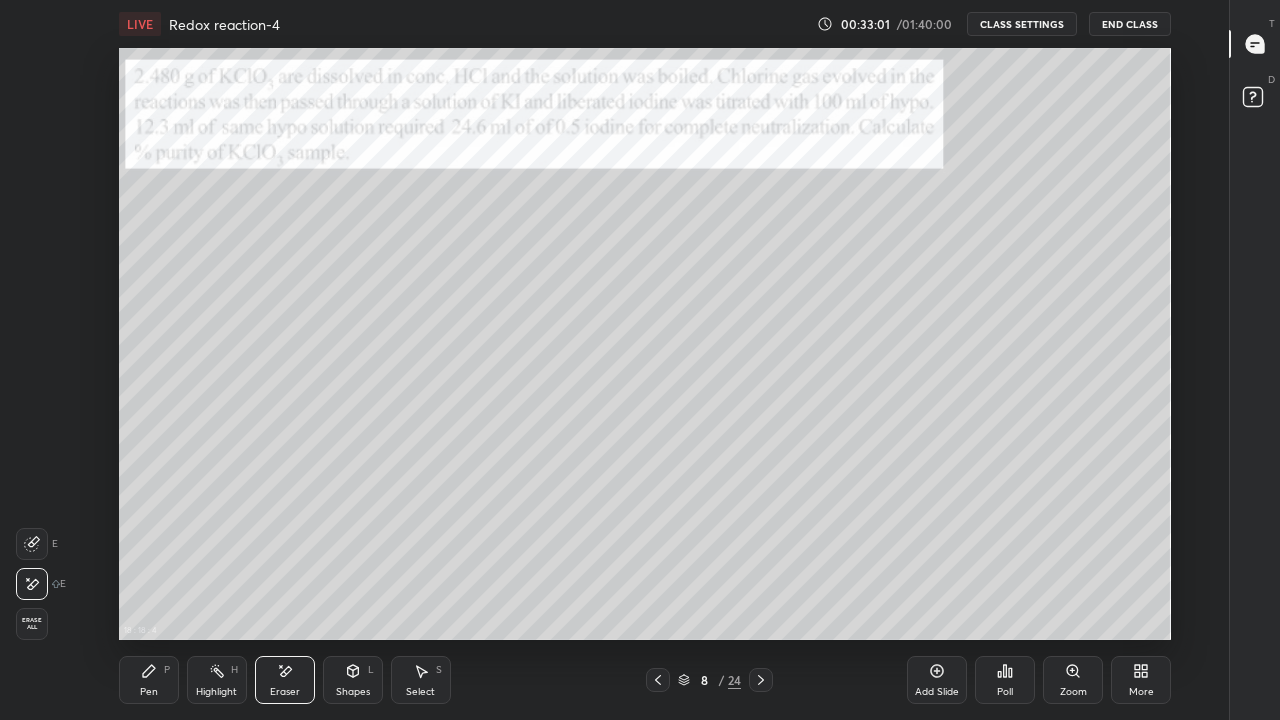 click on "Pen P" at bounding box center [149, 680] 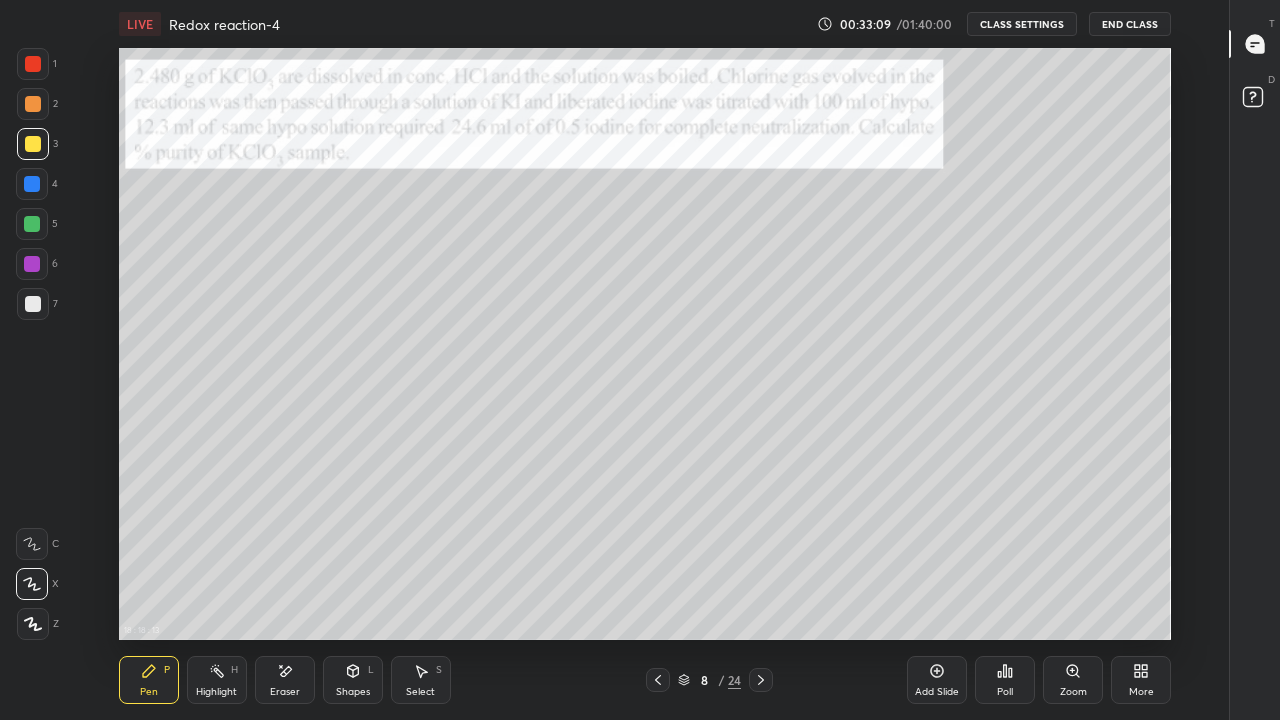 click on "Eraser" at bounding box center (285, 692) 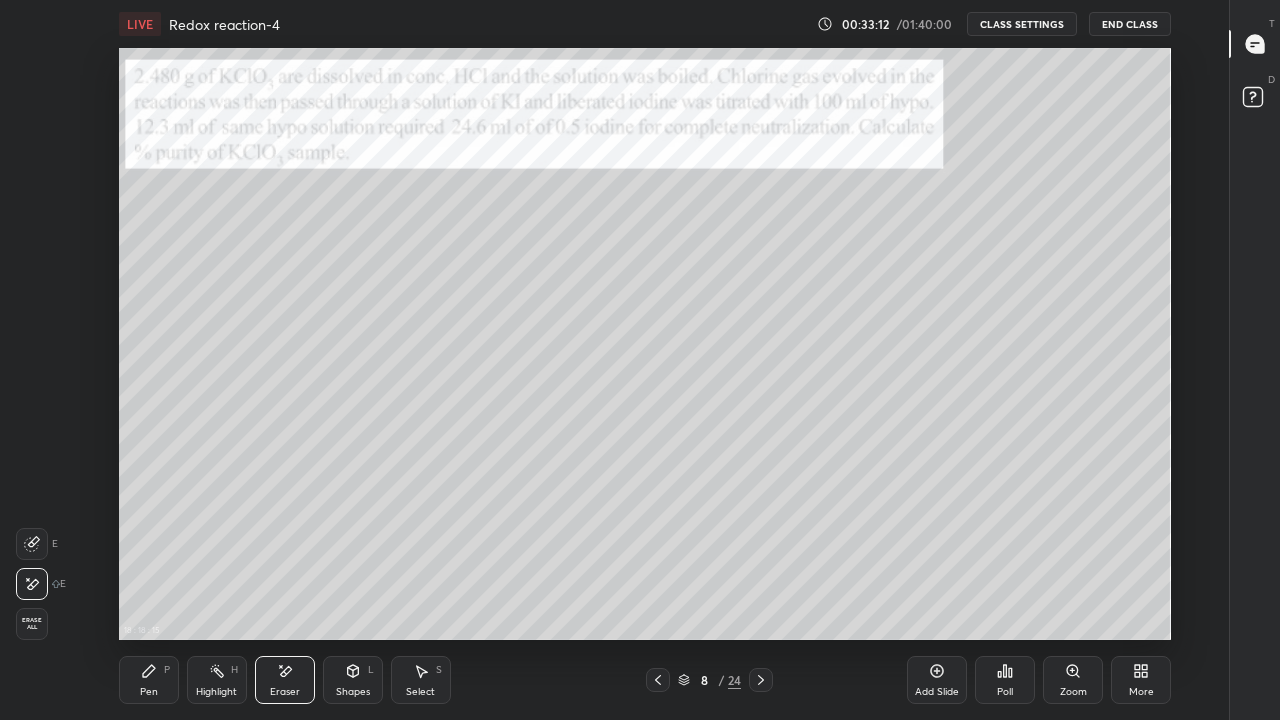 click on "Pen" at bounding box center (149, 692) 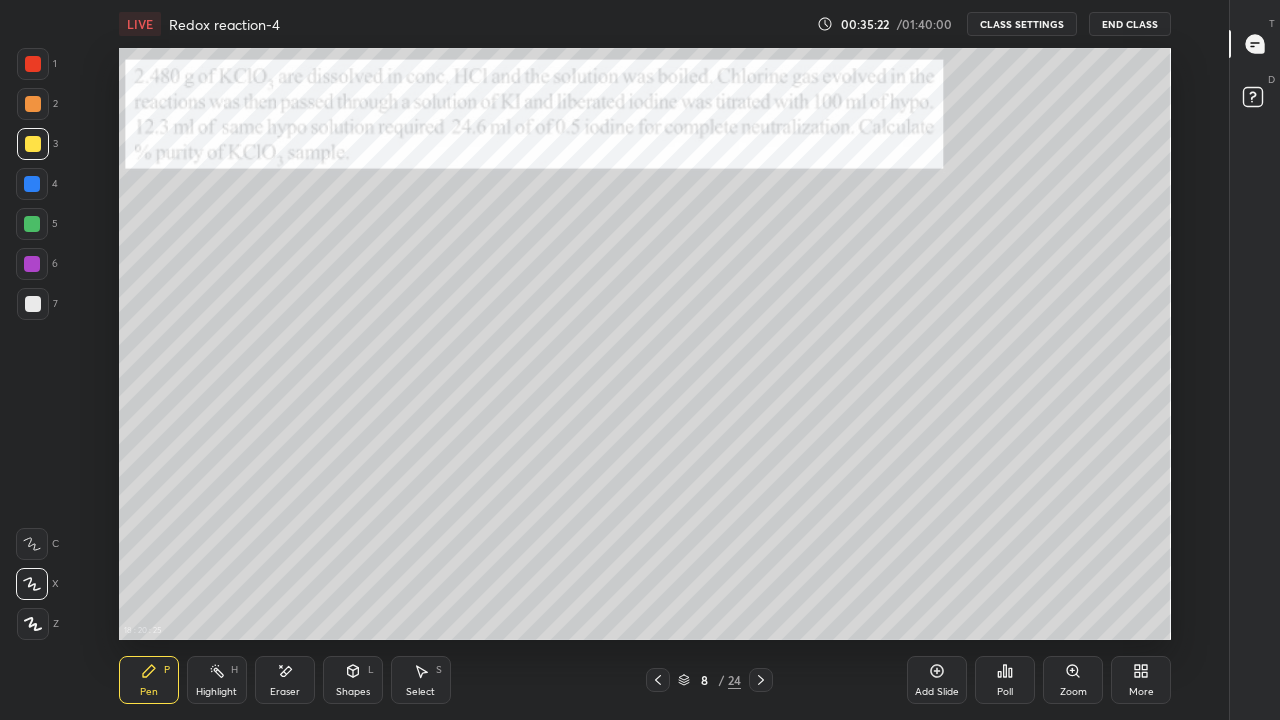 click on "Eraser" at bounding box center [285, 680] 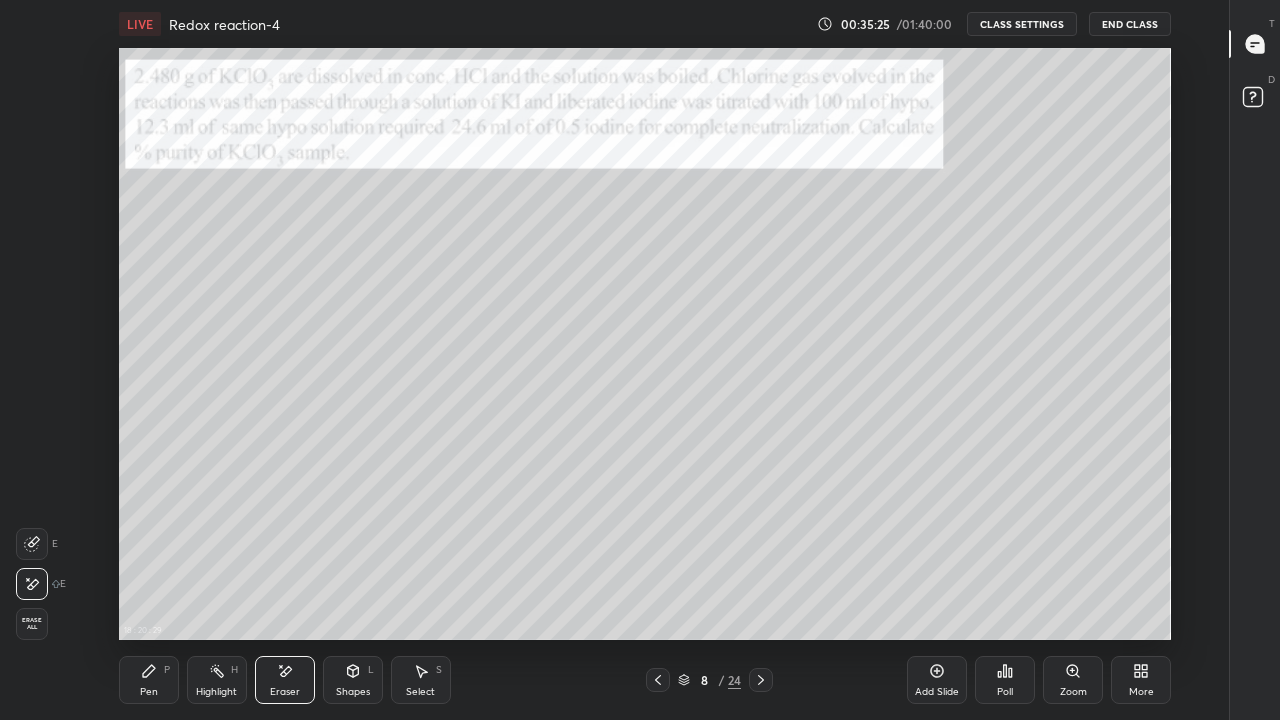 click on "Pen P" at bounding box center [149, 680] 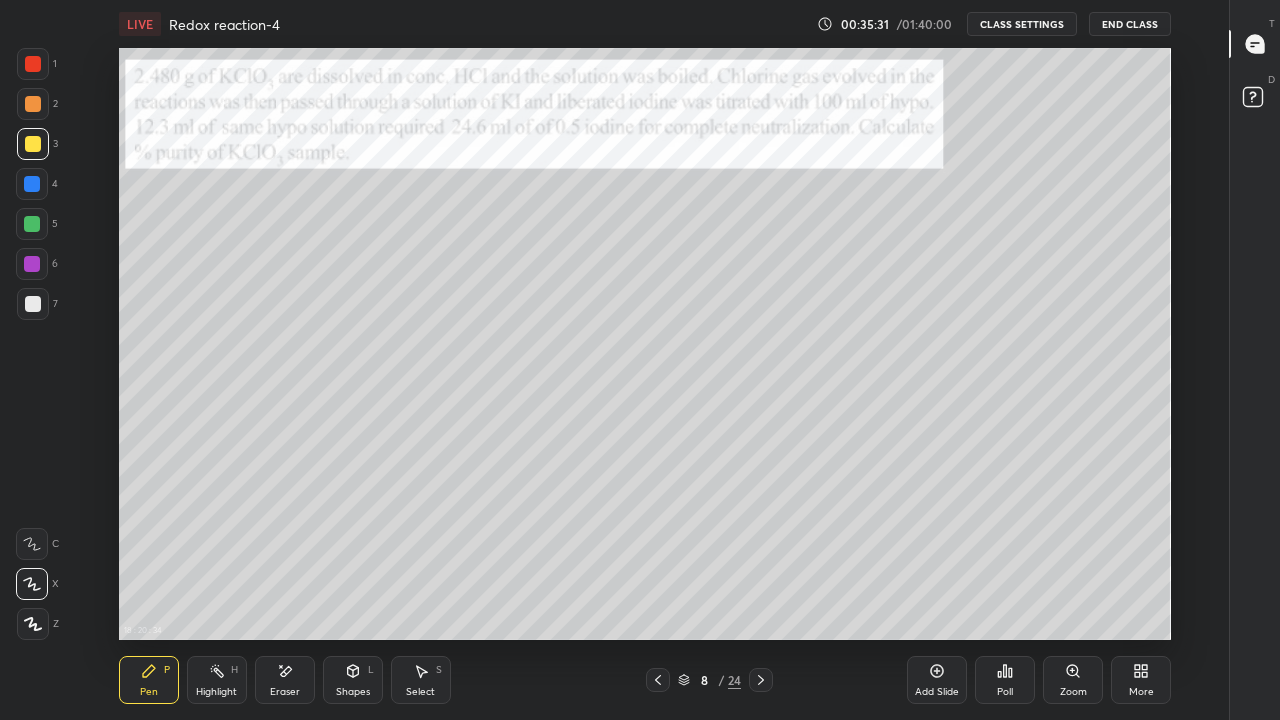click on "Eraser" at bounding box center [285, 680] 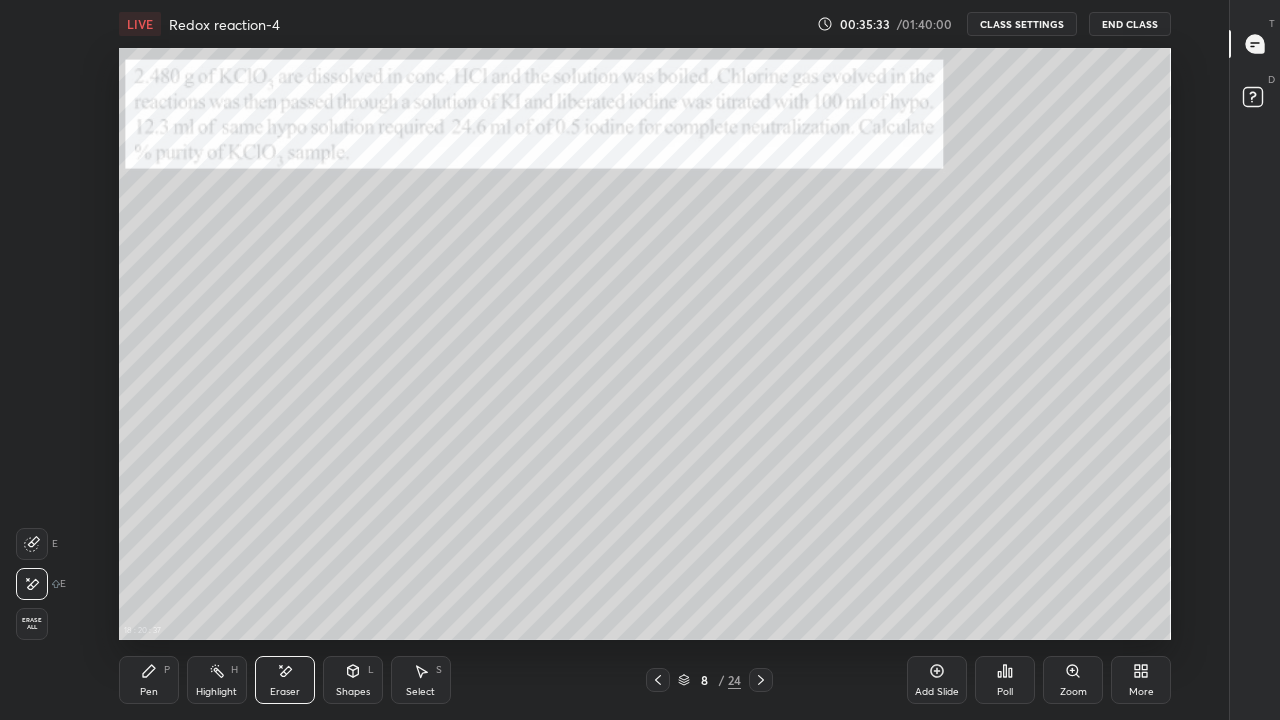 click on "Pen" at bounding box center [149, 692] 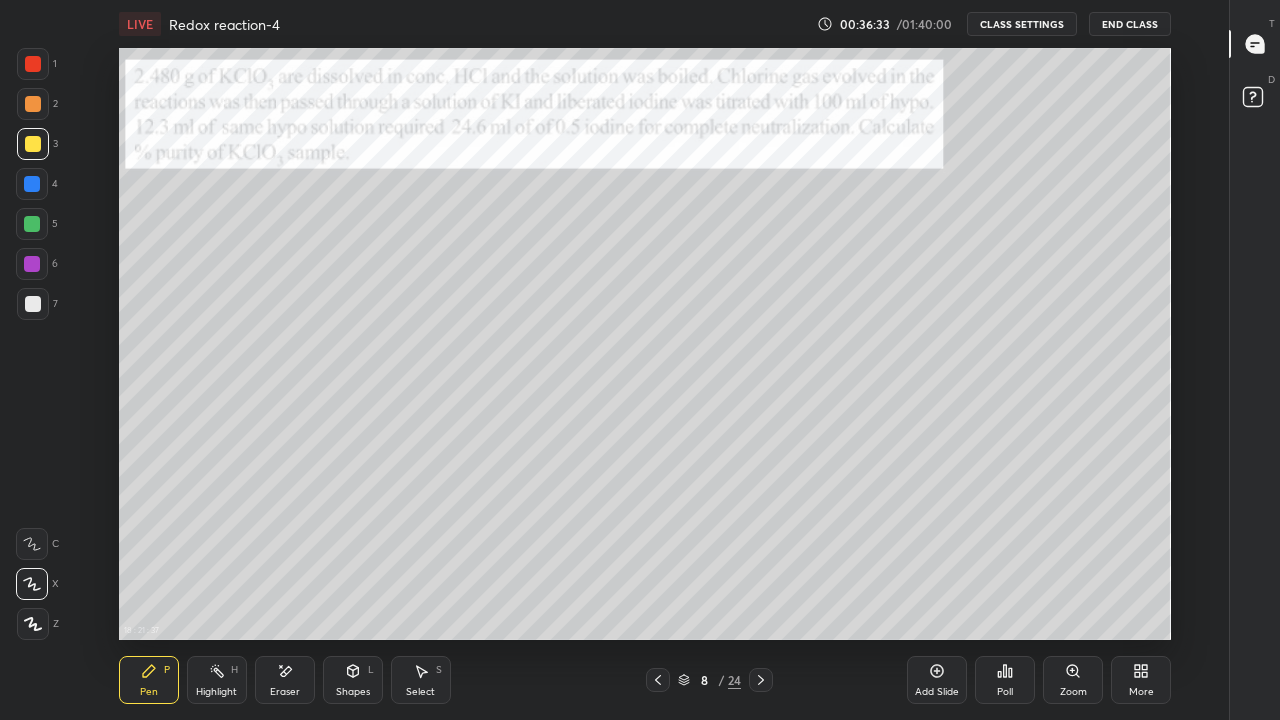 click on "Shapes" at bounding box center (353, 692) 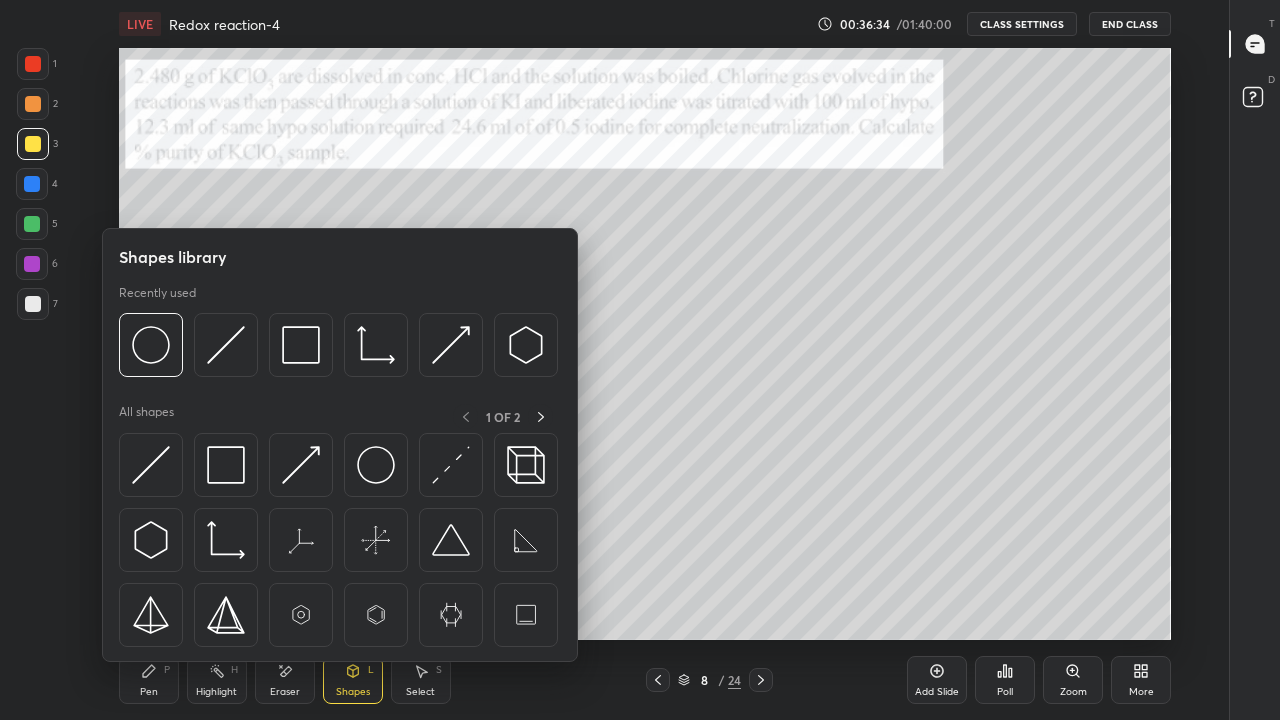 click on "Eraser" at bounding box center [285, 692] 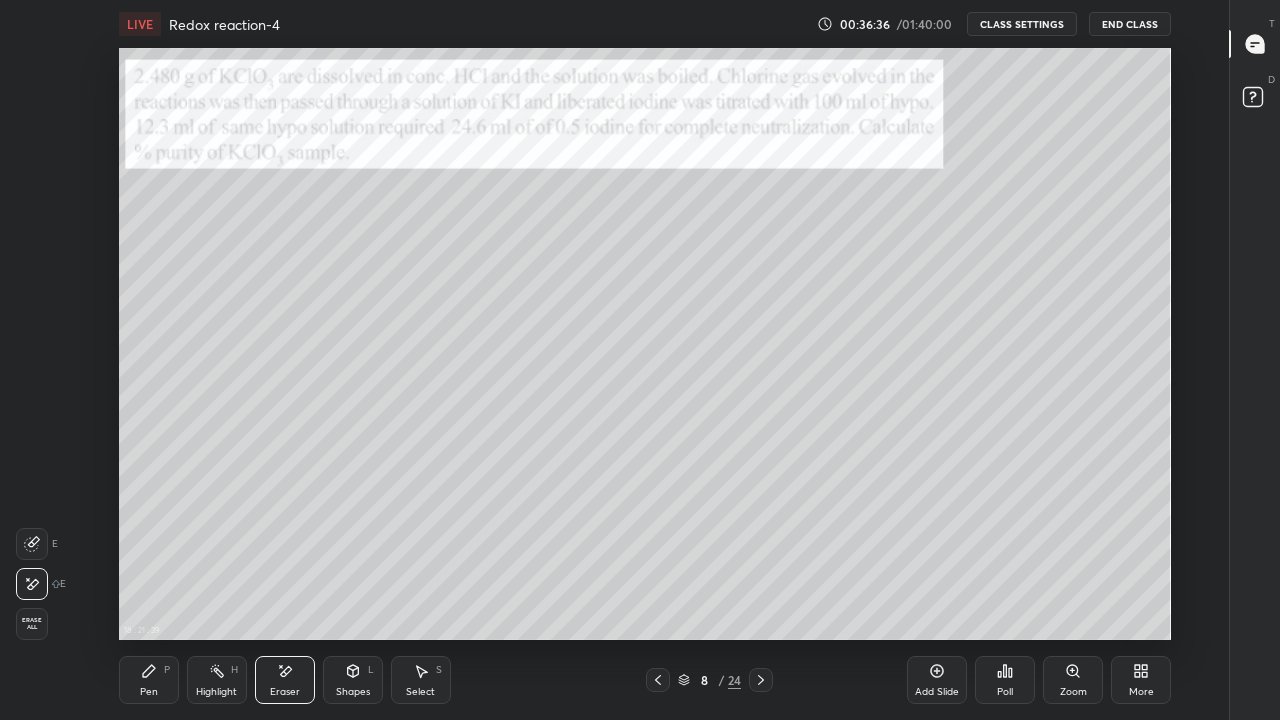 click on "Pen" at bounding box center (149, 692) 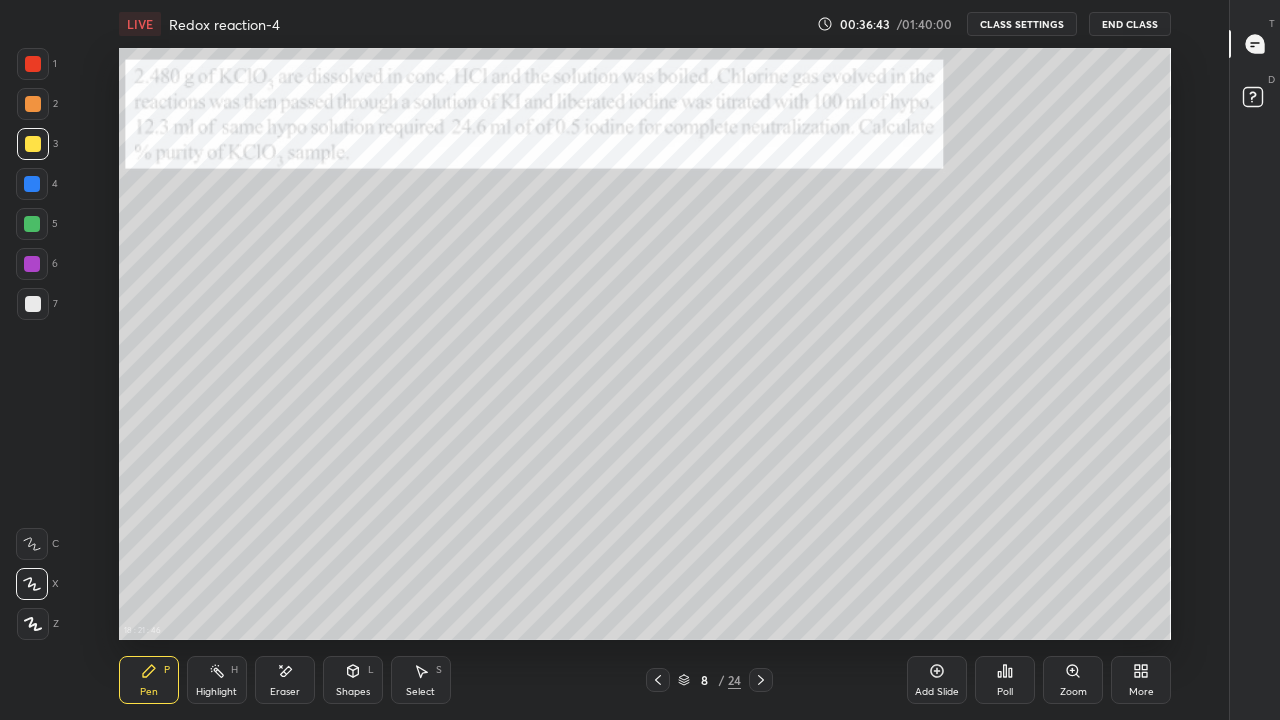 click on "Eraser" at bounding box center [285, 692] 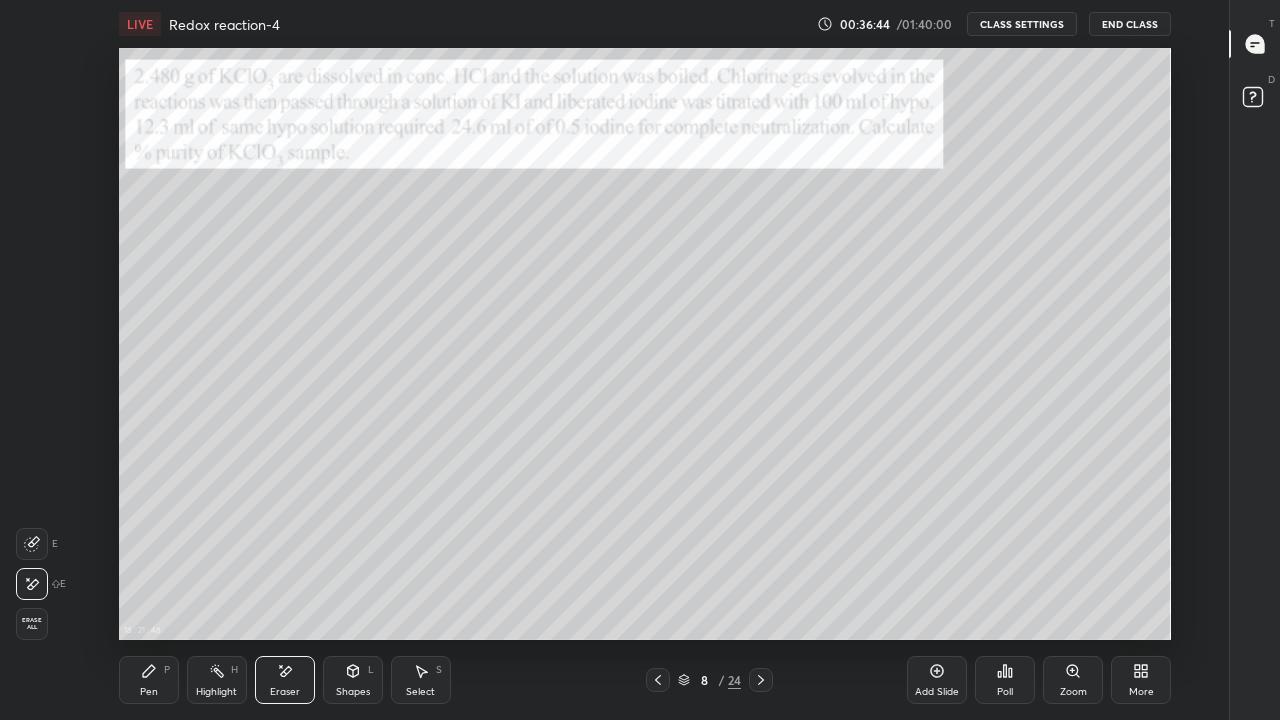 click on "Pen P" at bounding box center (149, 680) 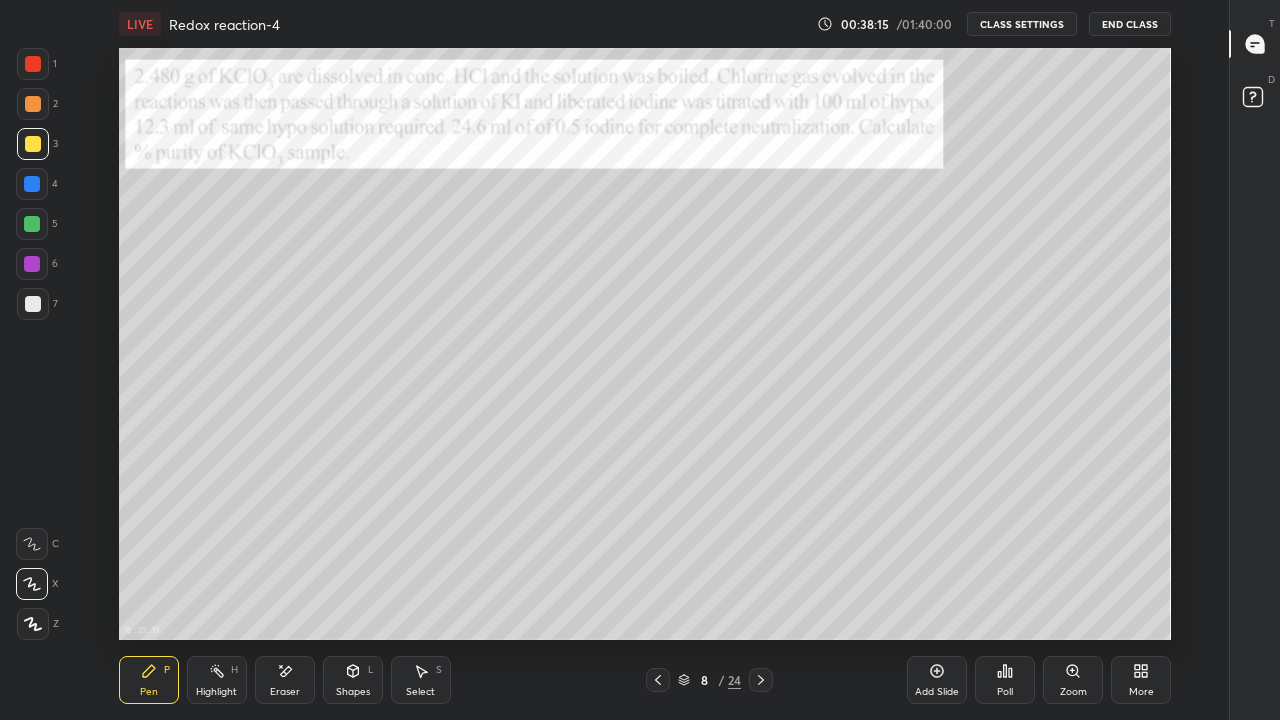 click on "Eraser" at bounding box center [285, 680] 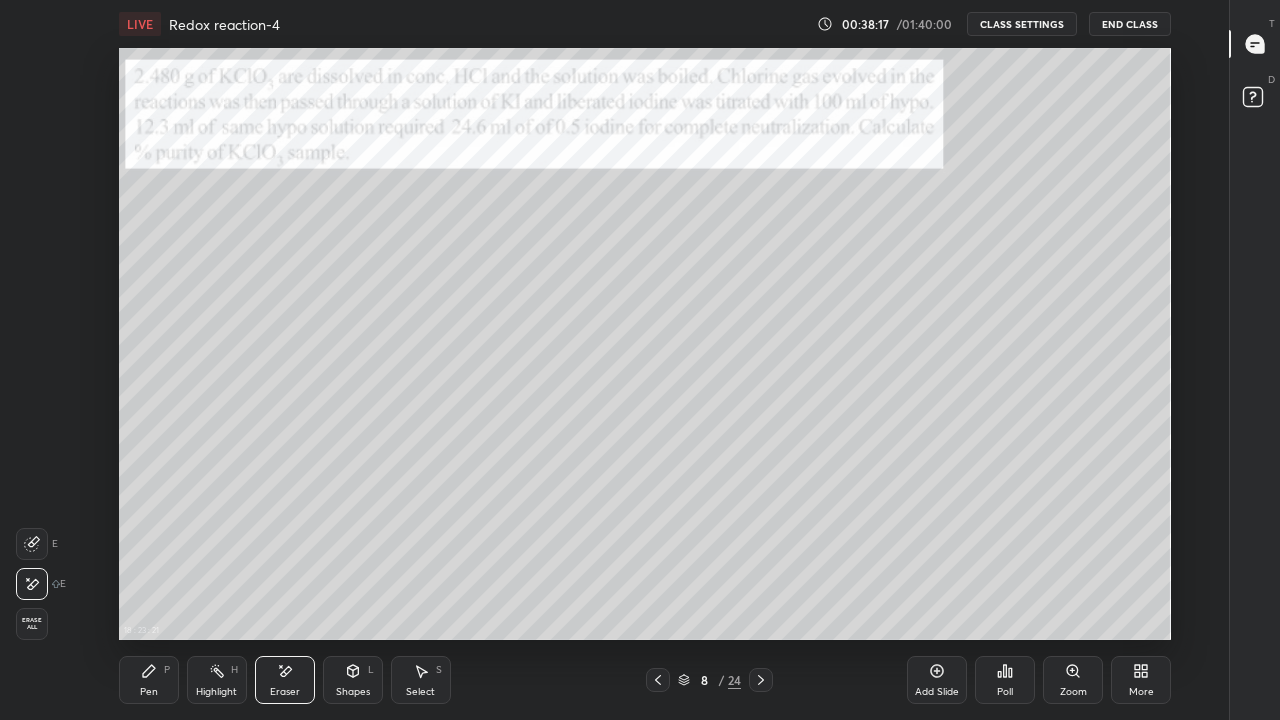click on "Pen P" at bounding box center [149, 680] 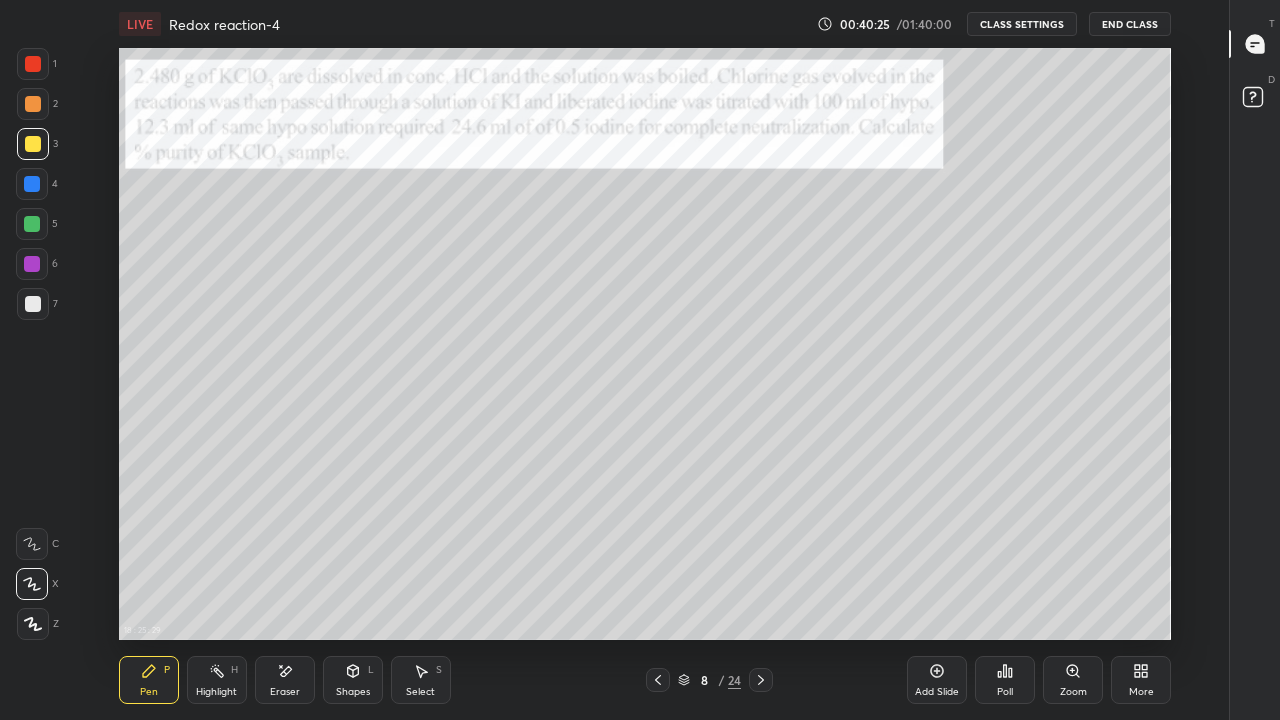 click 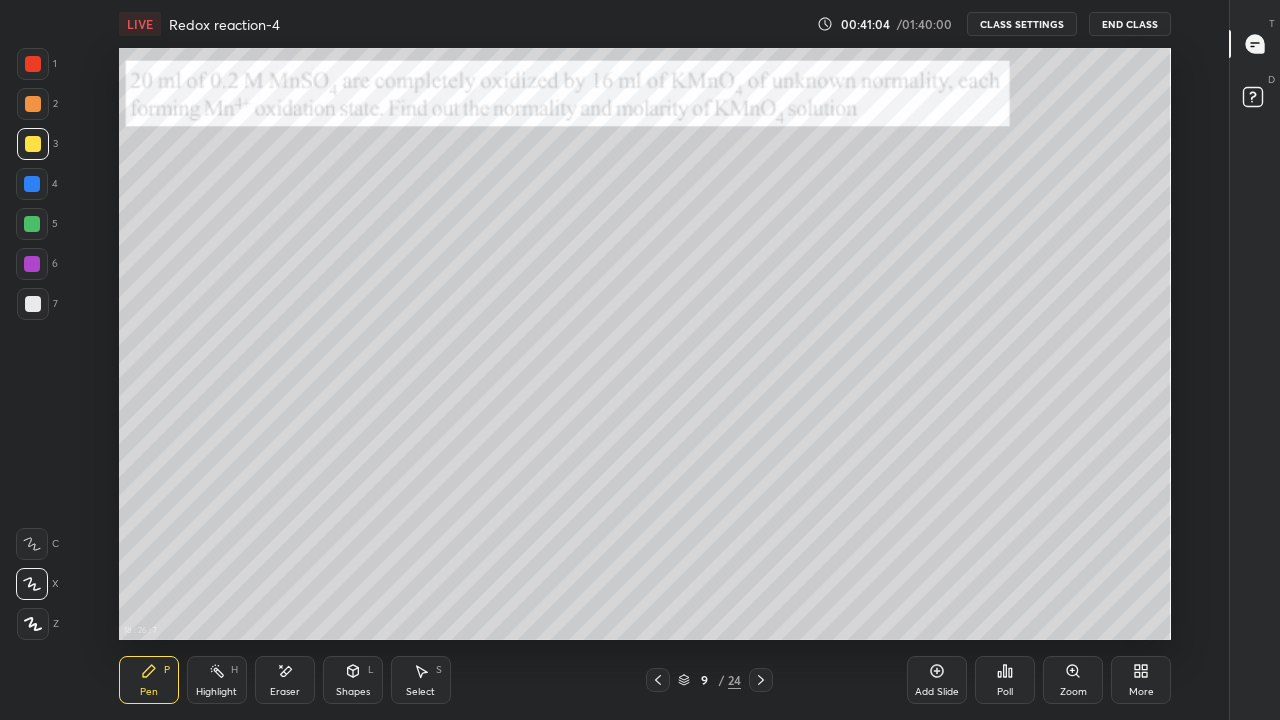 click 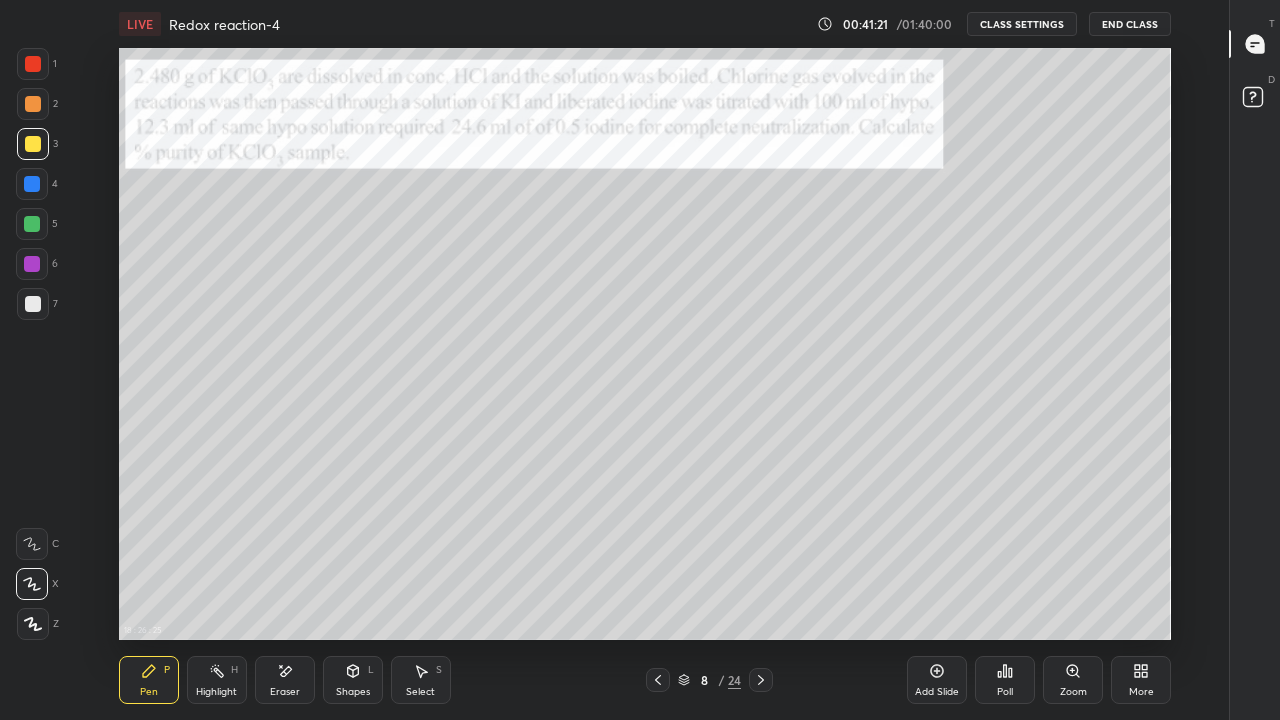 click 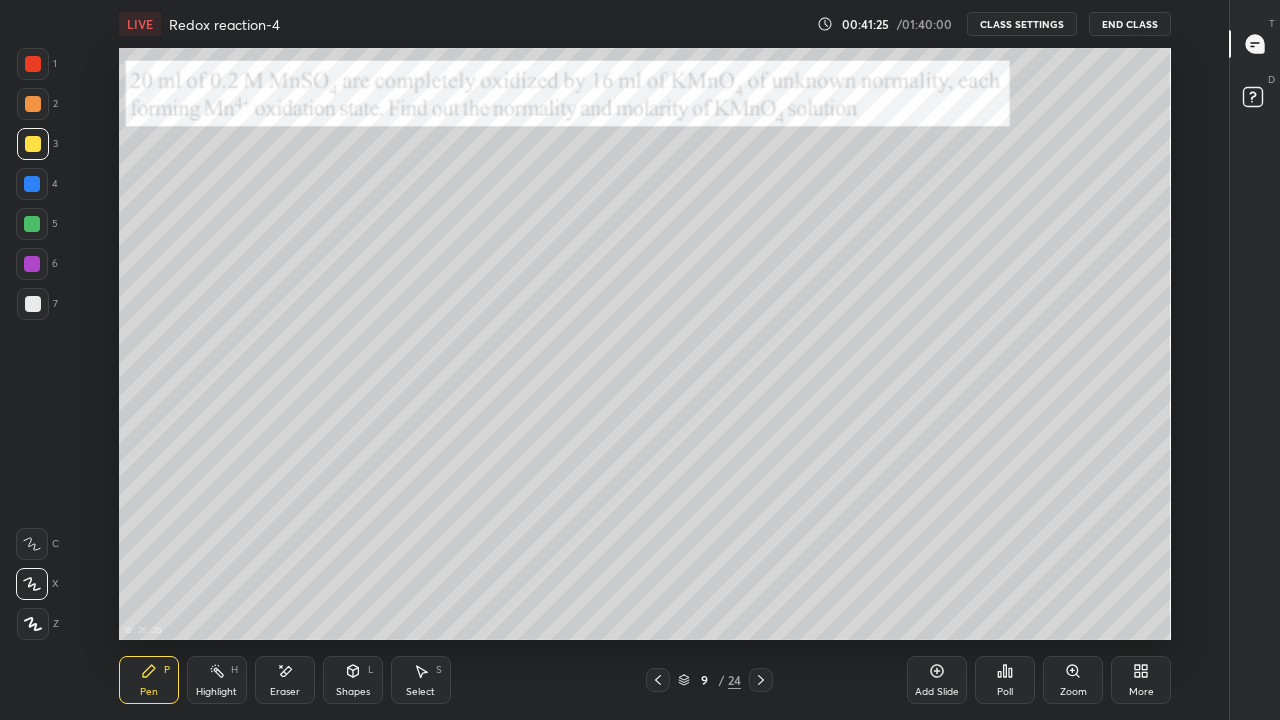 click 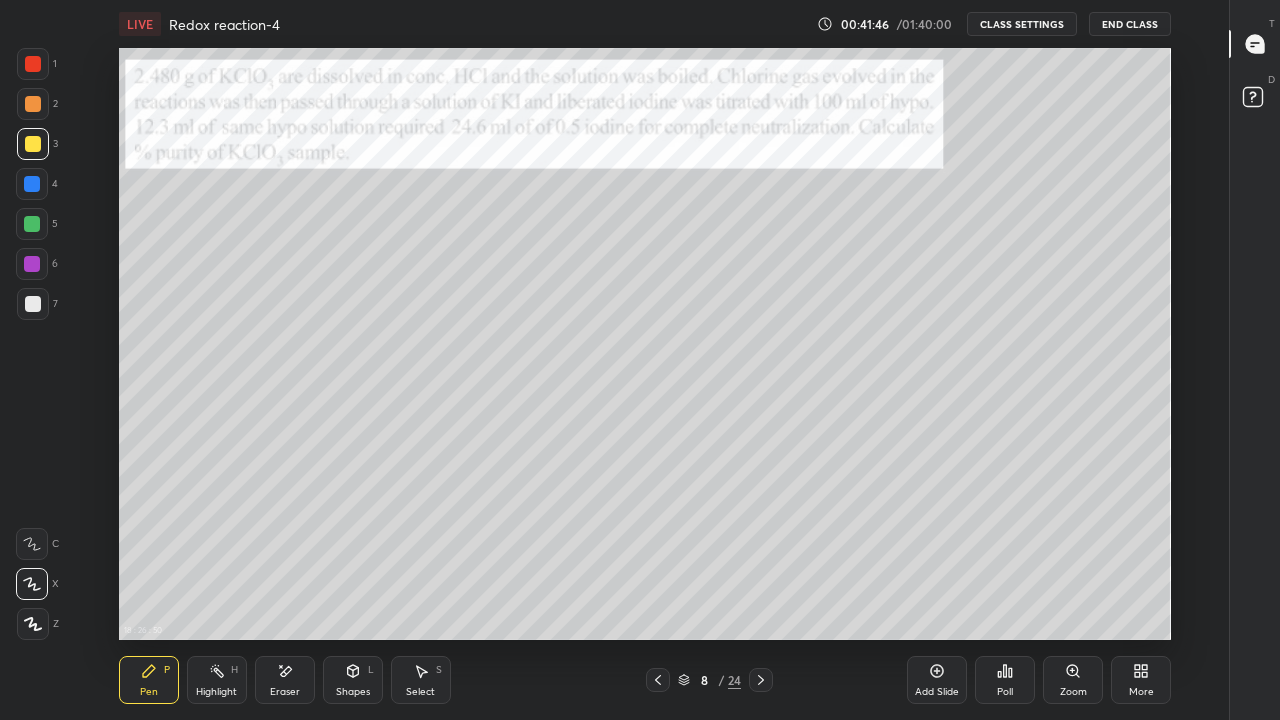 click at bounding box center [33, 104] 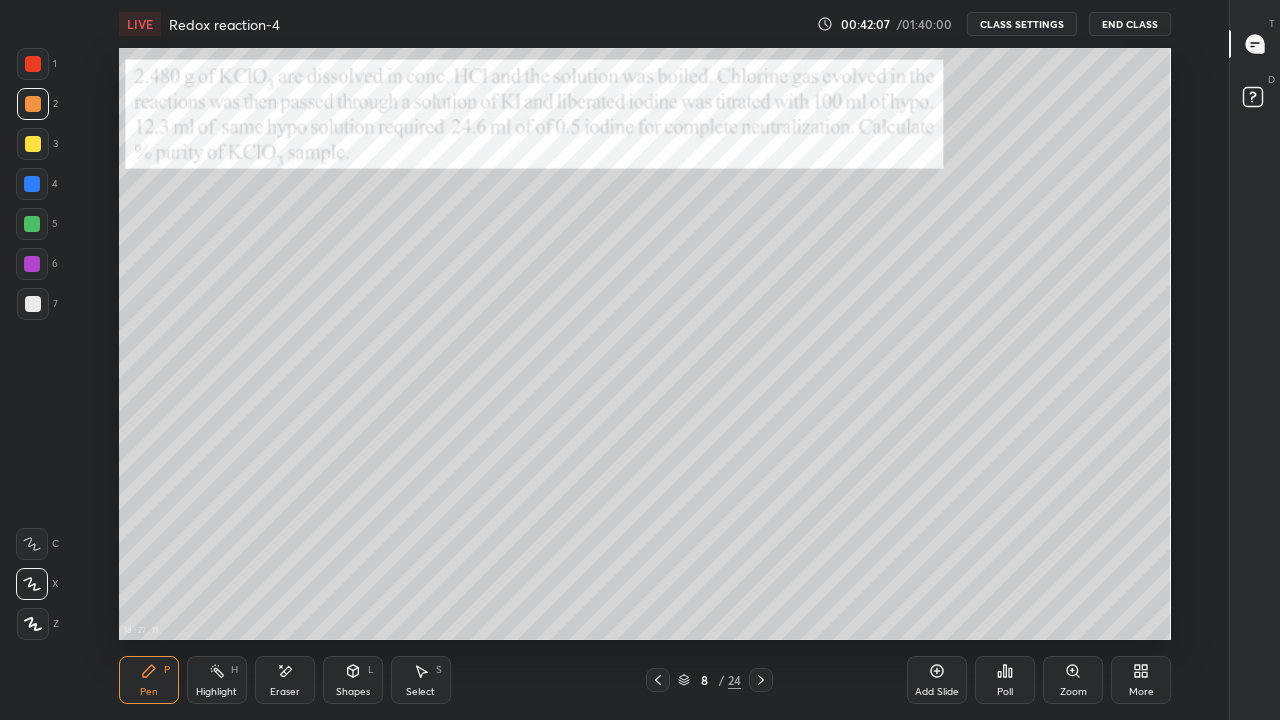 click on "Eraser" at bounding box center [285, 680] 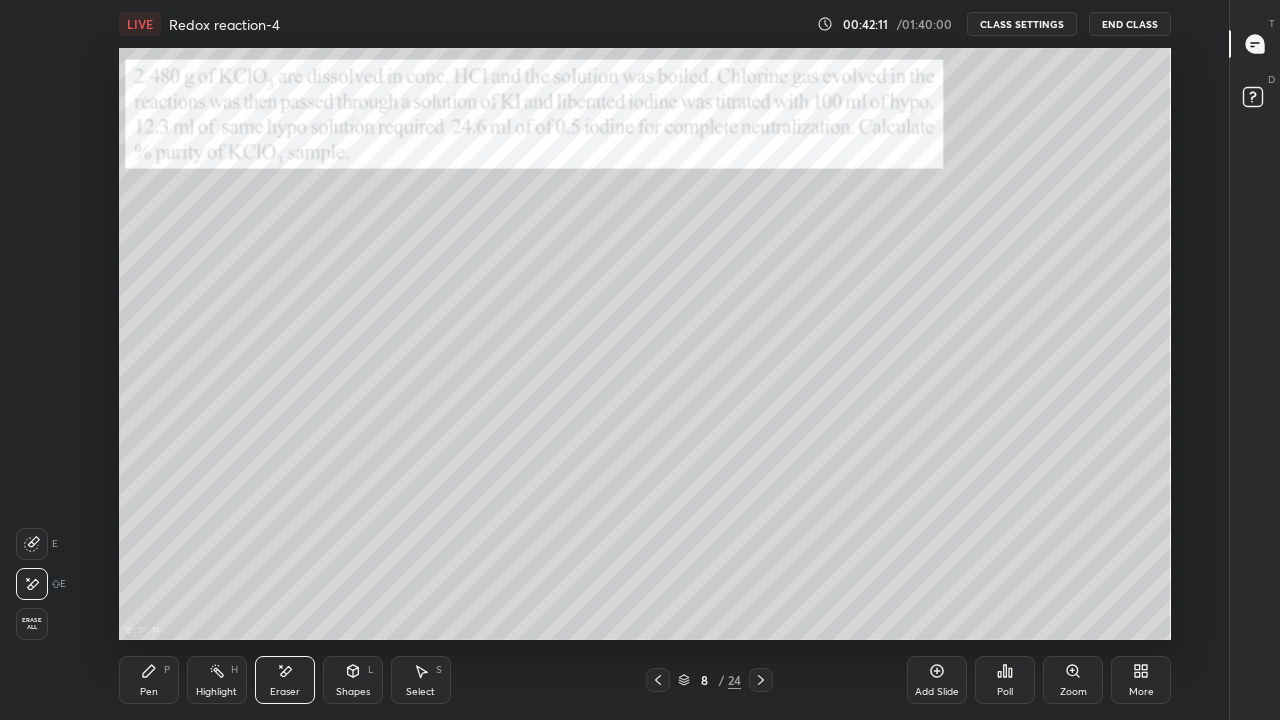 click 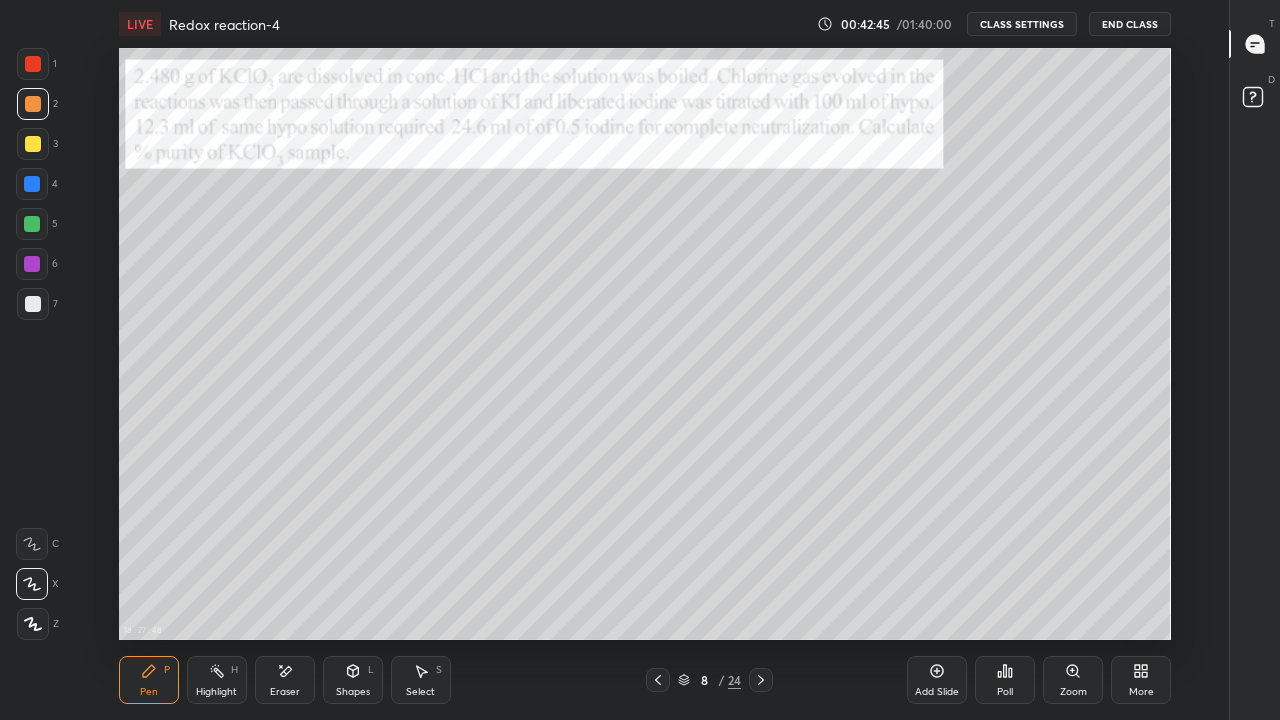click at bounding box center (761, 680) 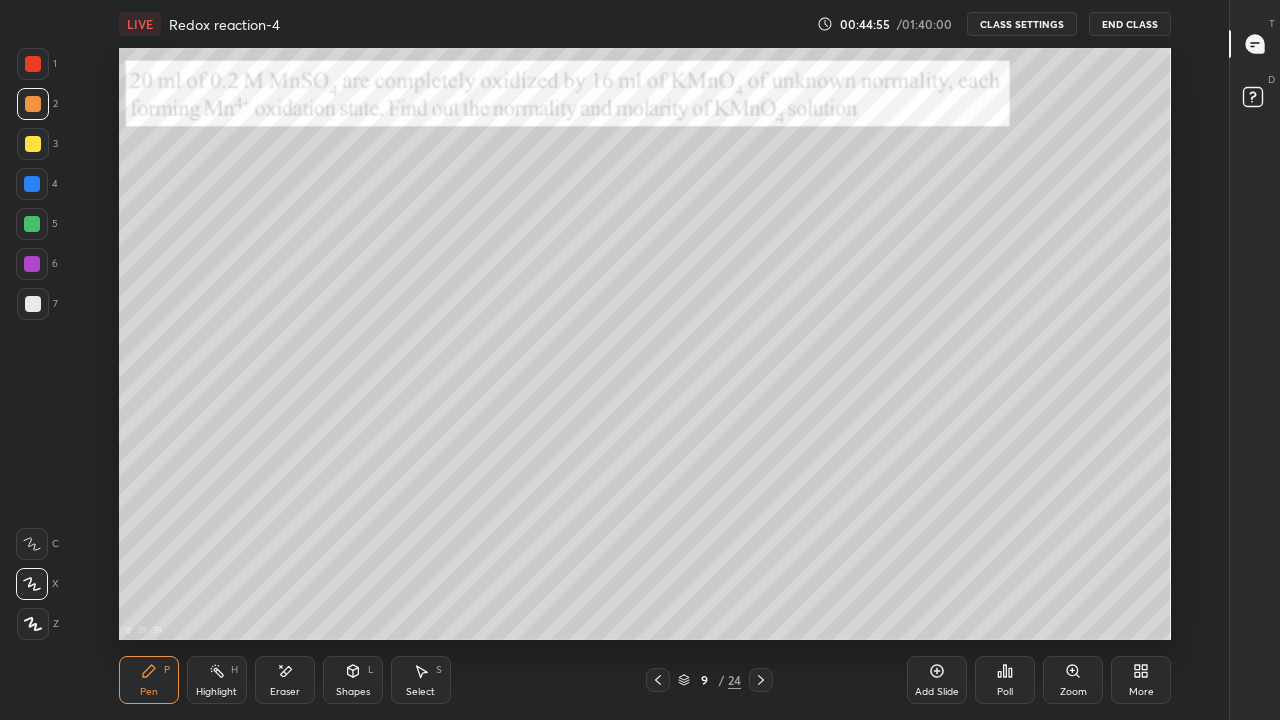 click on "Highlight H" at bounding box center (217, 680) 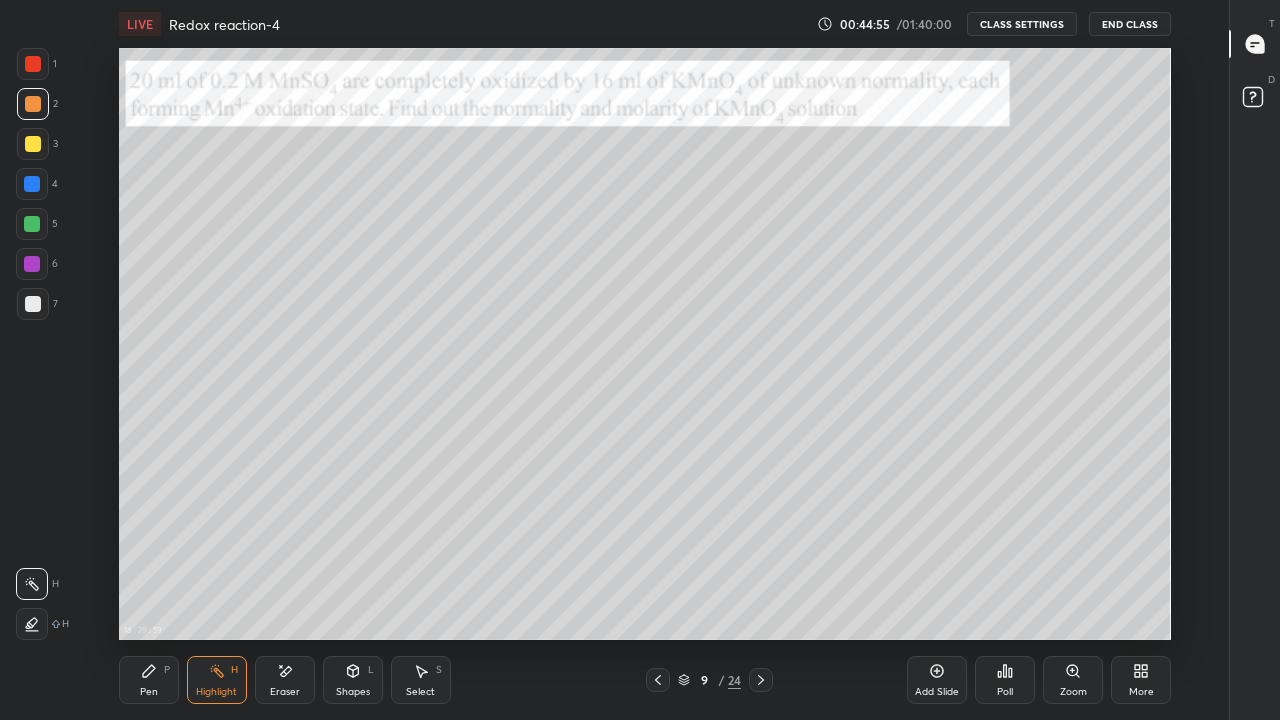 click on "Eraser" at bounding box center [285, 692] 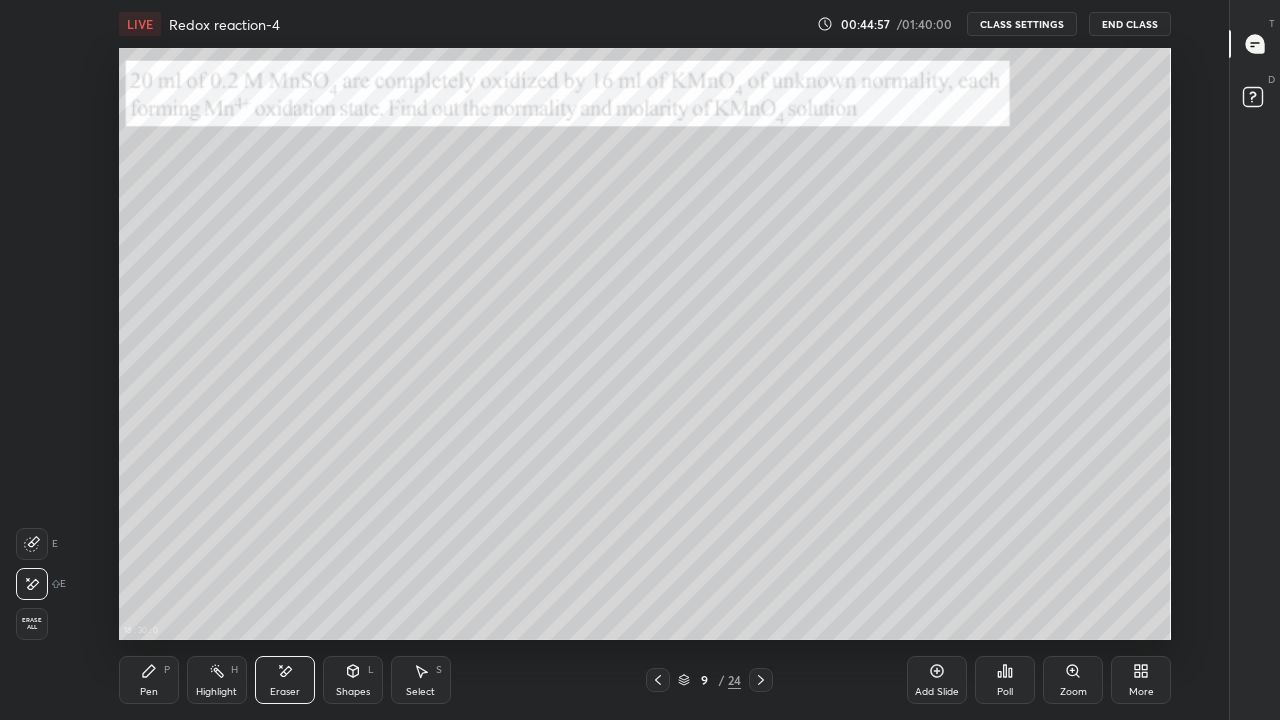 click on "Pen" at bounding box center (149, 692) 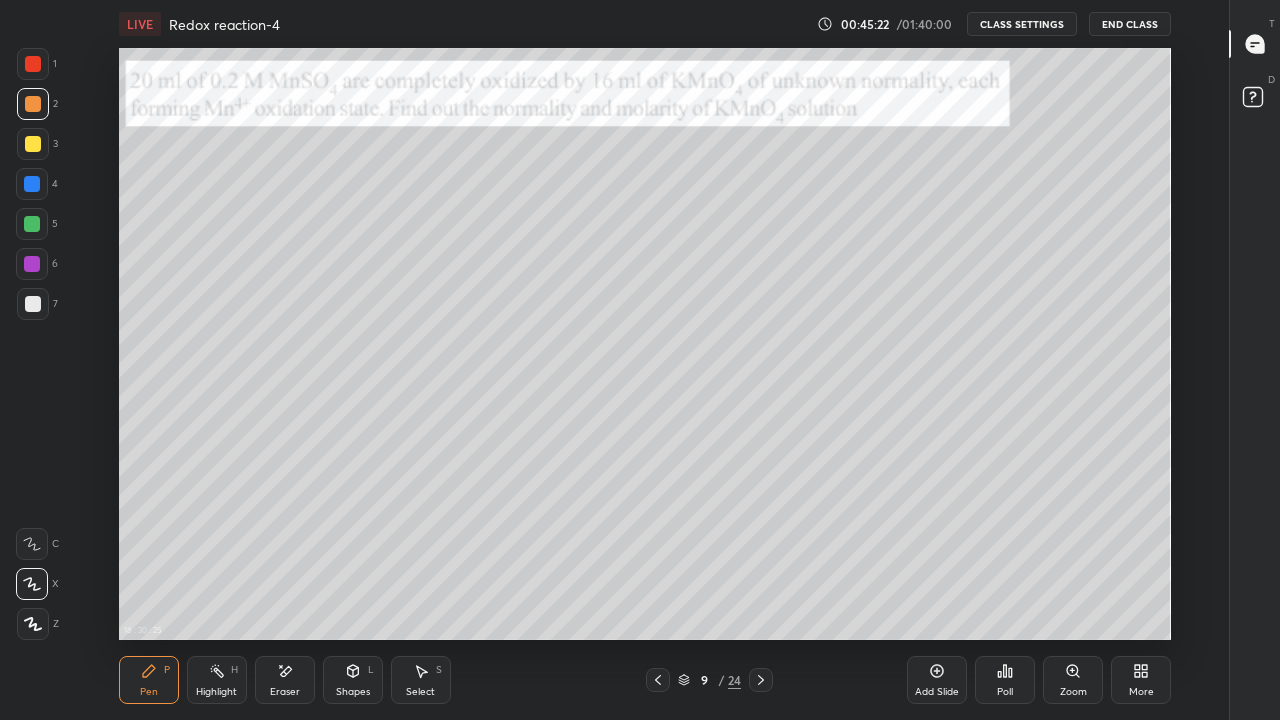click on "Eraser" at bounding box center [285, 692] 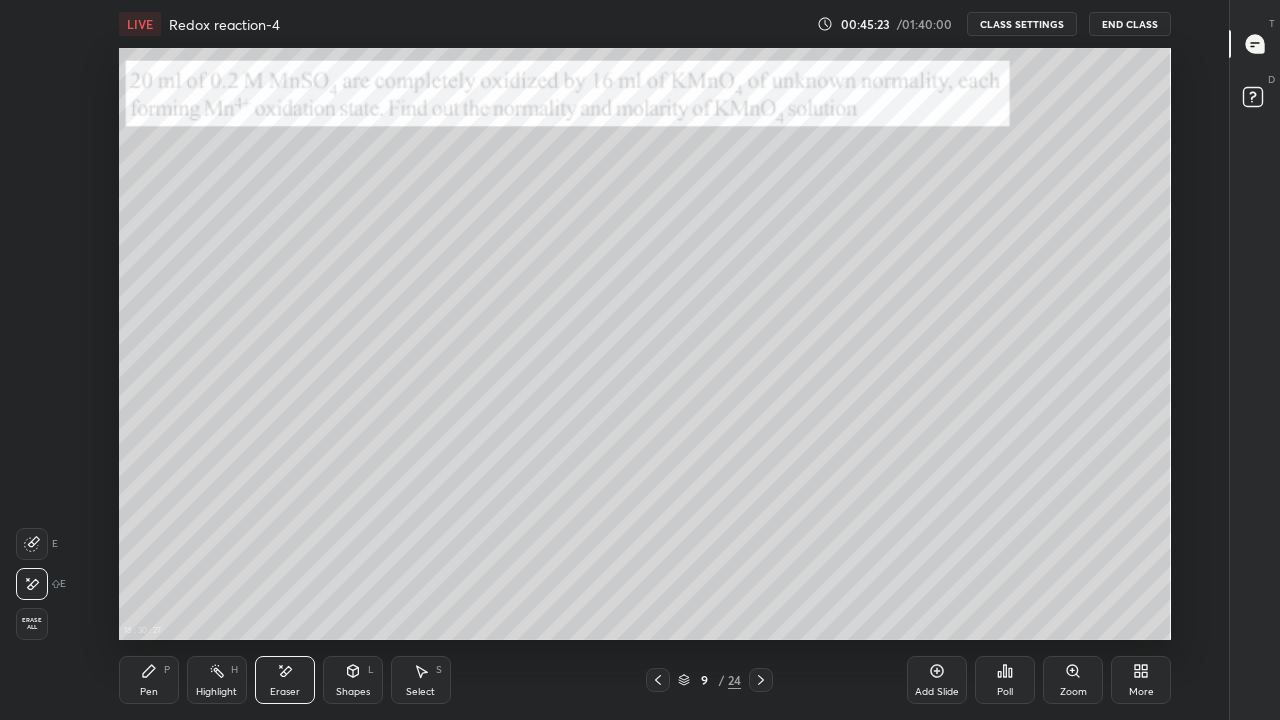 click on "Pen" at bounding box center [149, 692] 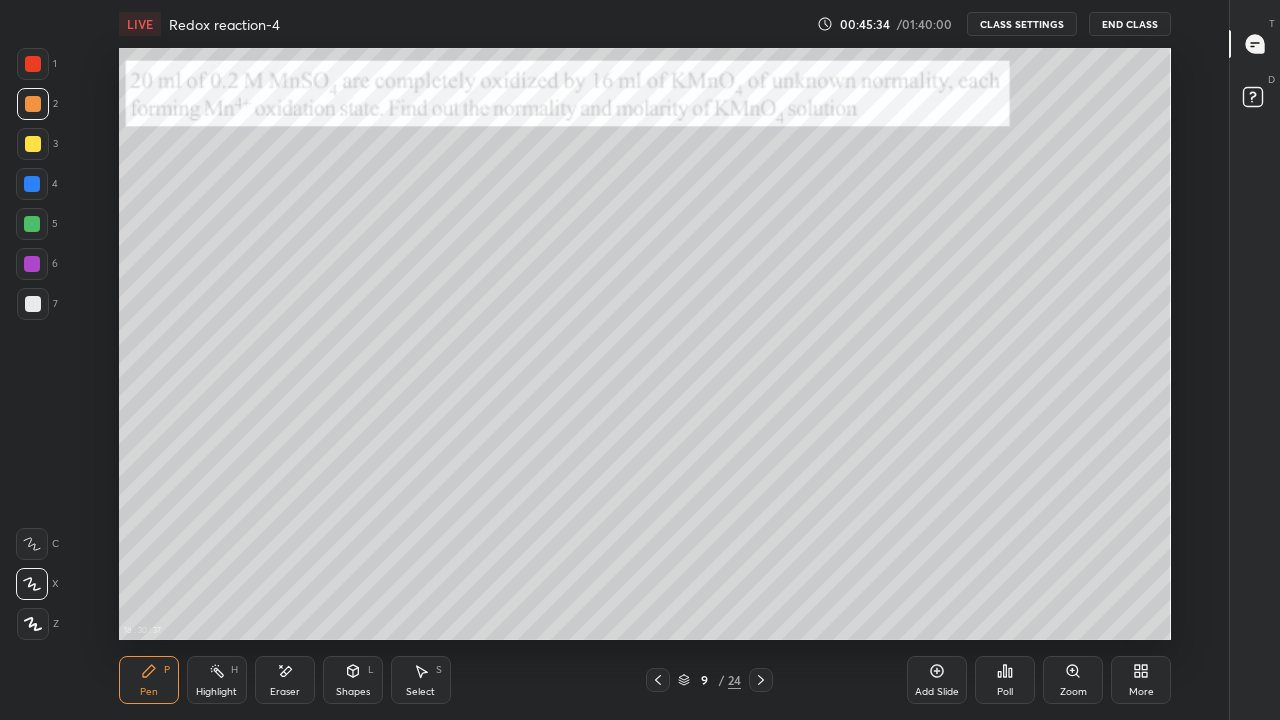 click on "Eraser" at bounding box center (285, 680) 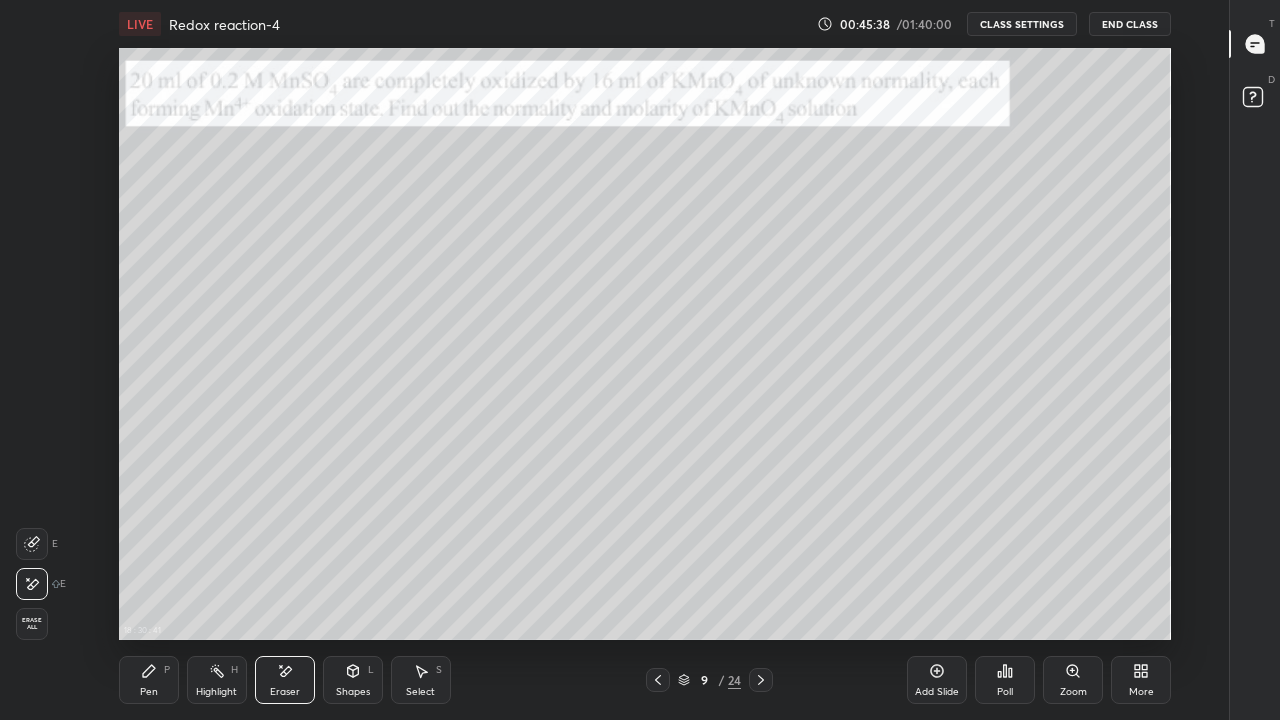 click on "Pen P" at bounding box center [149, 680] 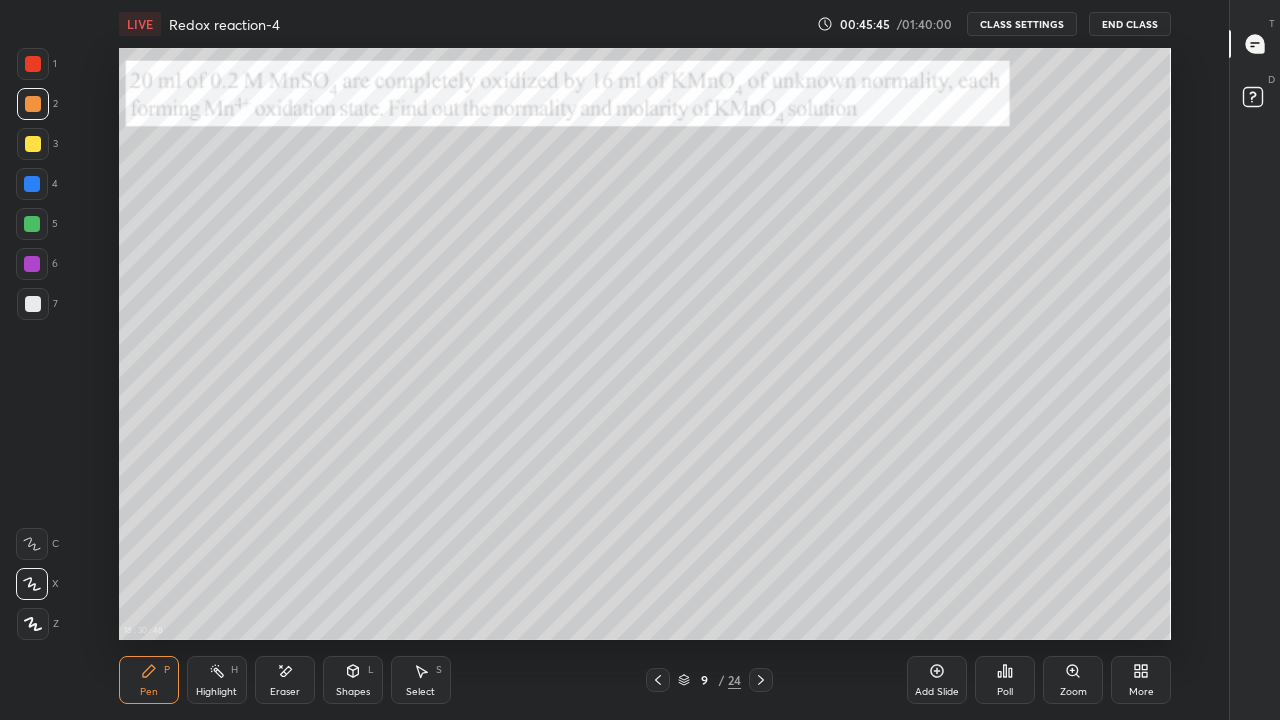 click on "Eraser" at bounding box center (285, 692) 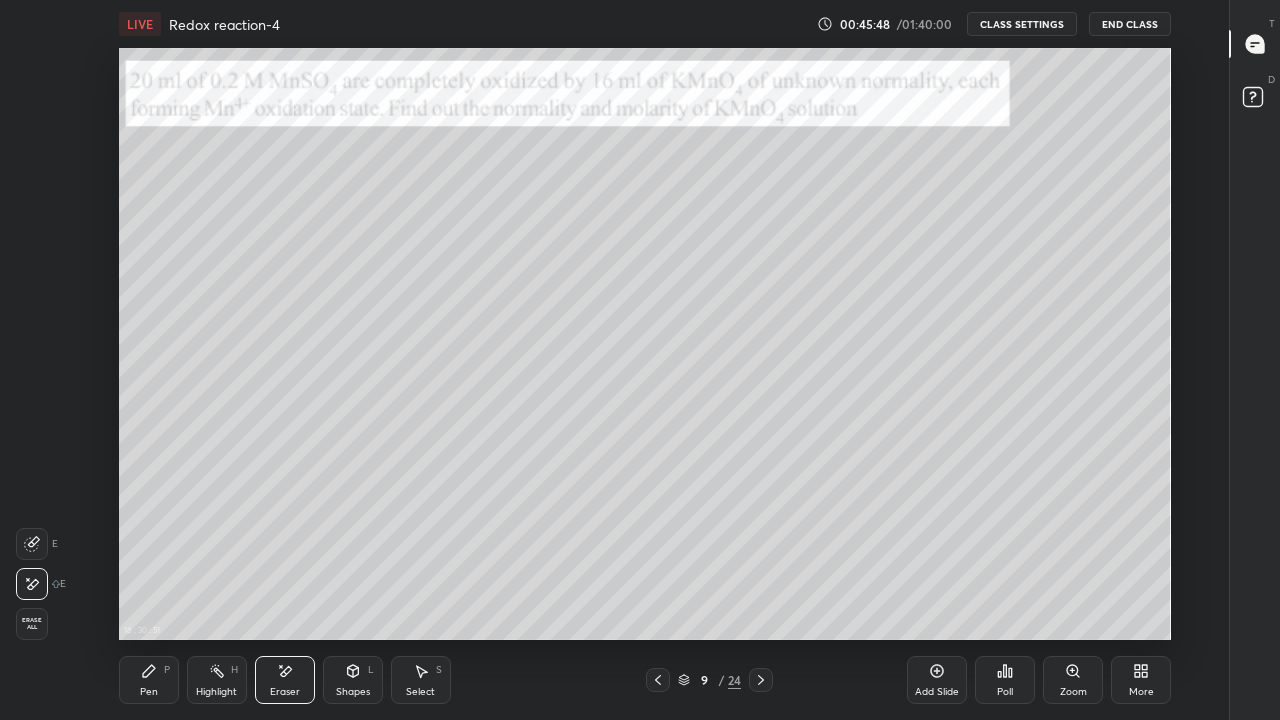 click on "Pen P" at bounding box center [149, 680] 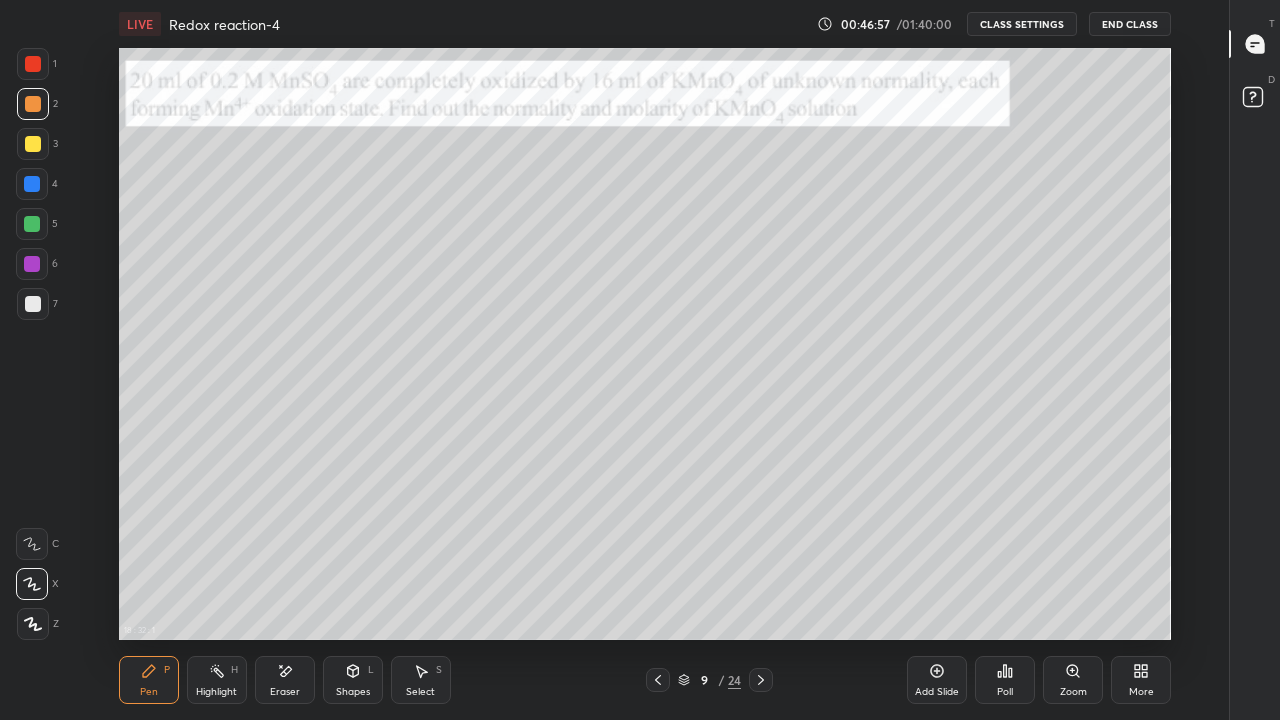 click on "Eraser" at bounding box center [285, 692] 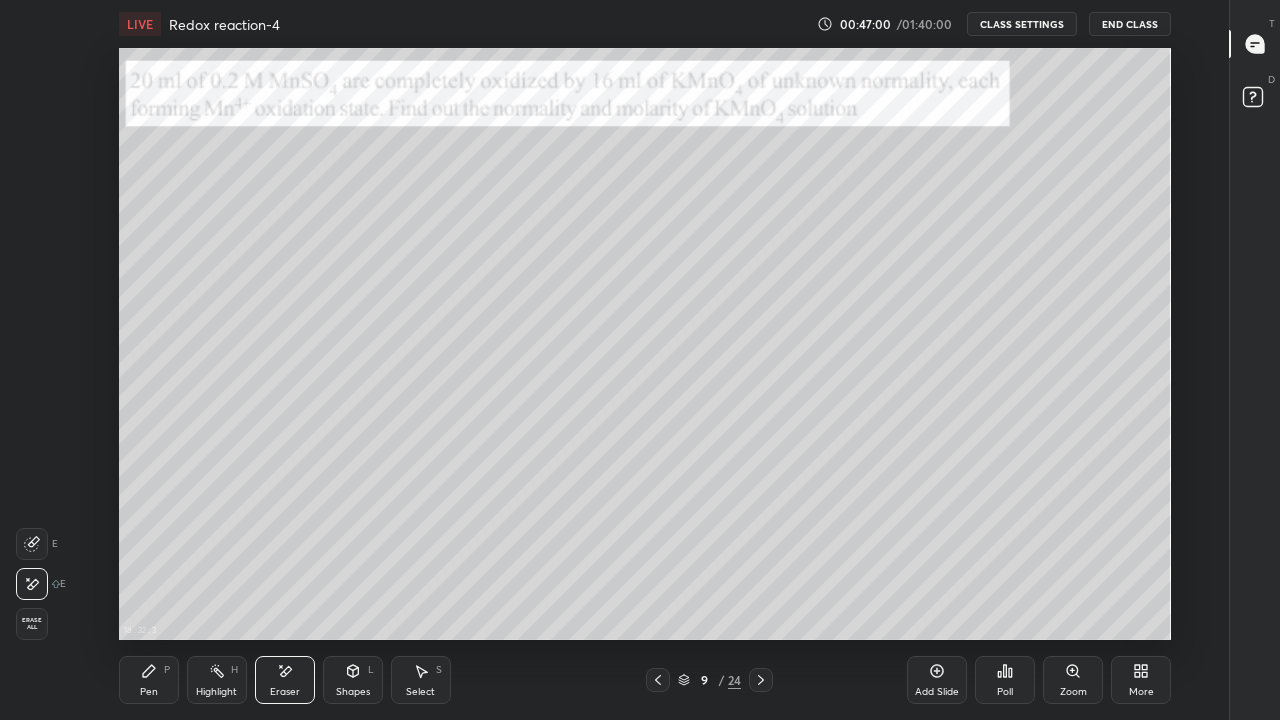 click on "Pen P" at bounding box center (149, 680) 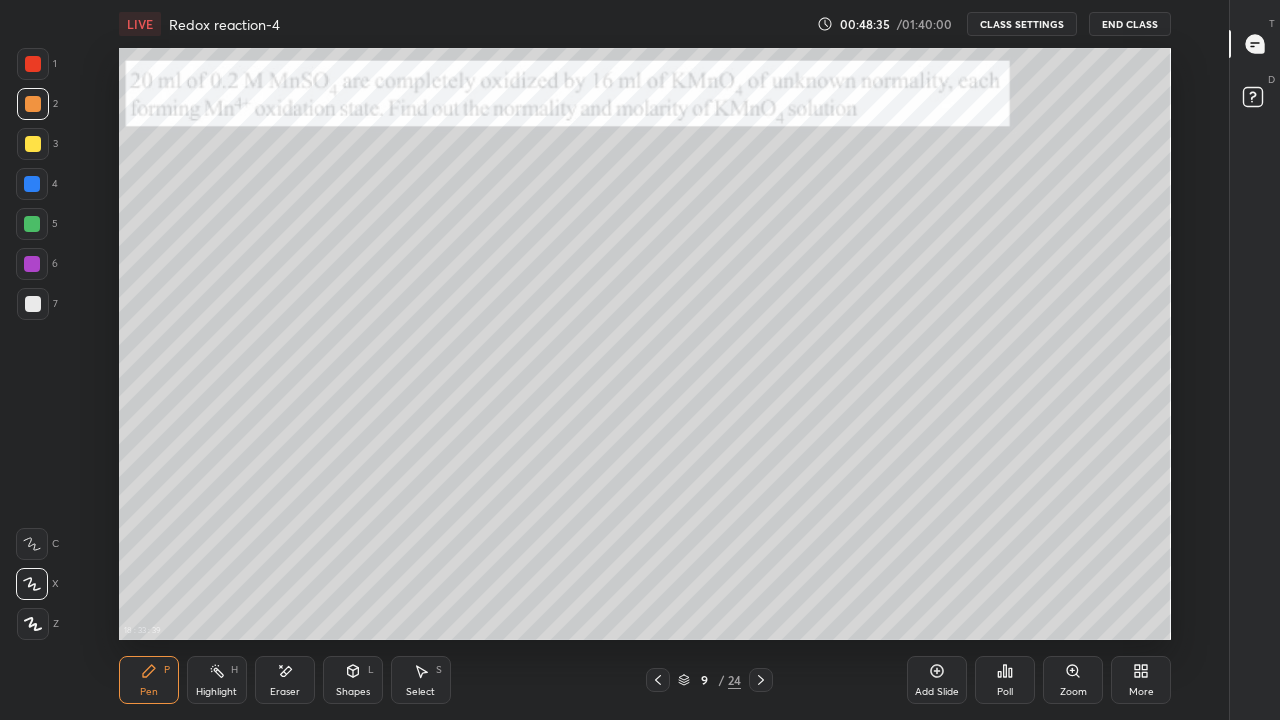 click on "Eraser" at bounding box center (285, 680) 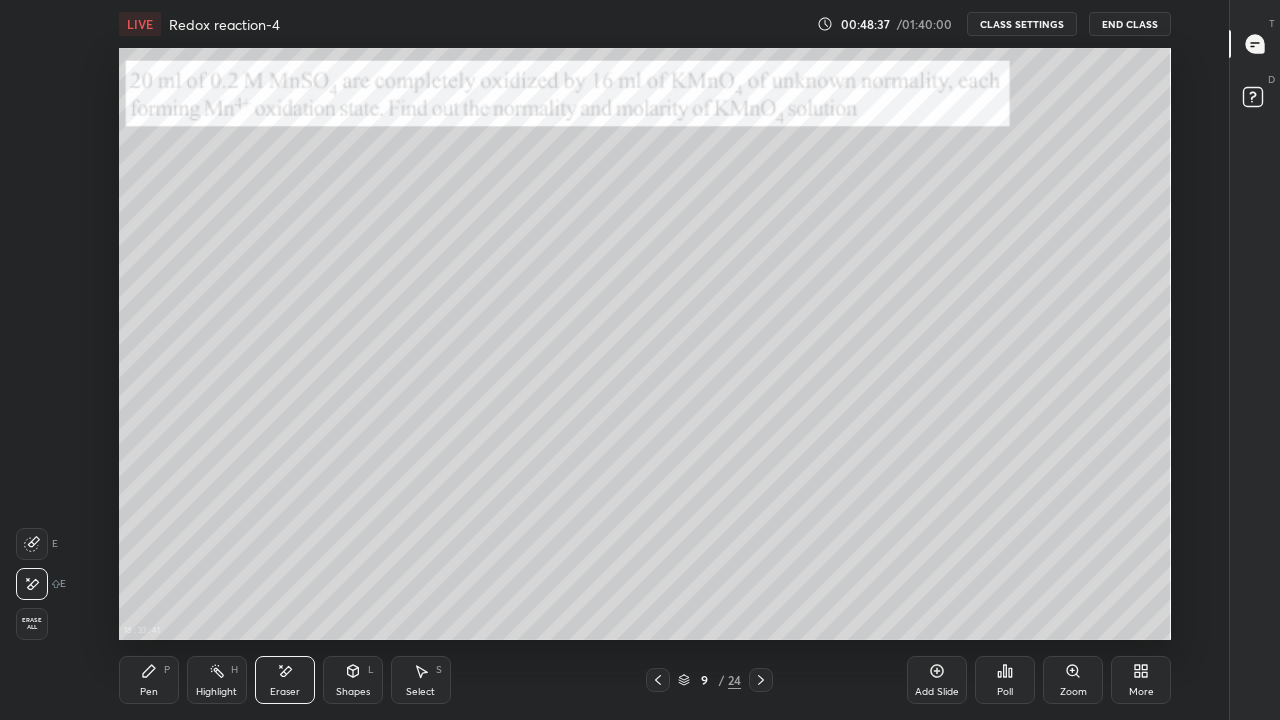 click on "Pen P" at bounding box center [149, 680] 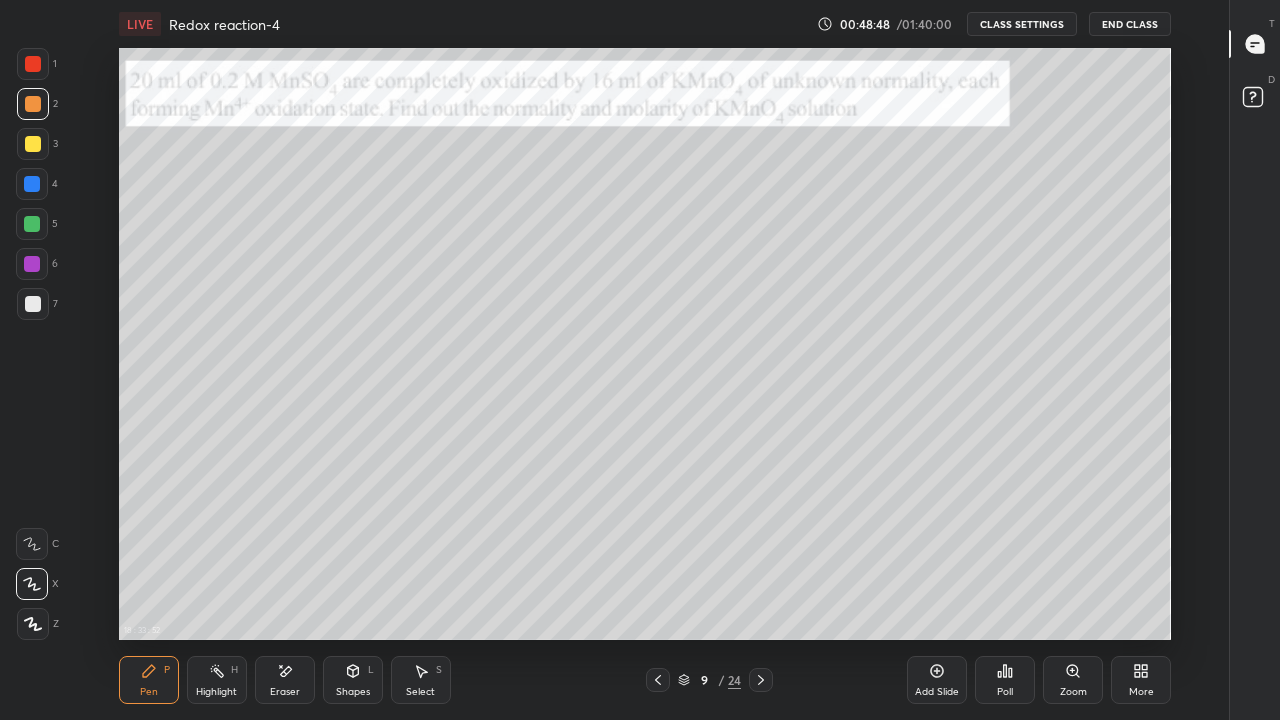 click on "Eraser" at bounding box center (285, 680) 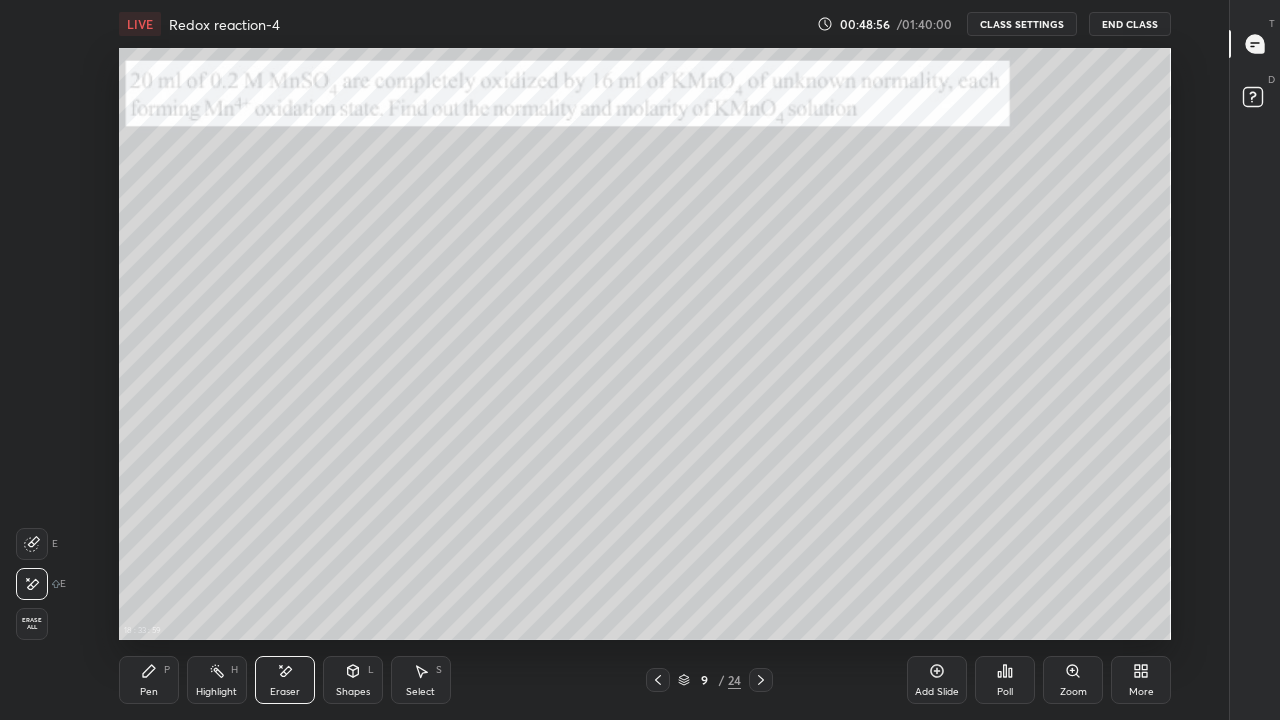 click 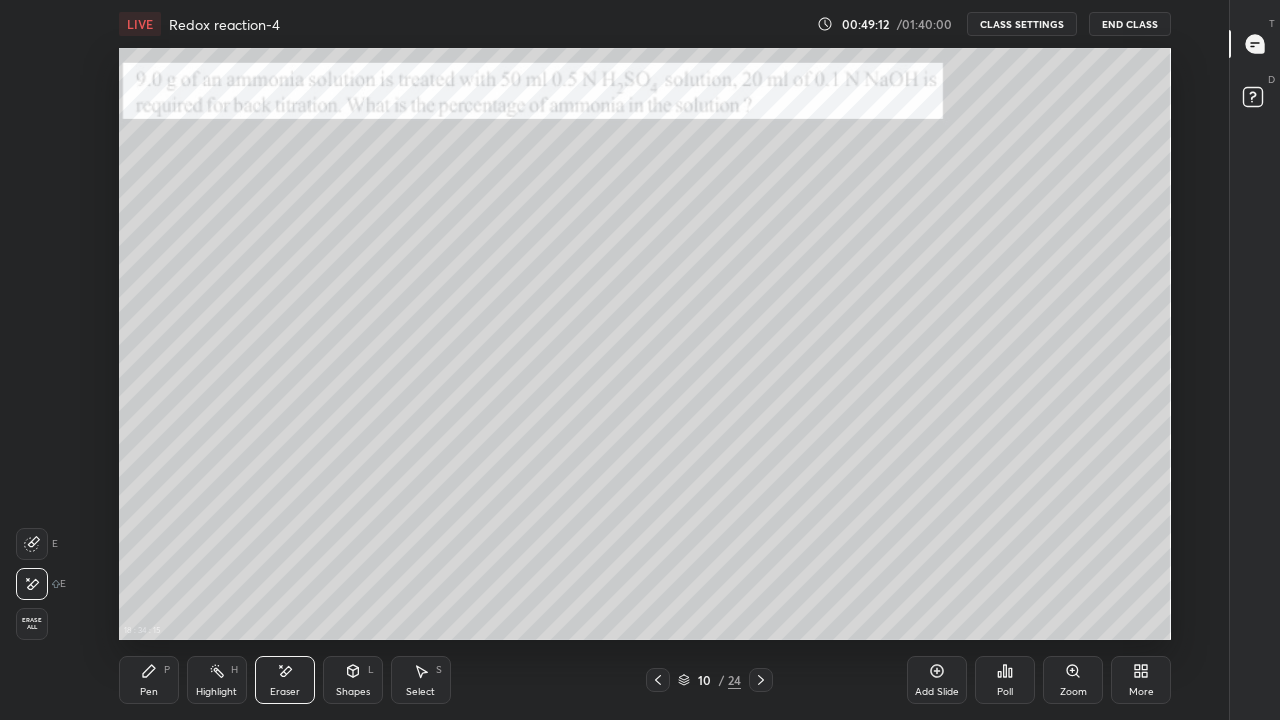 click on "Pen P" at bounding box center [149, 680] 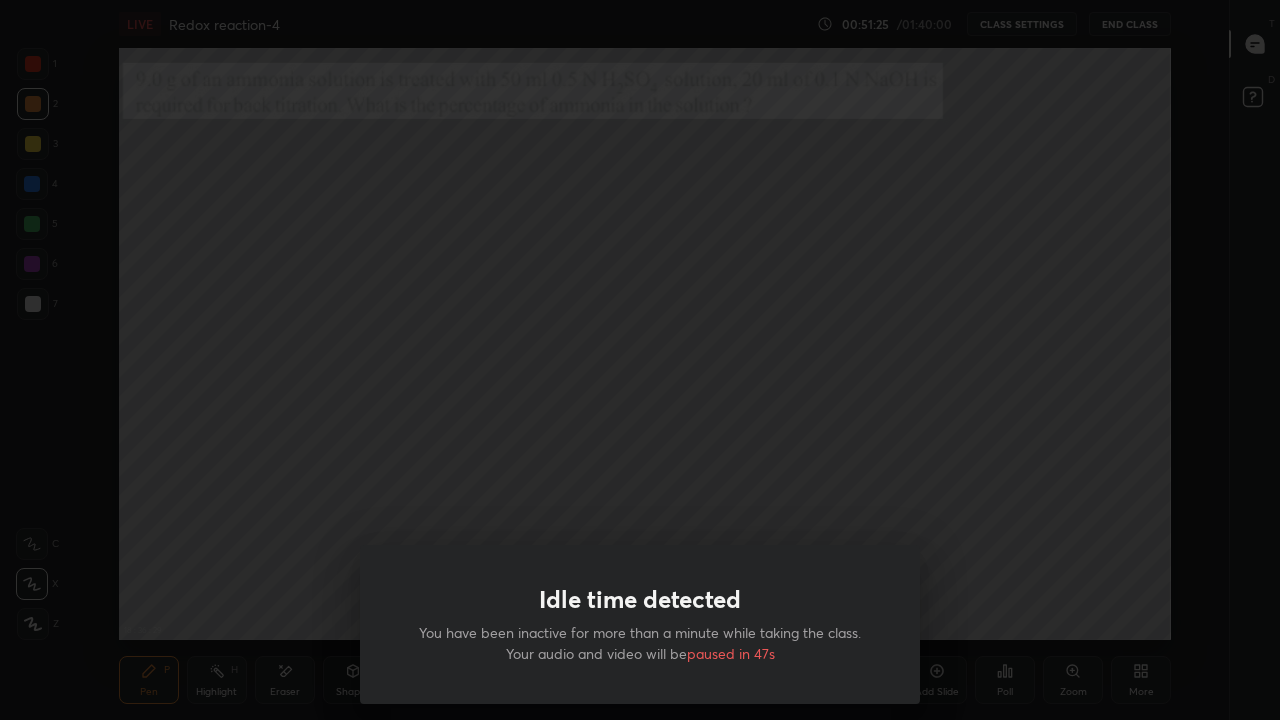 click on "Idle time detected You have been inactive for more than a minute while taking the class. Your audio and video will be  paused in 47s" at bounding box center [640, 360] 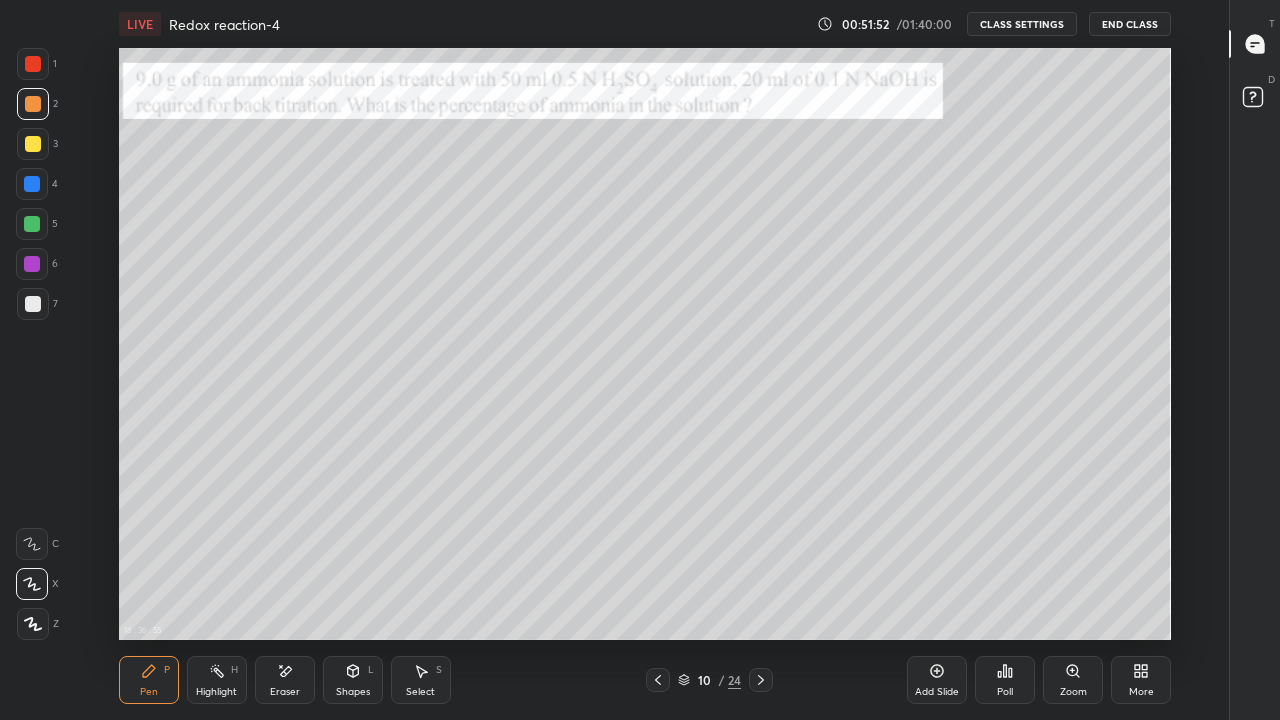 click at bounding box center (33, 144) 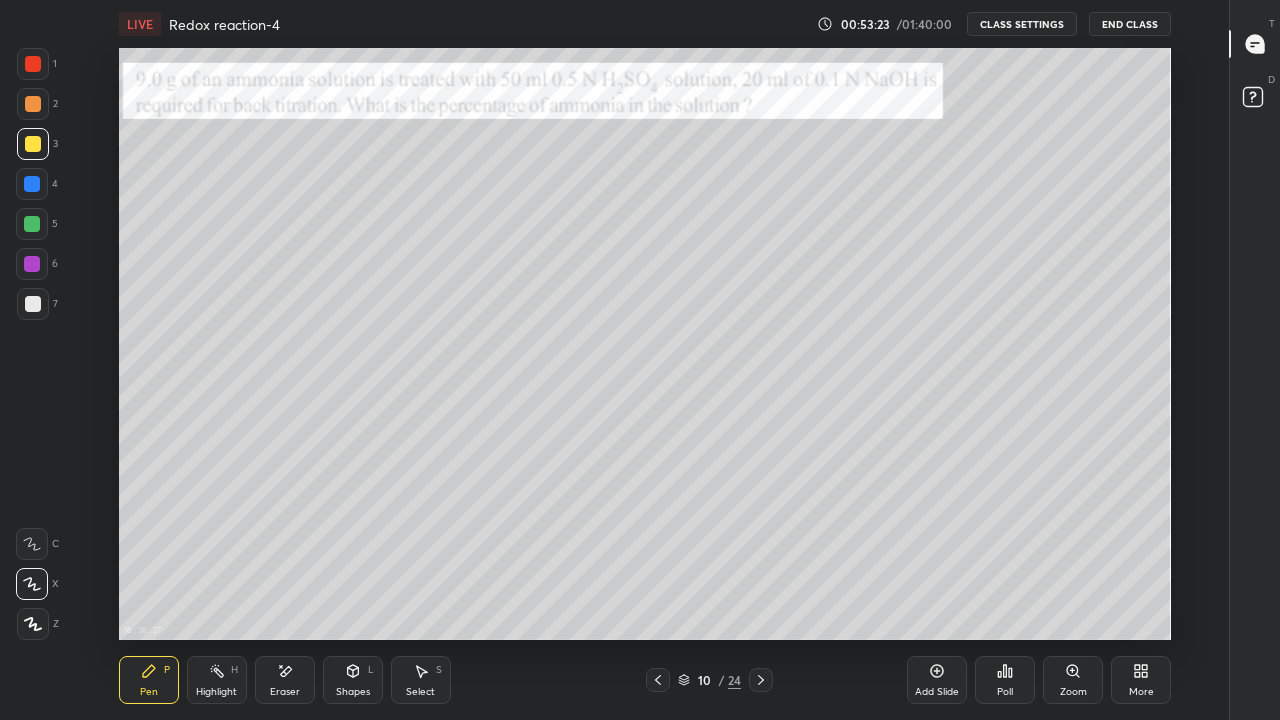 click on "Highlight H" at bounding box center [217, 680] 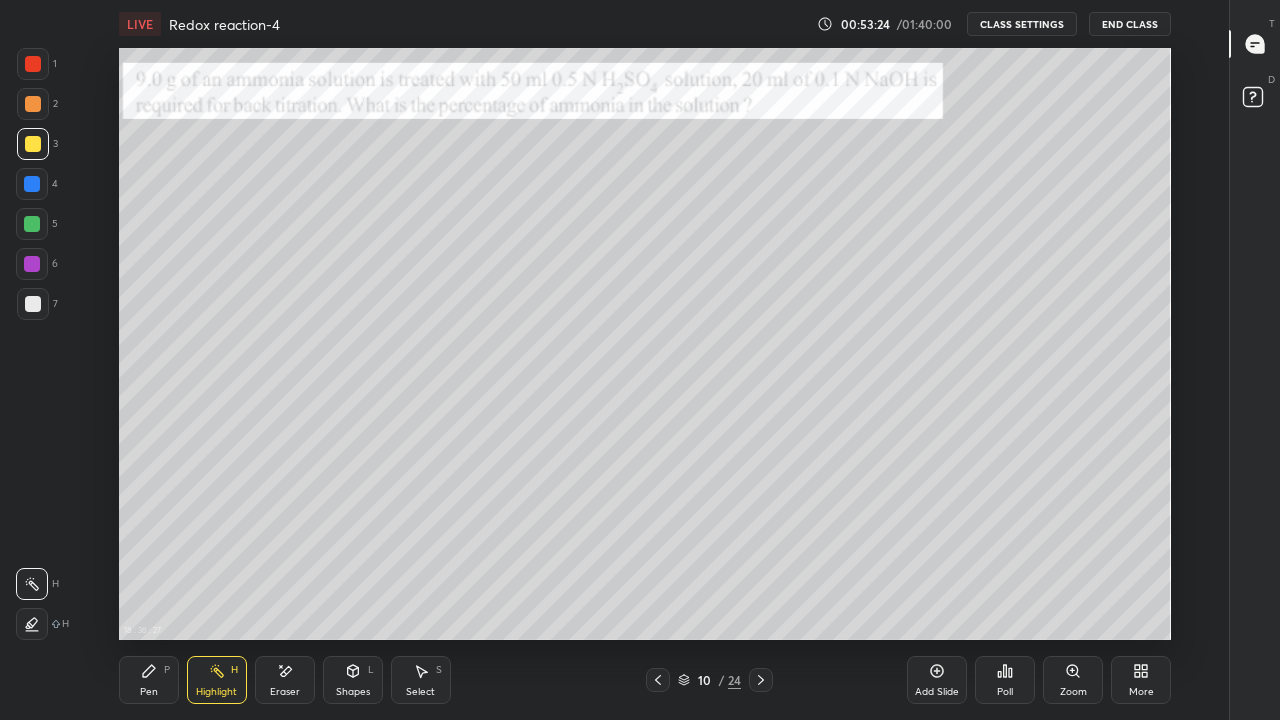 click on "Eraser" at bounding box center [285, 692] 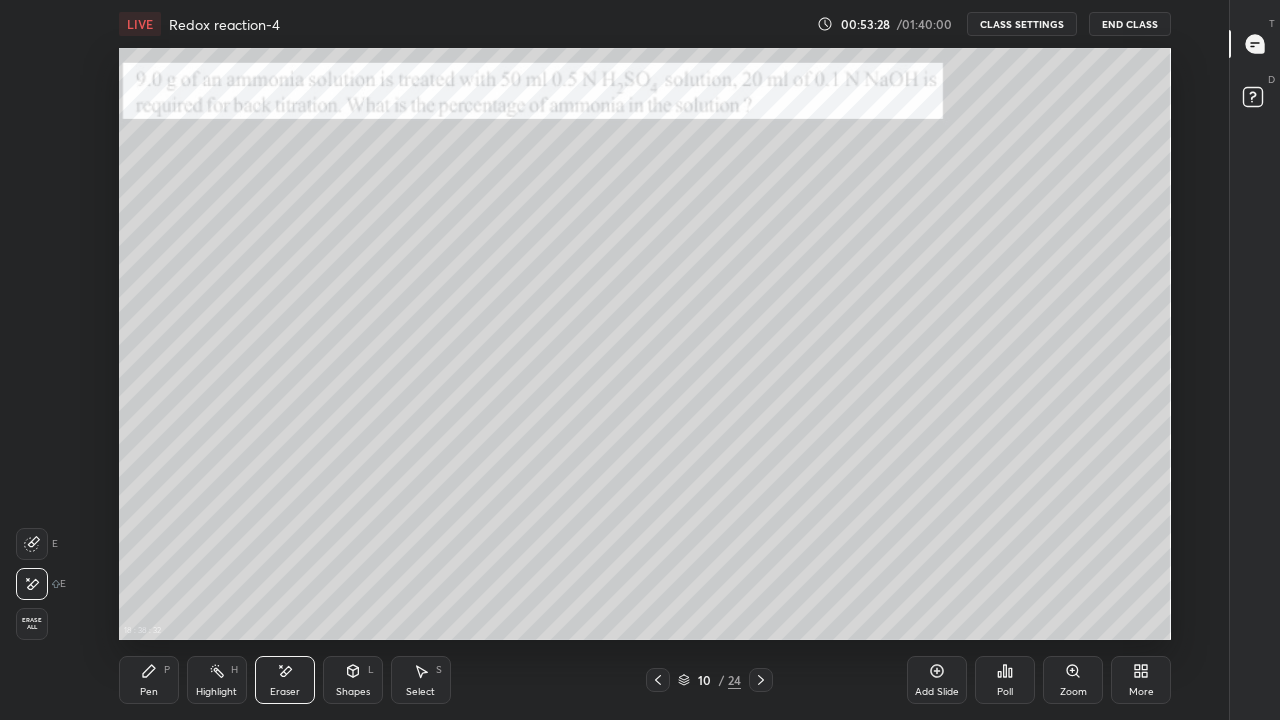 click on "Pen P" at bounding box center (149, 680) 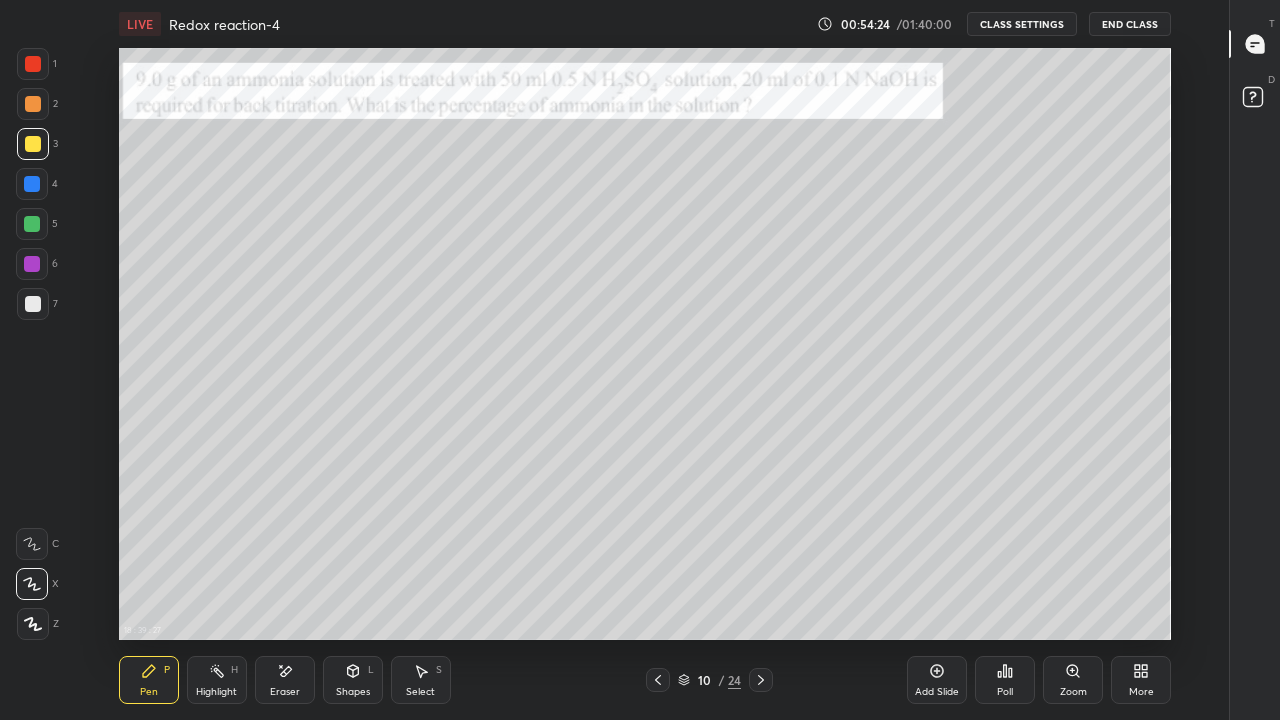 click 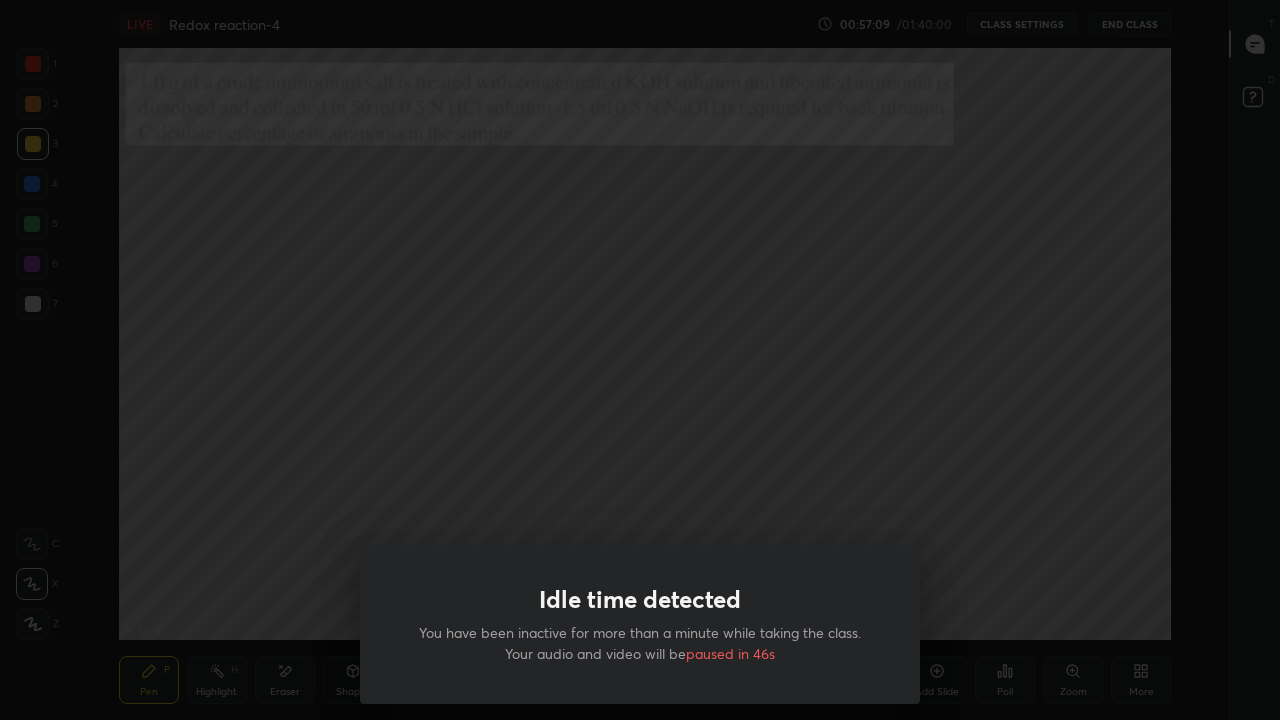 click on "Idle time detected You have been inactive for more than a minute while taking the class. Your audio and video will be  paused in 46s" at bounding box center (640, 360) 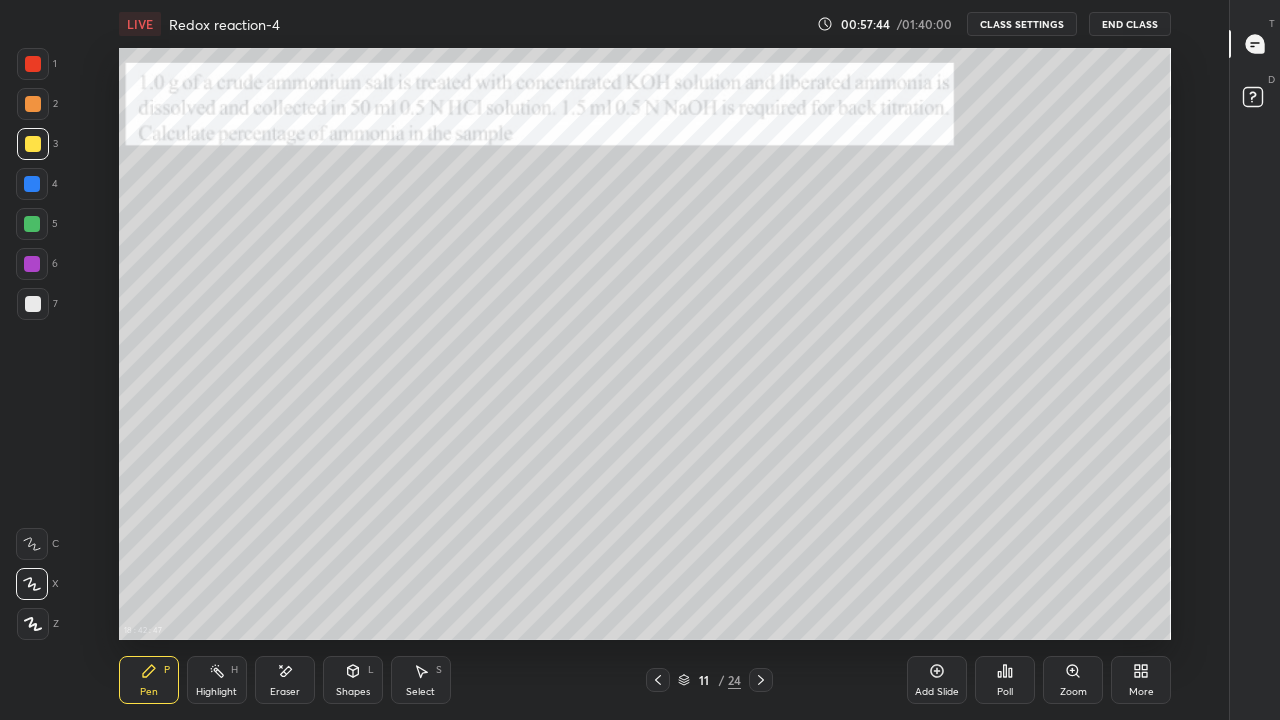 click on "Eraser" at bounding box center (285, 692) 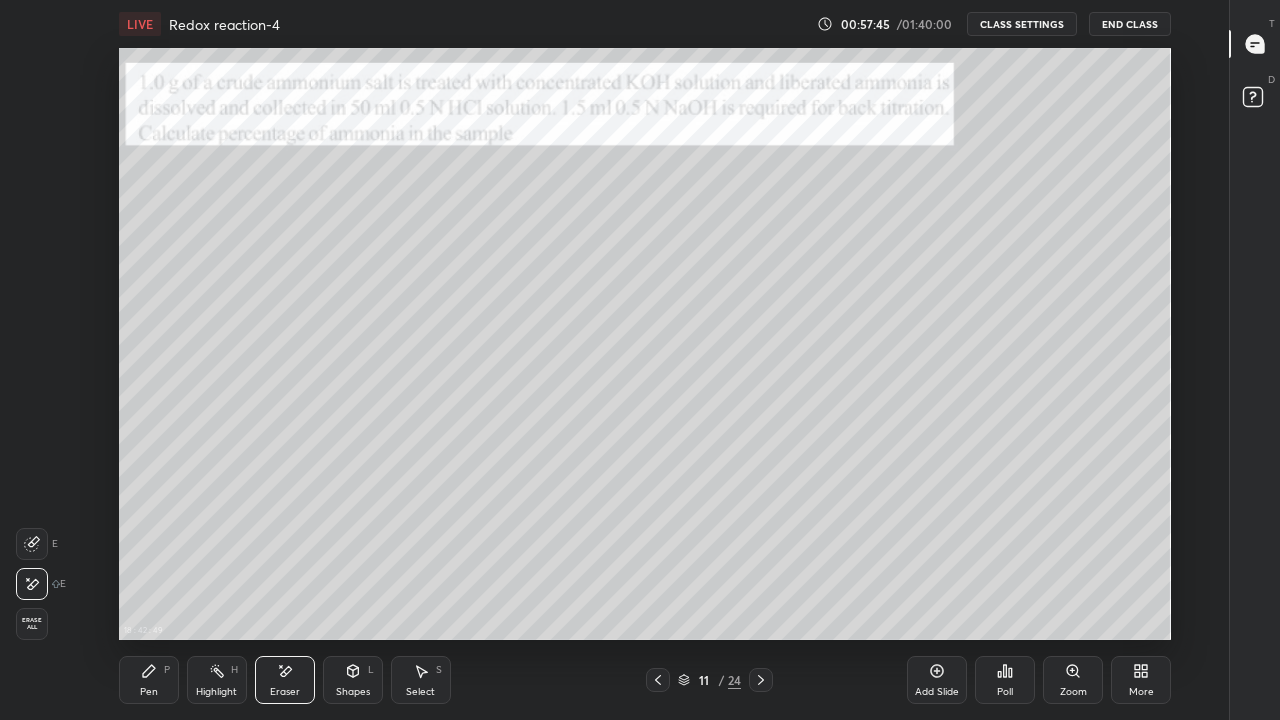 click on "Pen" at bounding box center (149, 692) 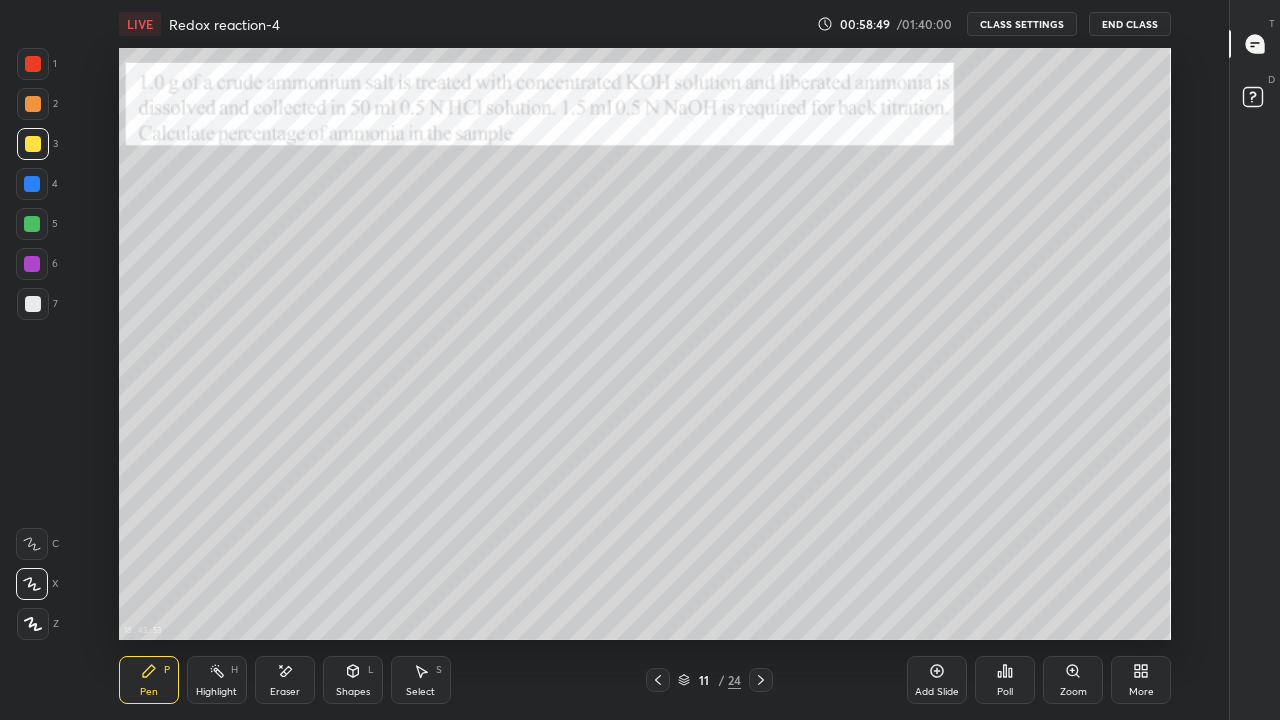click on "Eraser" at bounding box center [285, 692] 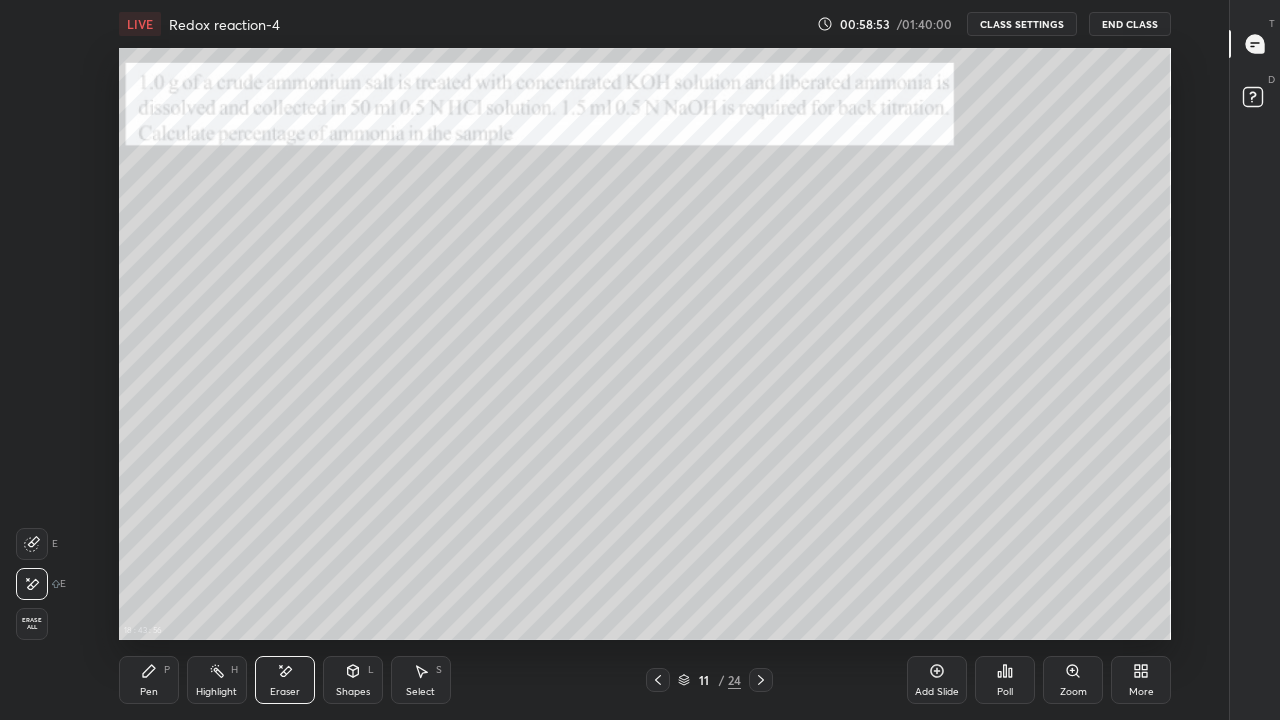click on "Pen P" at bounding box center [149, 680] 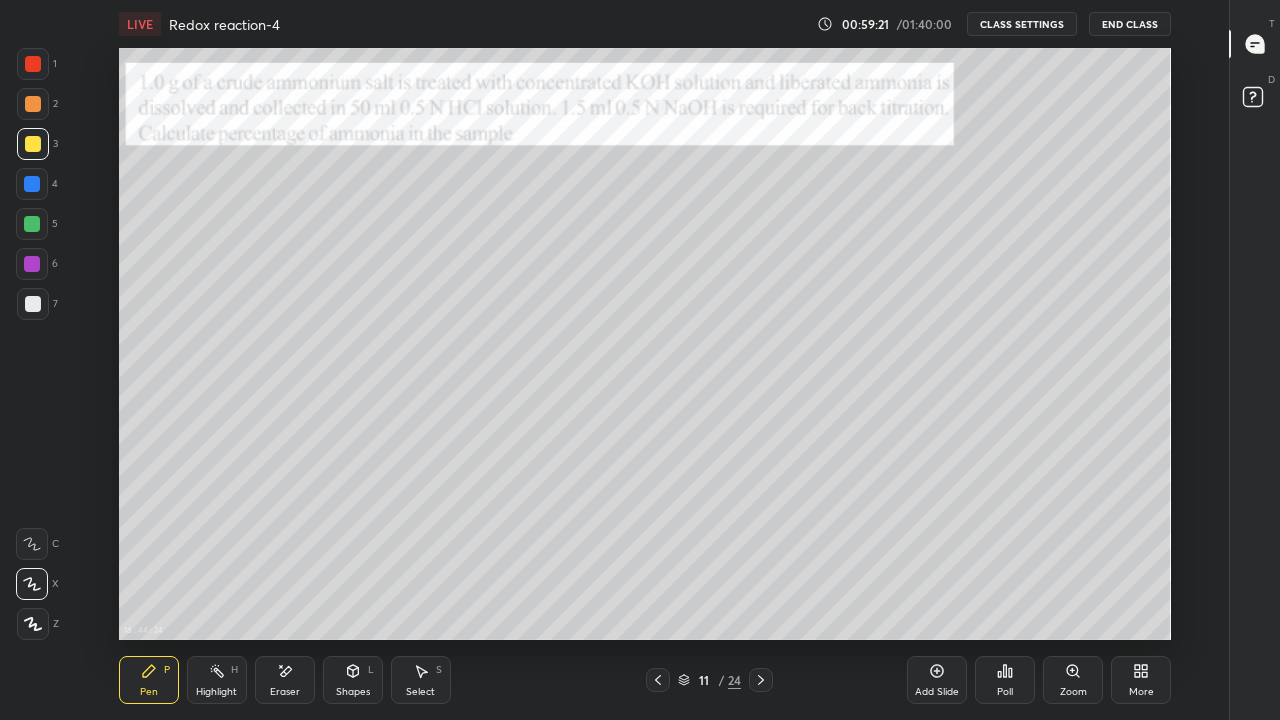 click on "Eraser" at bounding box center [285, 680] 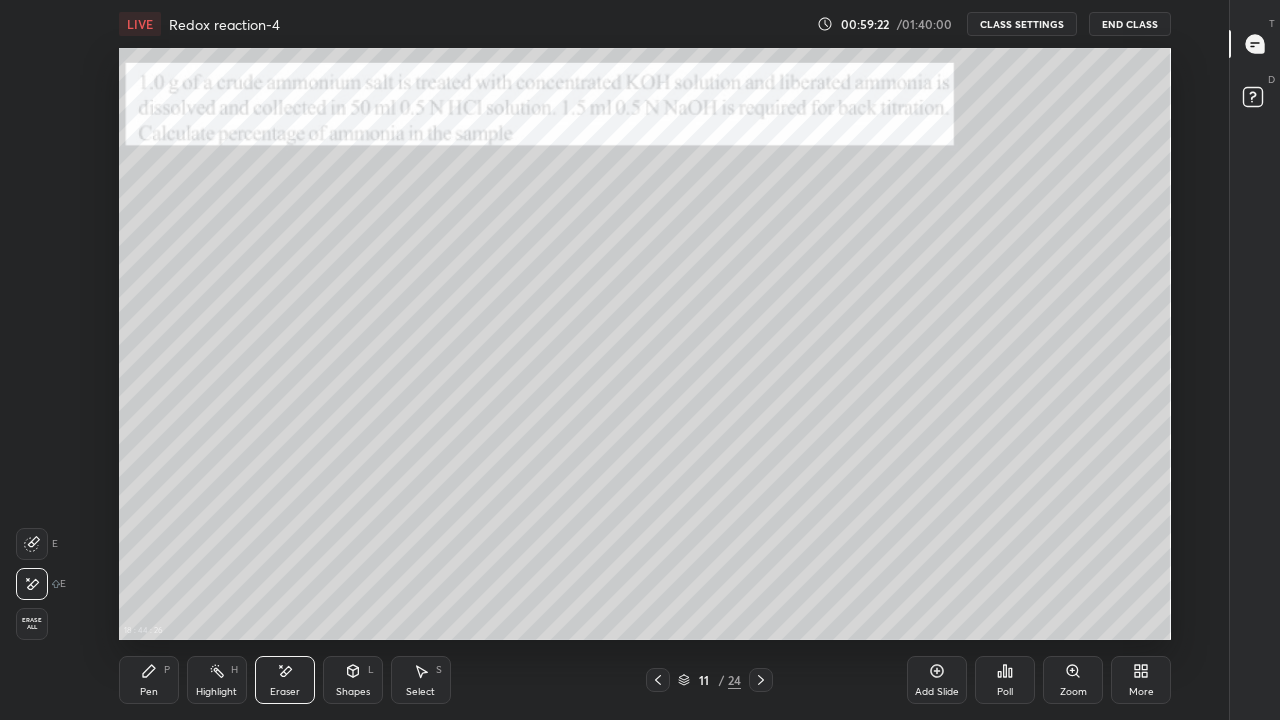 click on "Pen P" at bounding box center (149, 680) 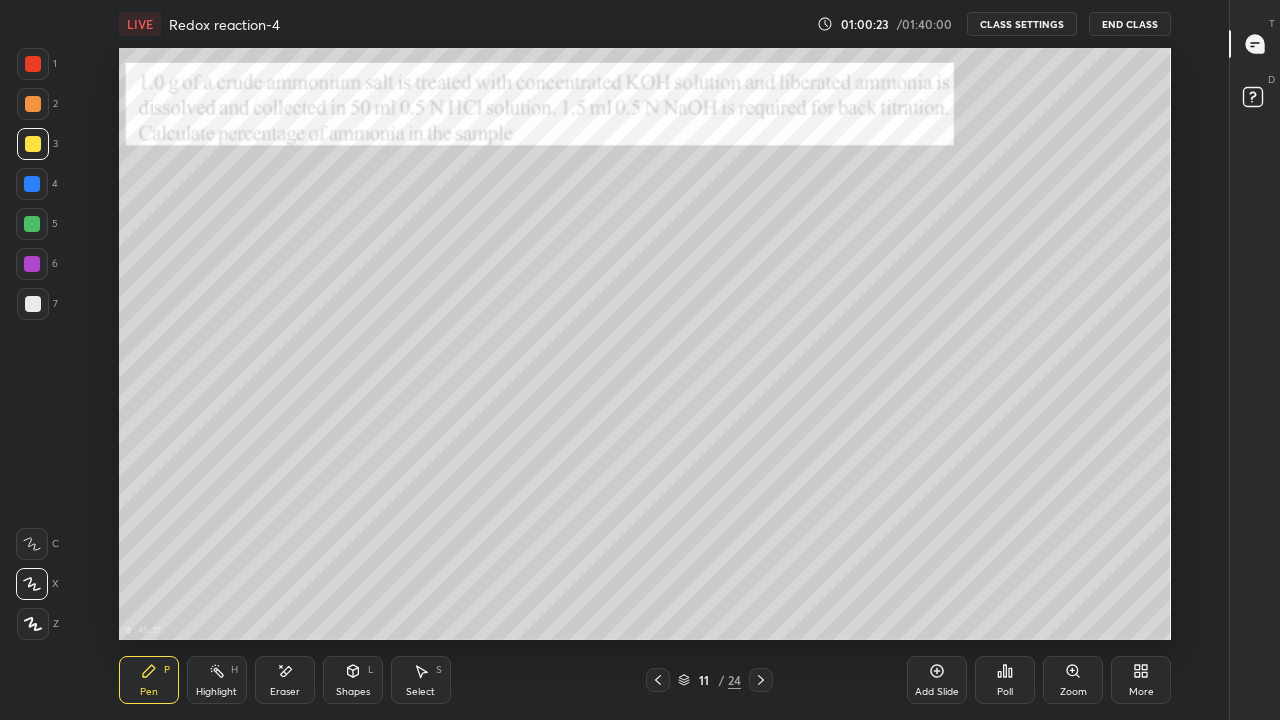 click 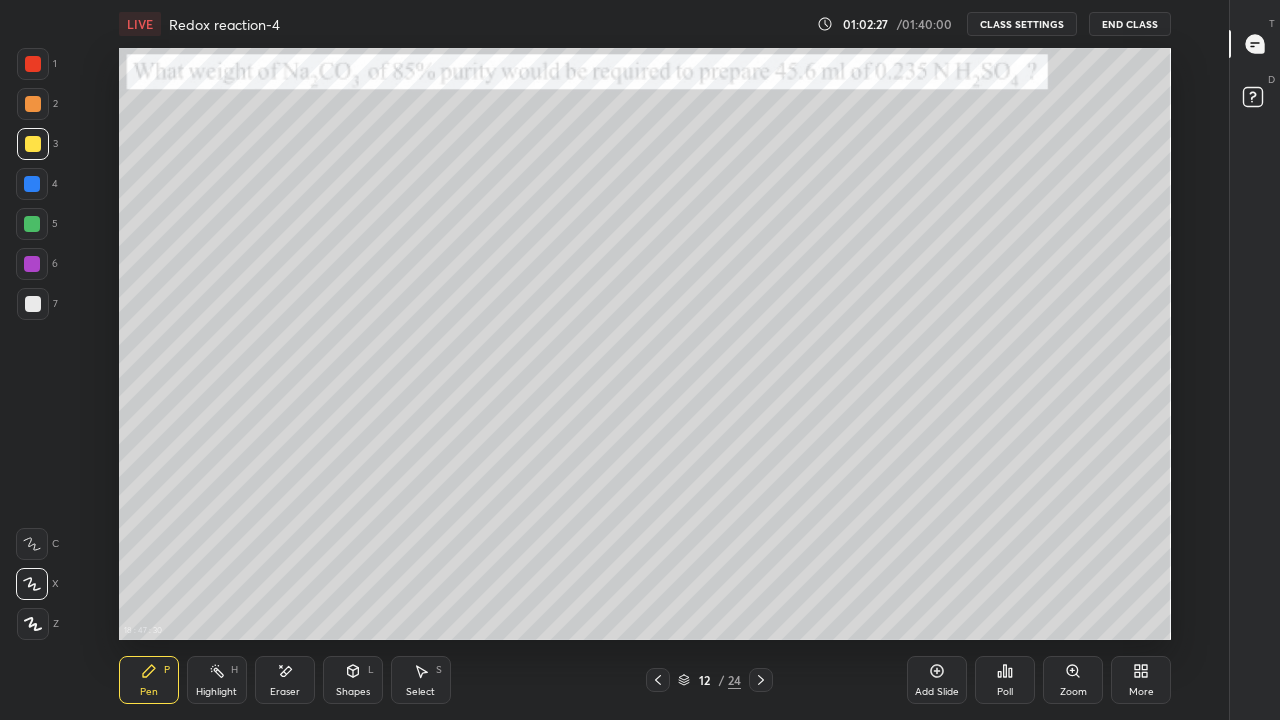 click on "Eraser" at bounding box center [285, 692] 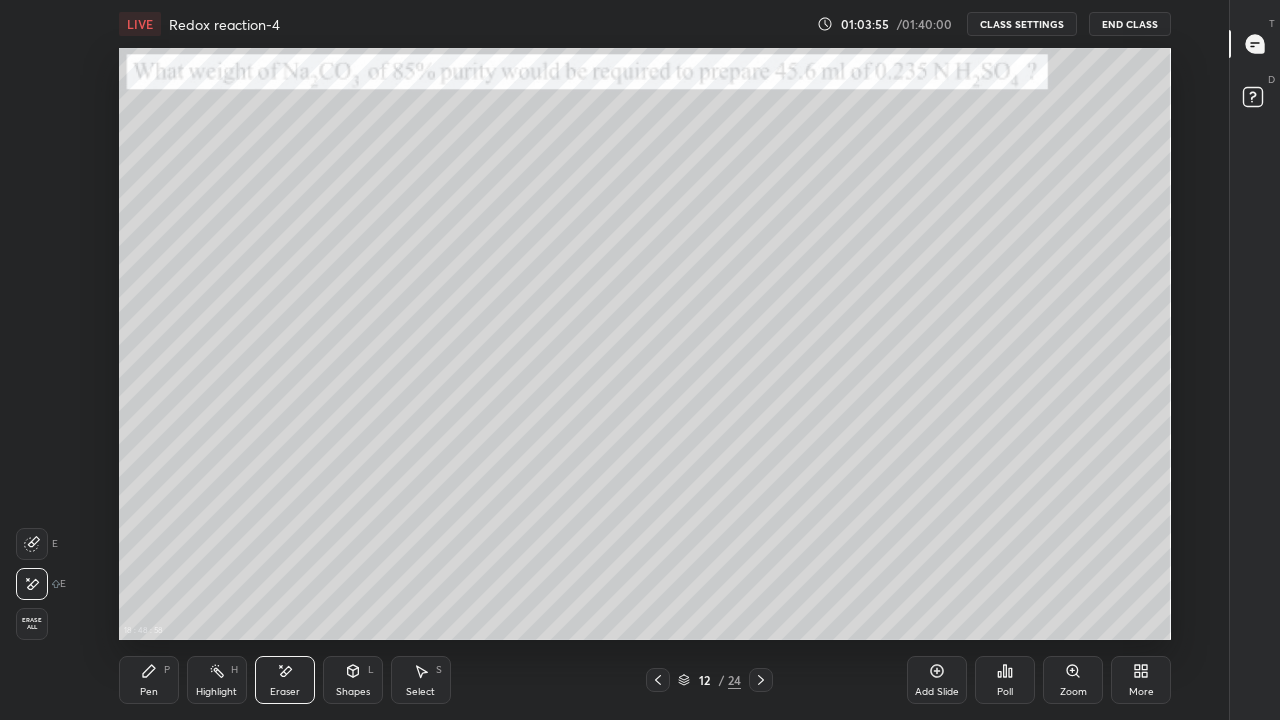 click on "Pen P" at bounding box center (149, 680) 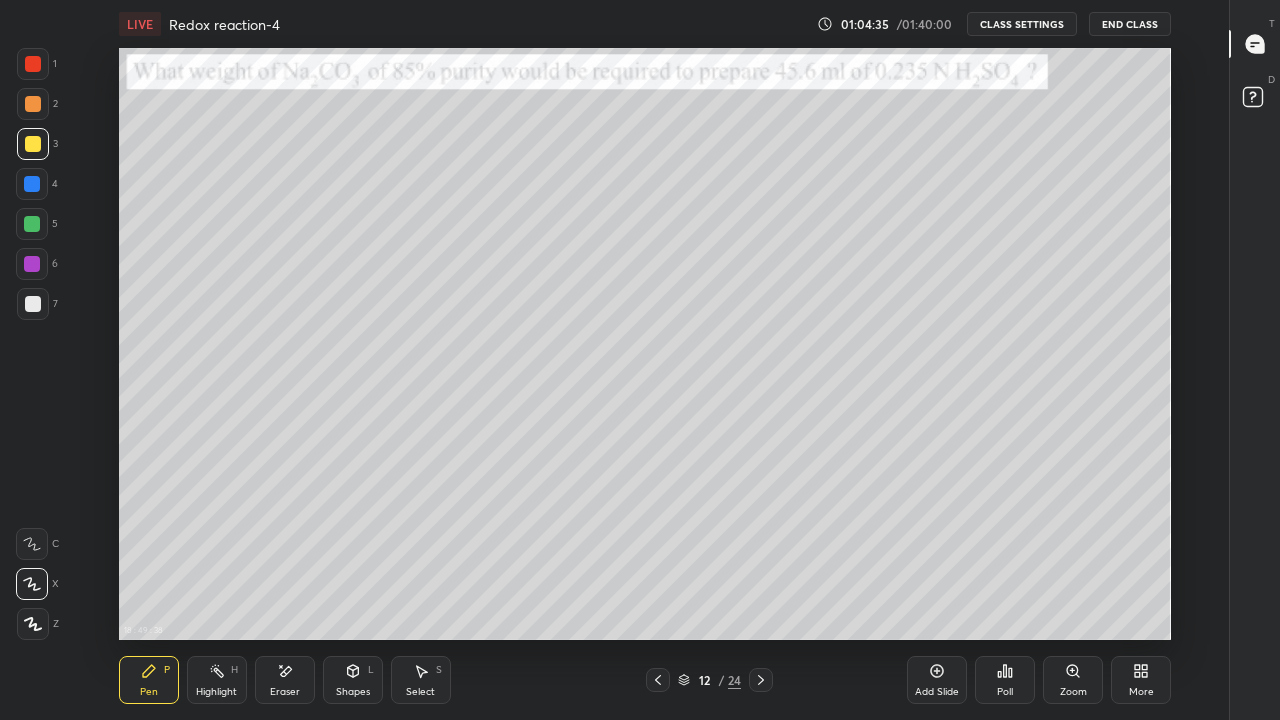 click on "Eraser" at bounding box center (285, 680) 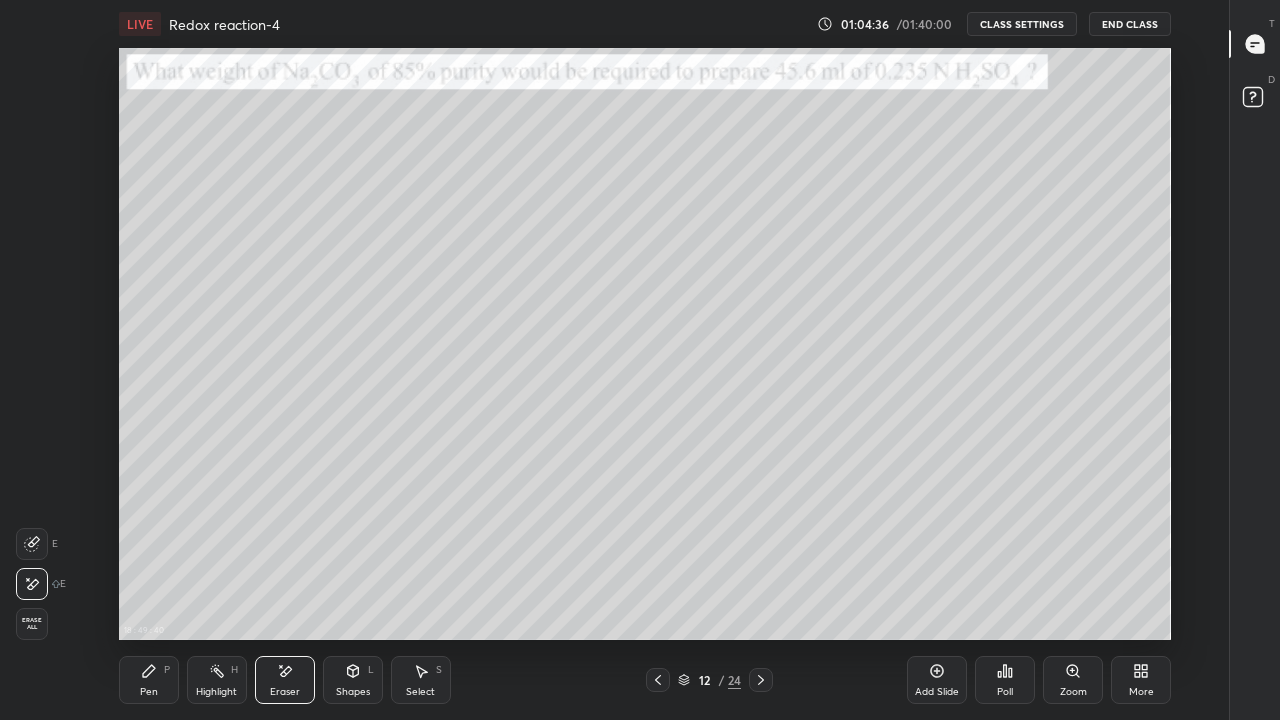 click on "Pen P" at bounding box center [149, 680] 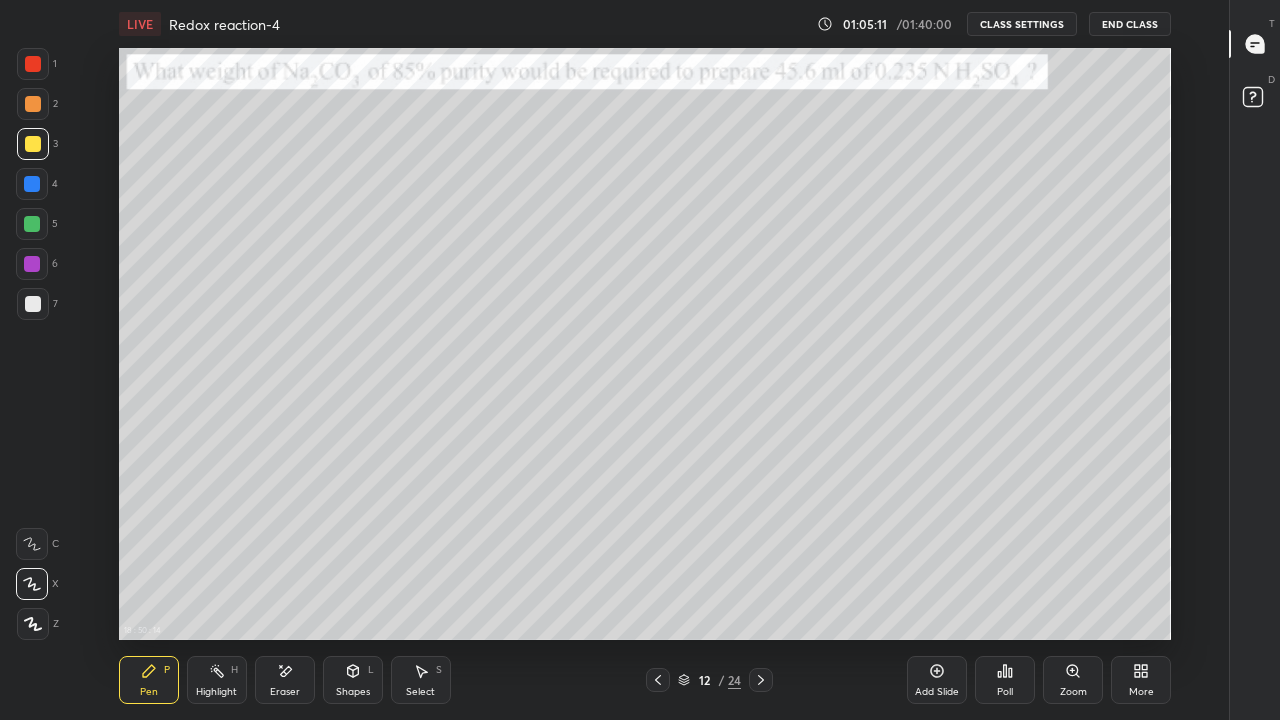 click on "Eraser" at bounding box center [285, 680] 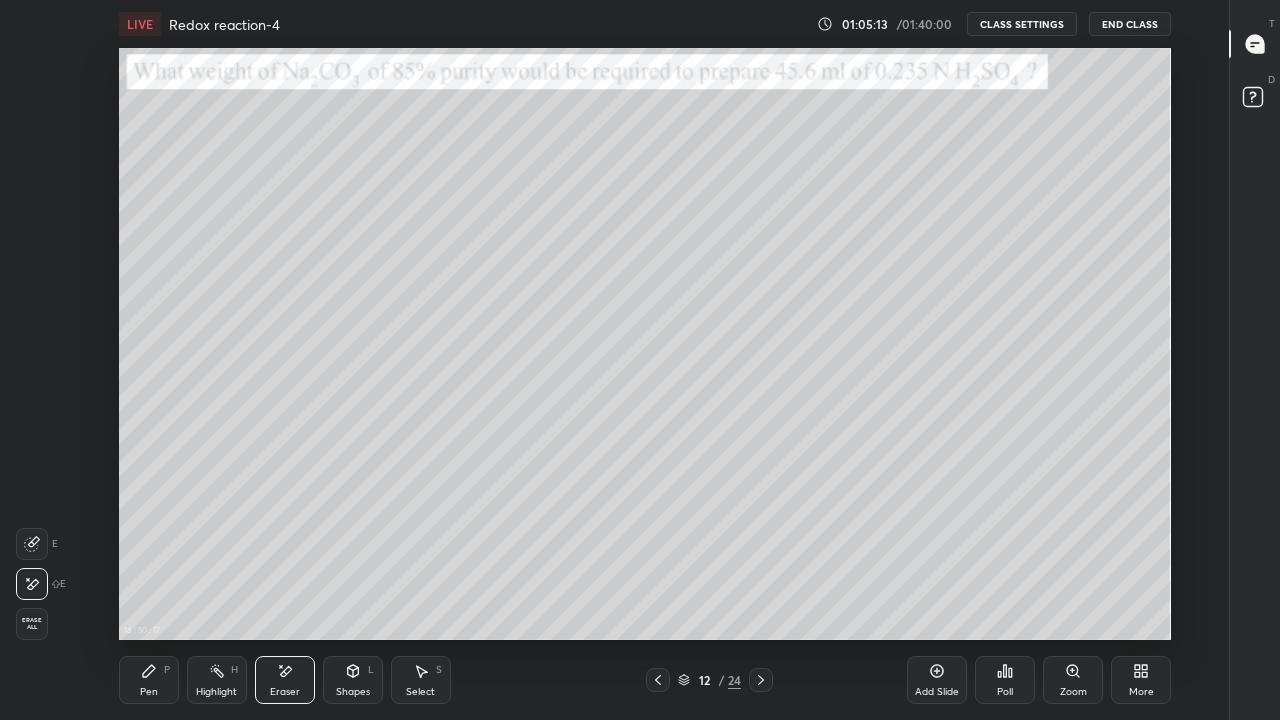 click on "Pen" at bounding box center [149, 692] 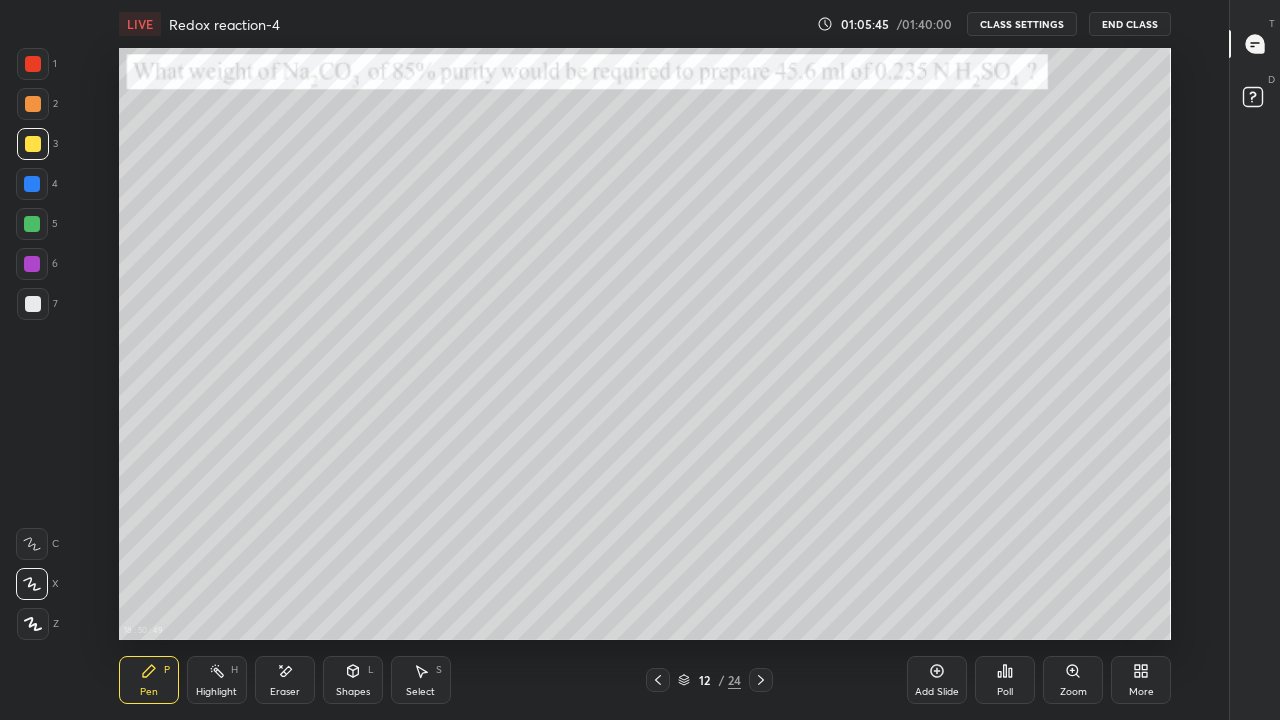 click at bounding box center [761, 680] 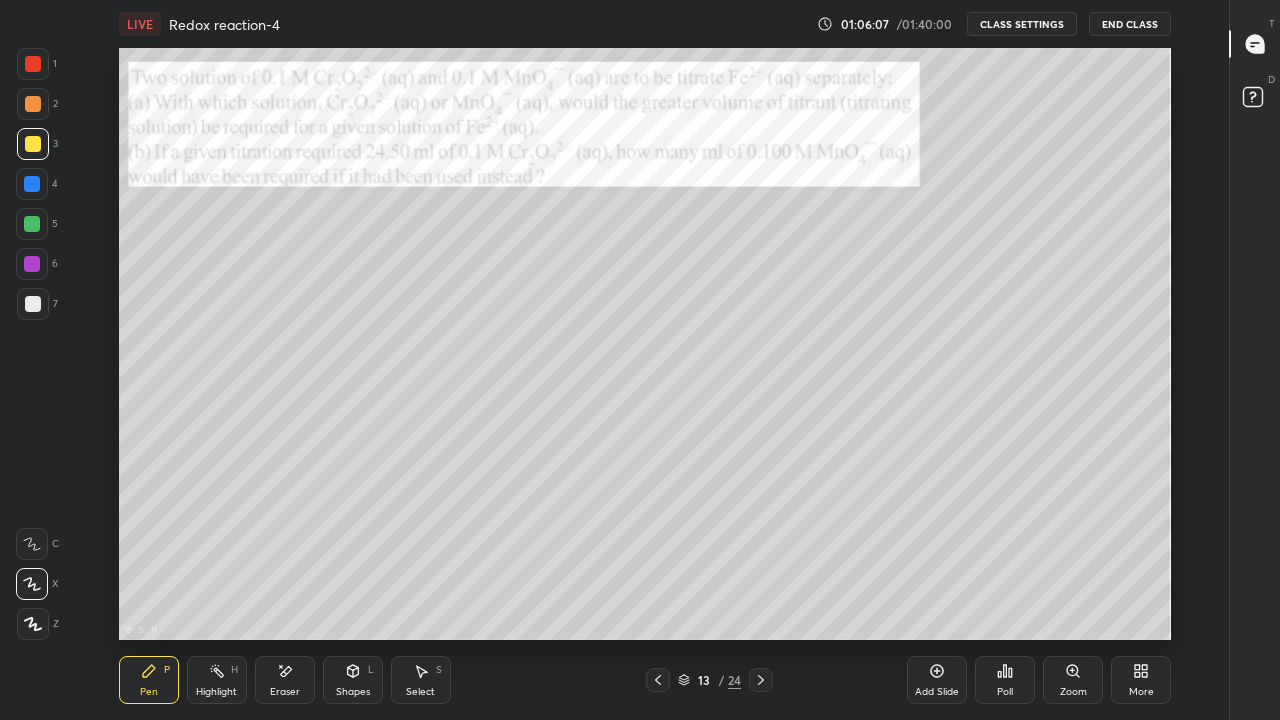 click on "Zoom" at bounding box center (1073, 680) 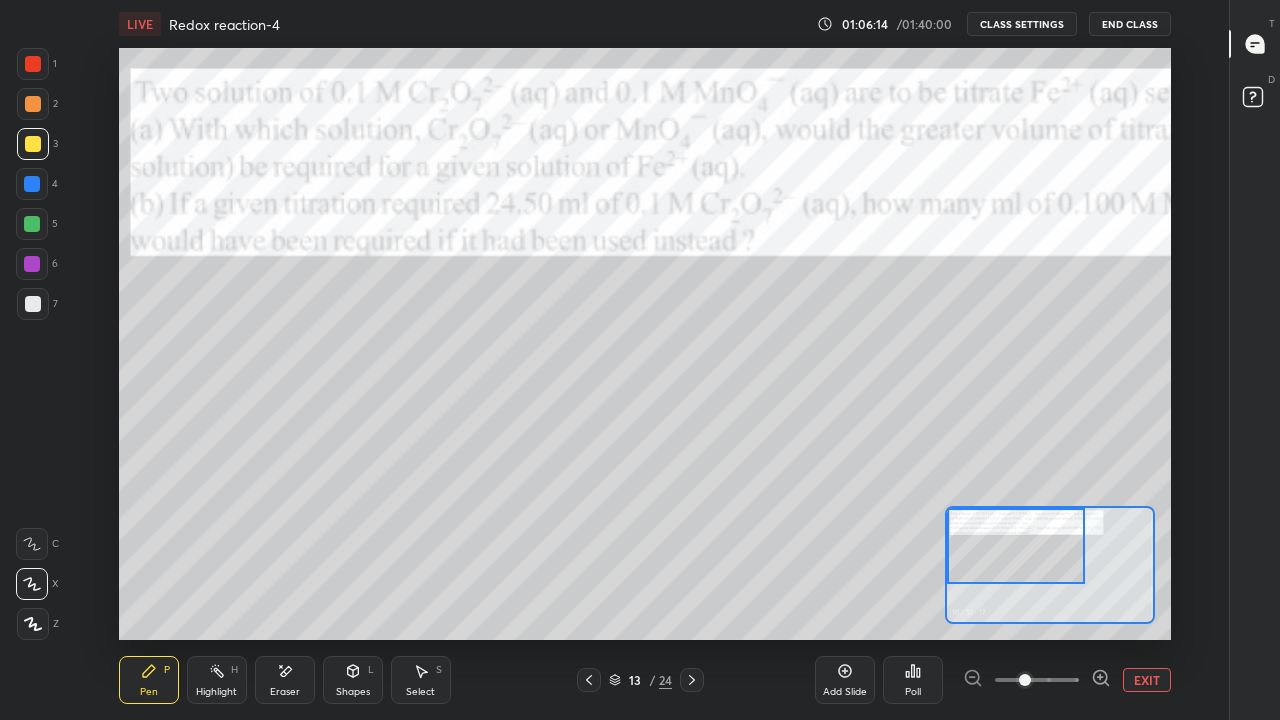 click on "EXIT" at bounding box center [1147, 680] 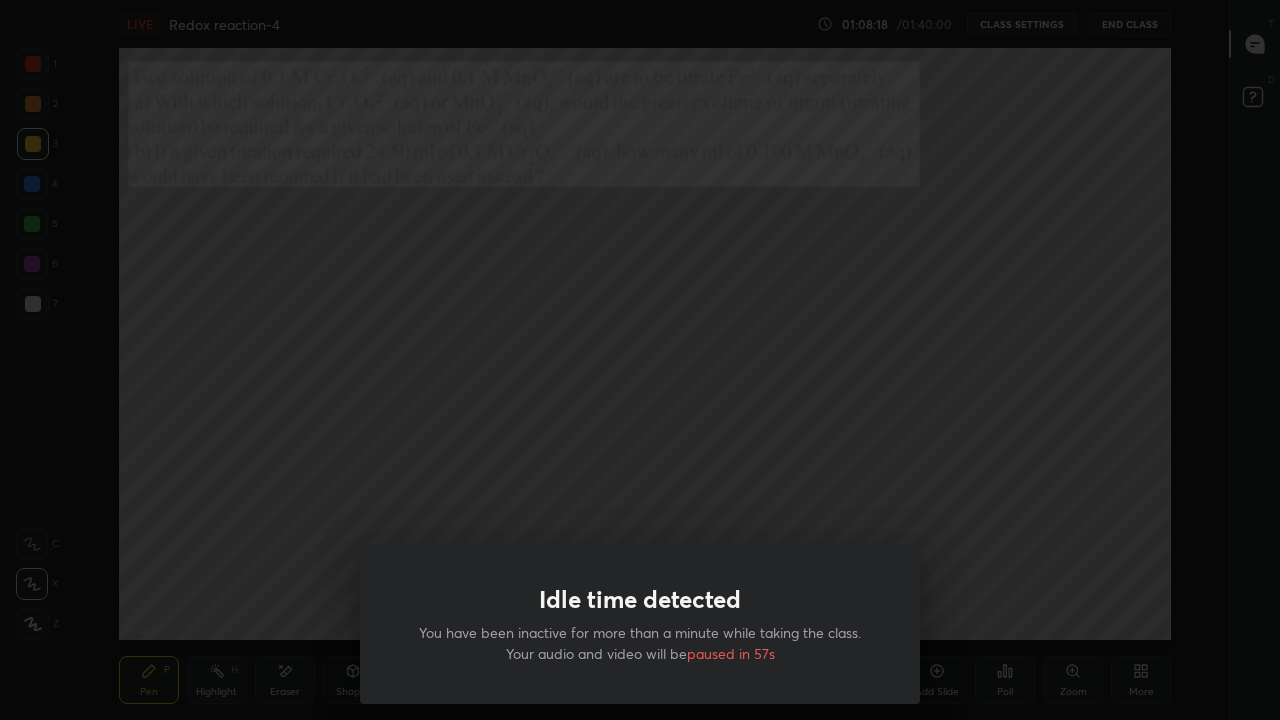 click on "Idle time detected You have been inactive for more than a minute while taking the class. Your audio and video will be  paused in 57s" at bounding box center [640, 360] 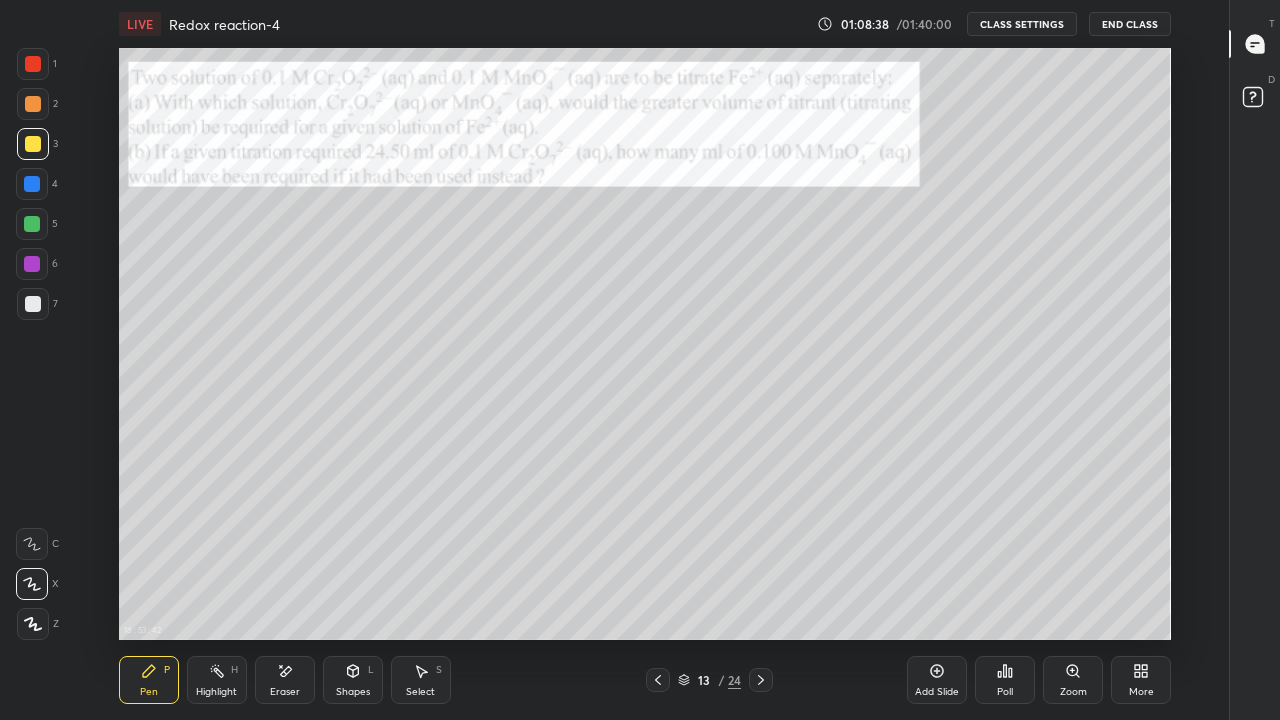 click on "Eraser" at bounding box center [285, 680] 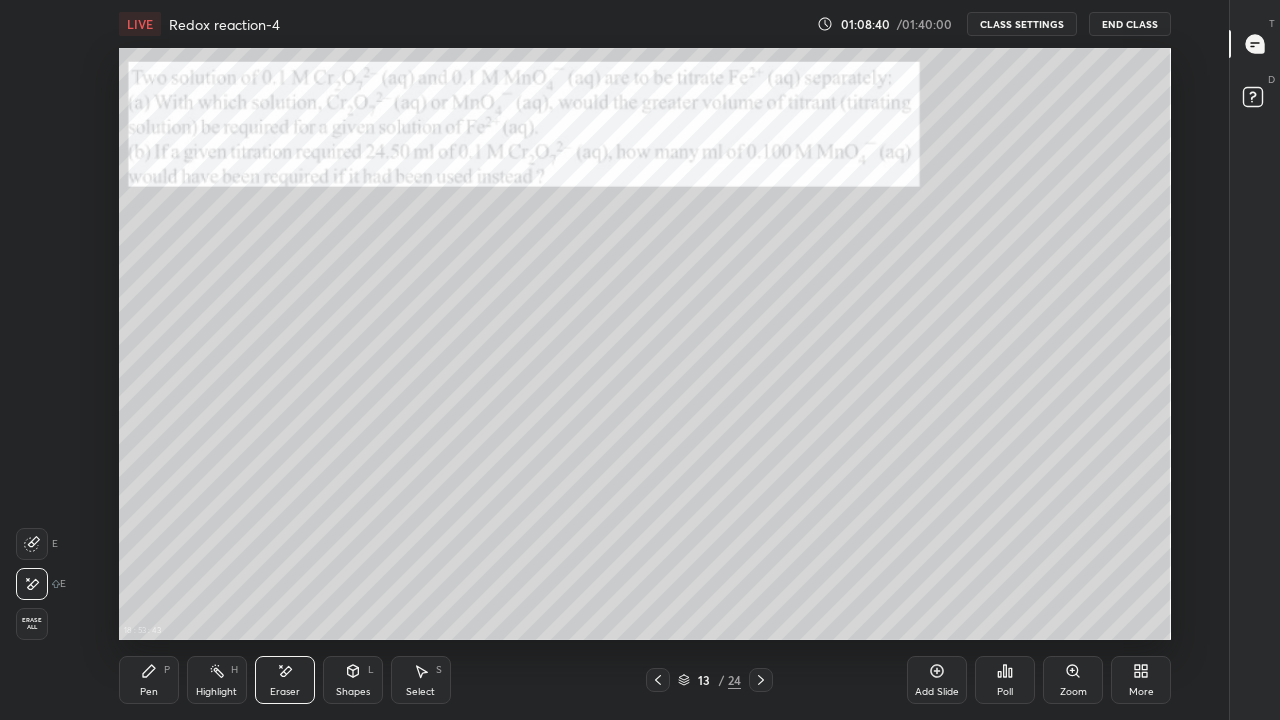 click on "Pen P" at bounding box center [149, 680] 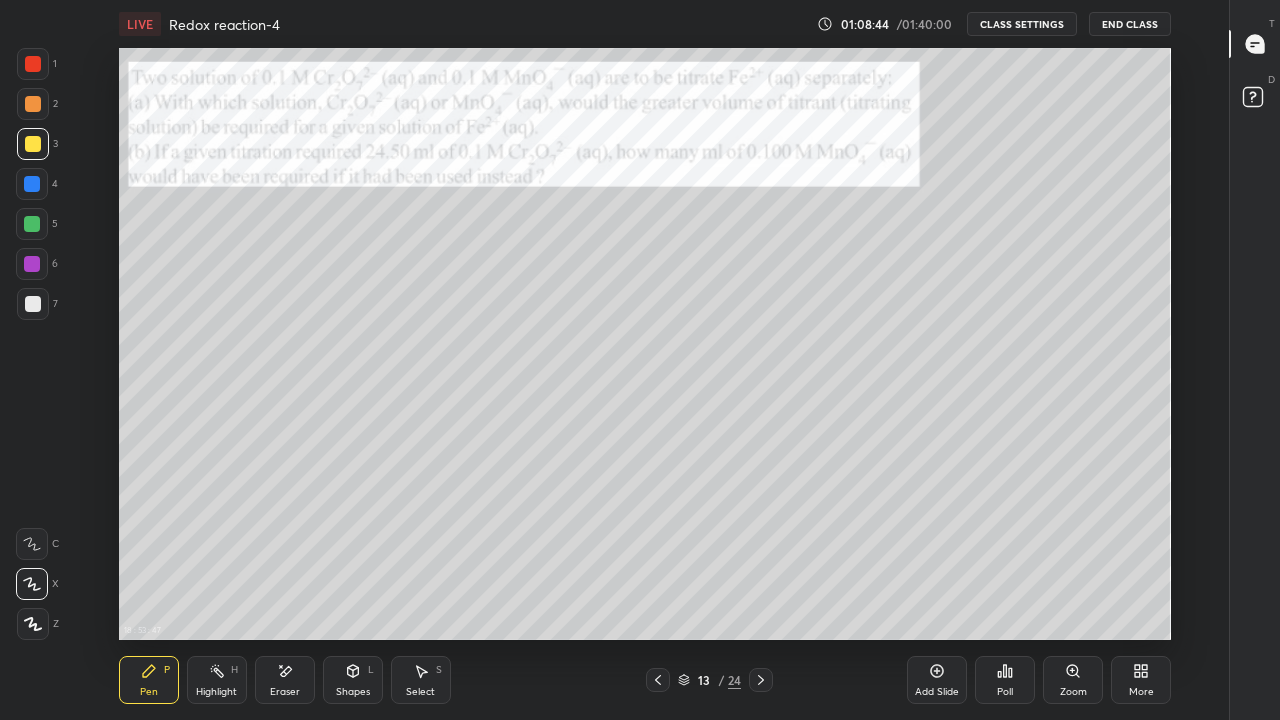click on "Eraser" at bounding box center (285, 680) 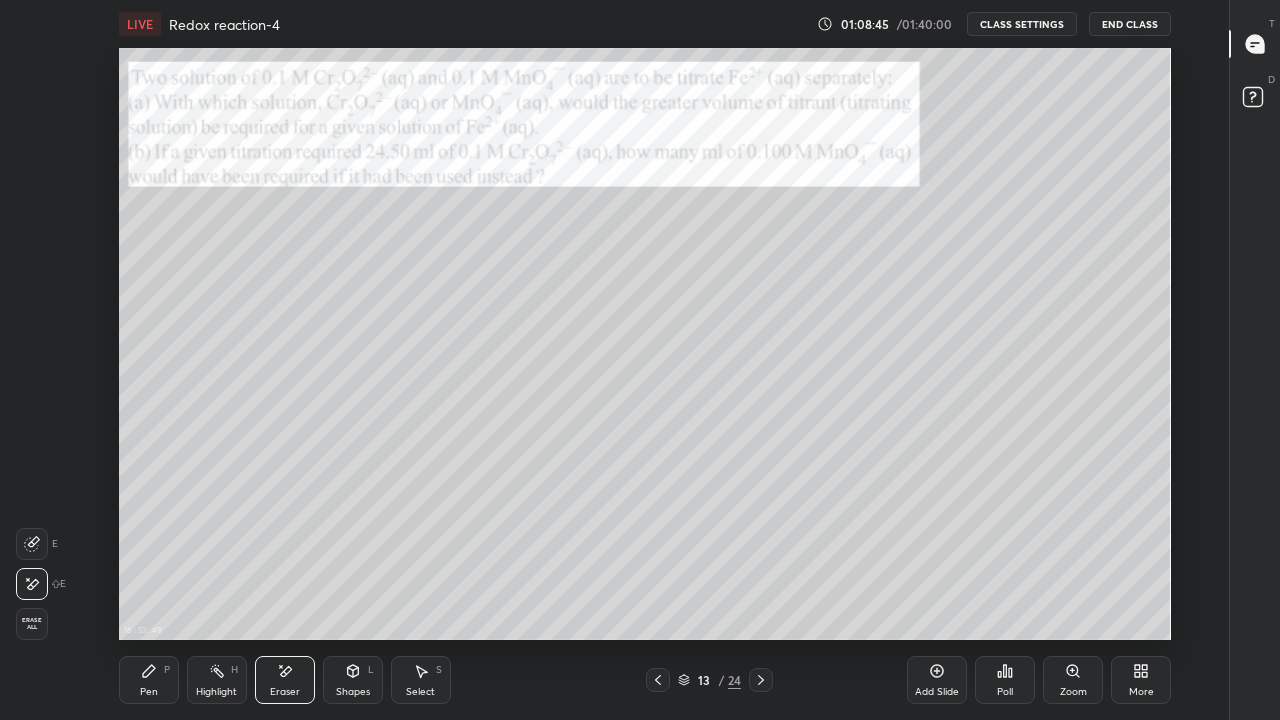 click on "Pen P" at bounding box center (149, 680) 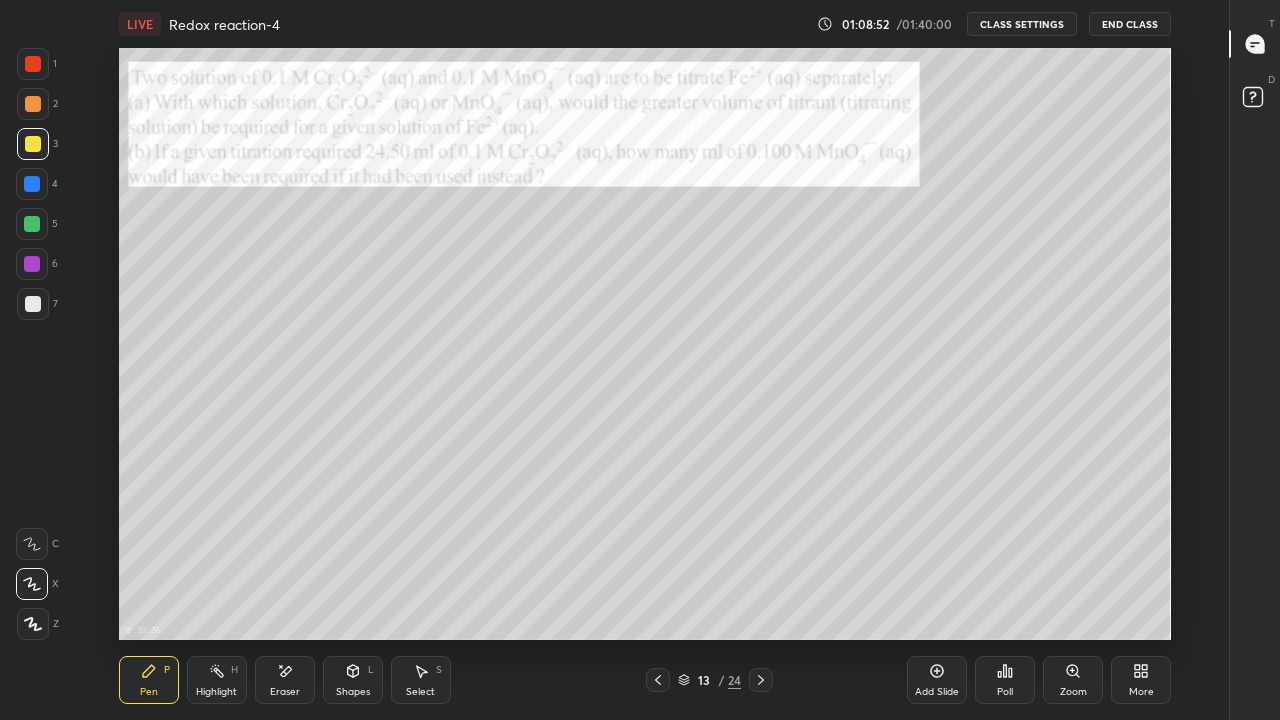click 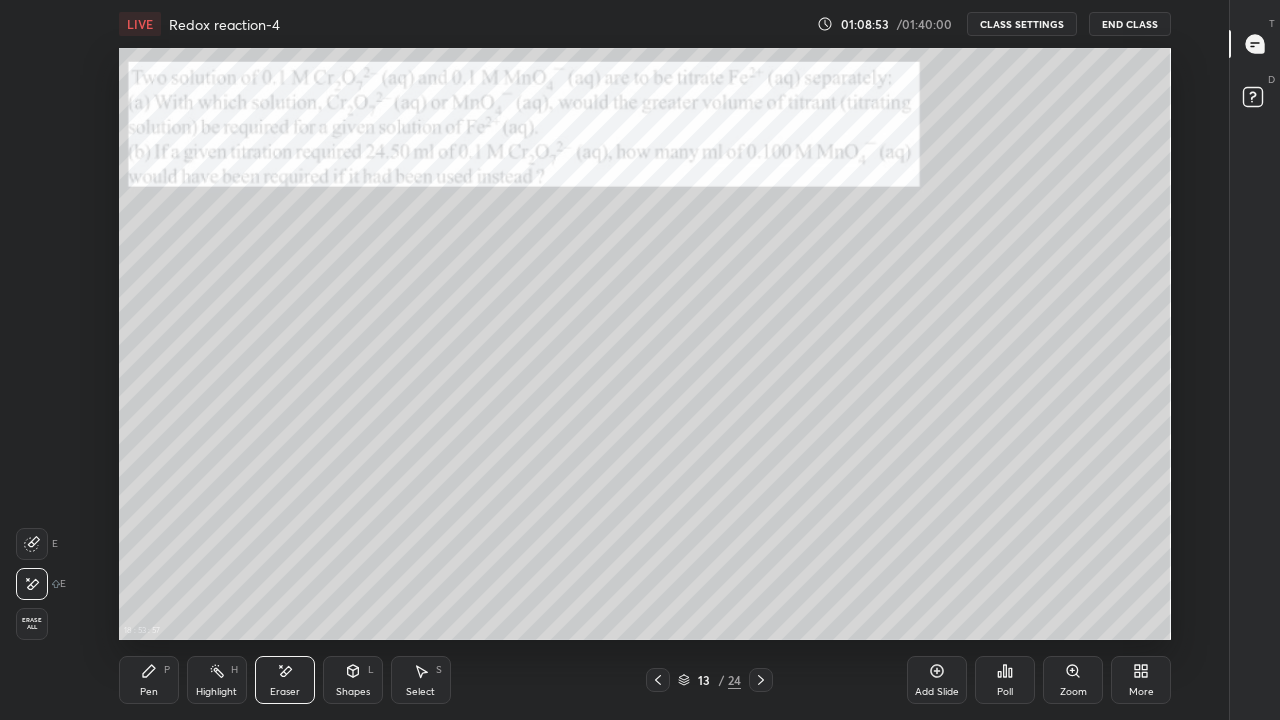 click on "Pen" at bounding box center (149, 692) 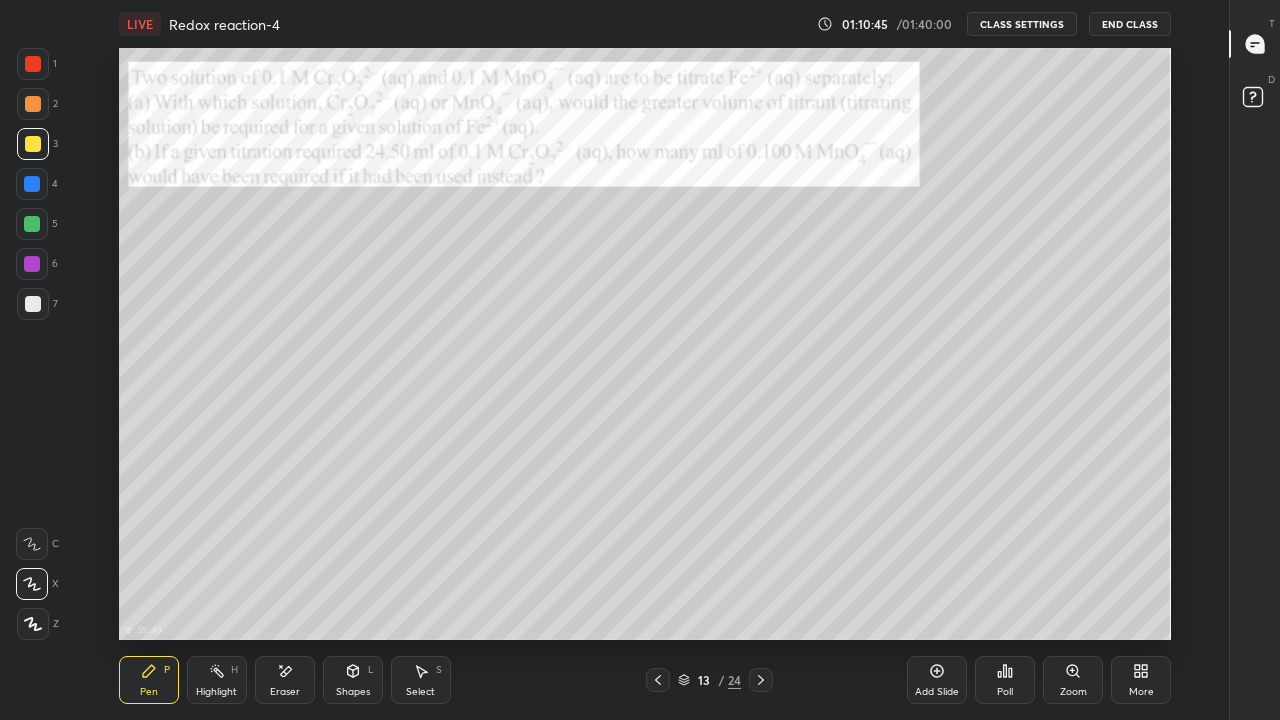 click 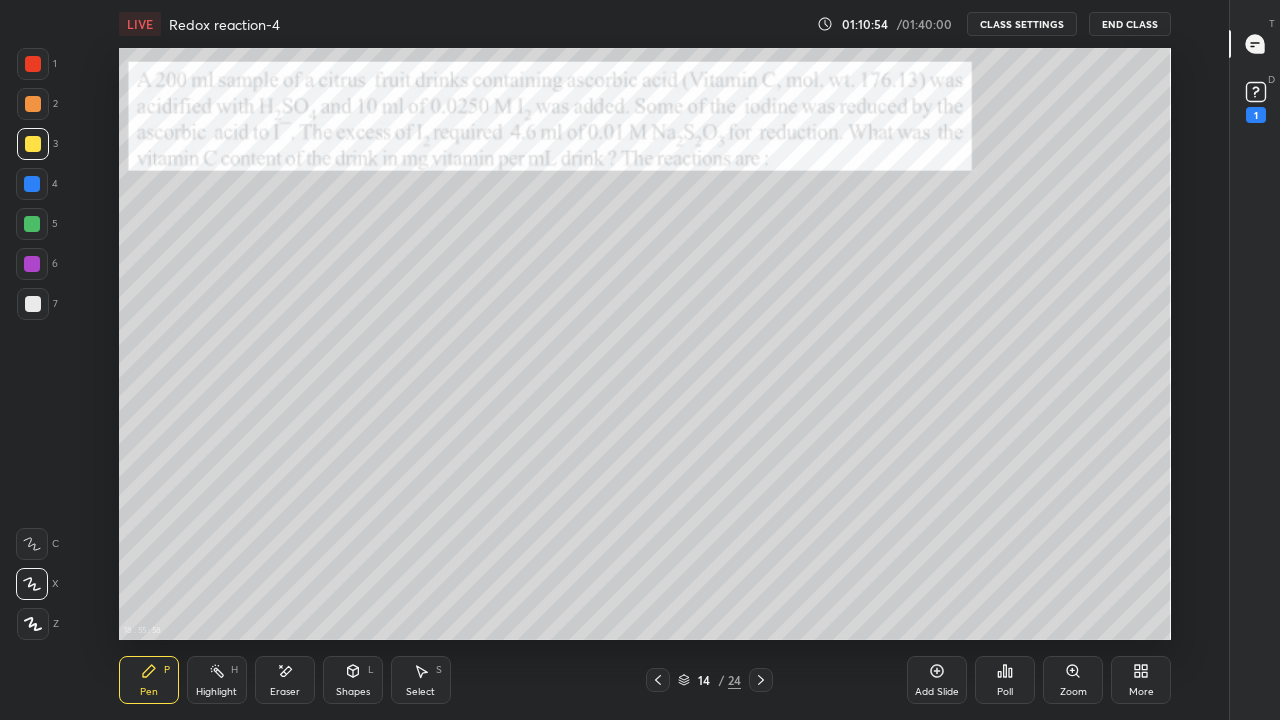 click at bounding box center [33, 104] 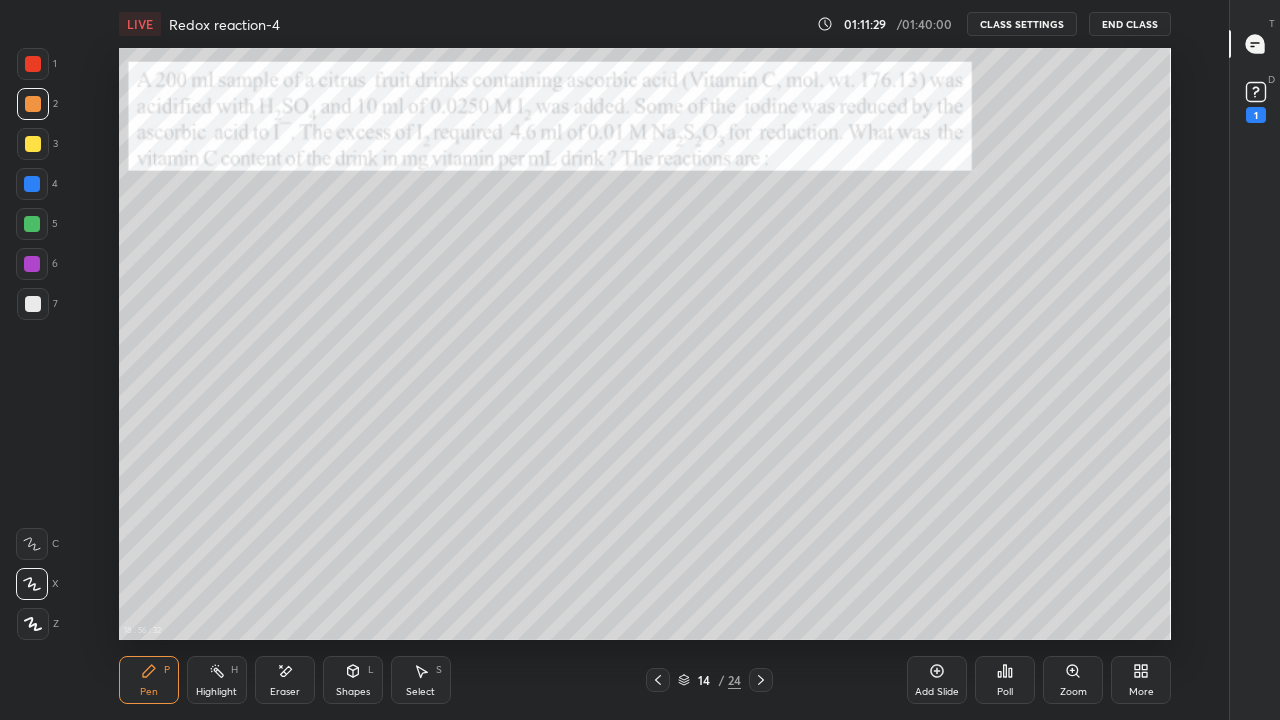 click 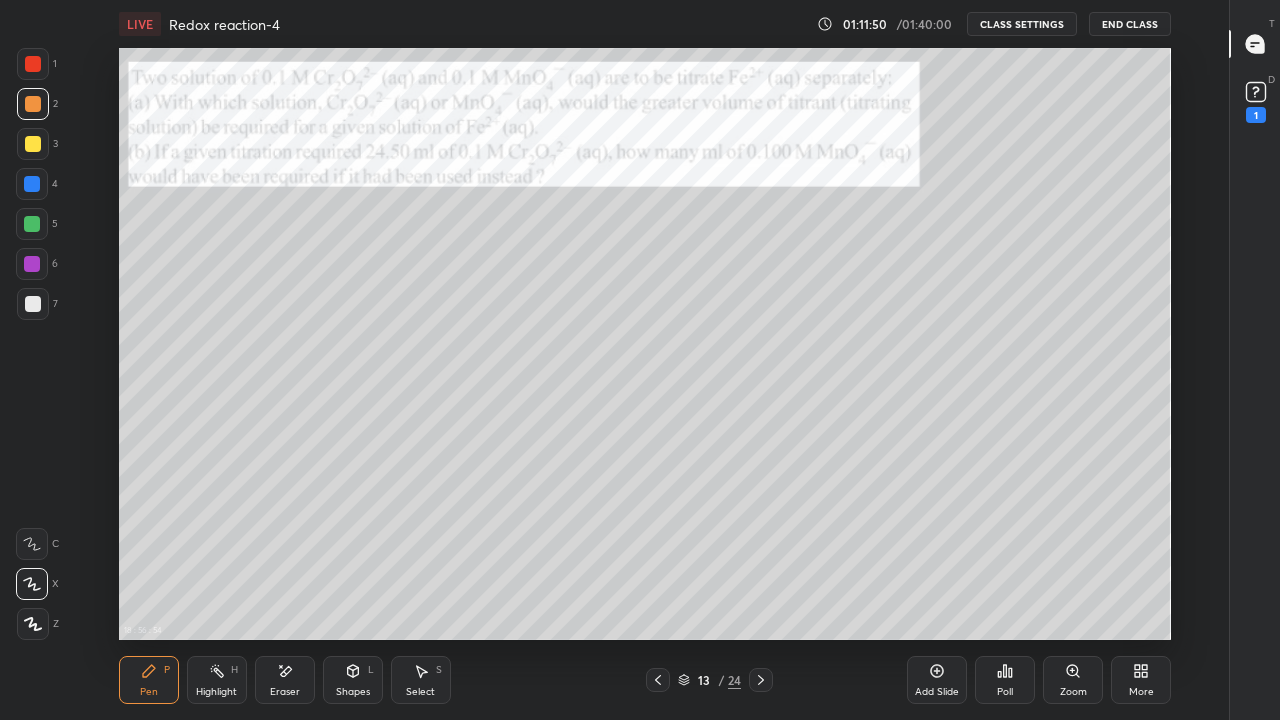 click 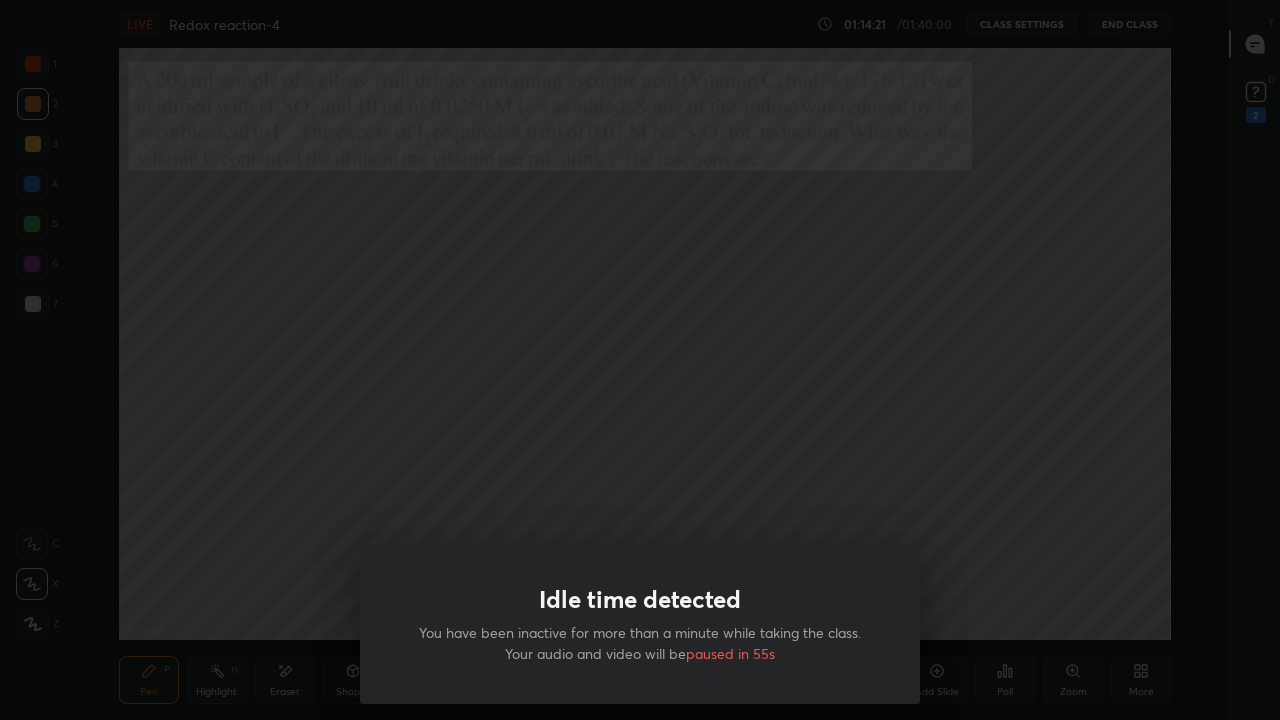 click on "Idle time detected You have been inactive for more than a minute while taking the class. Your audio and video will be  paused in 55s" at bounding box center [640, 360] 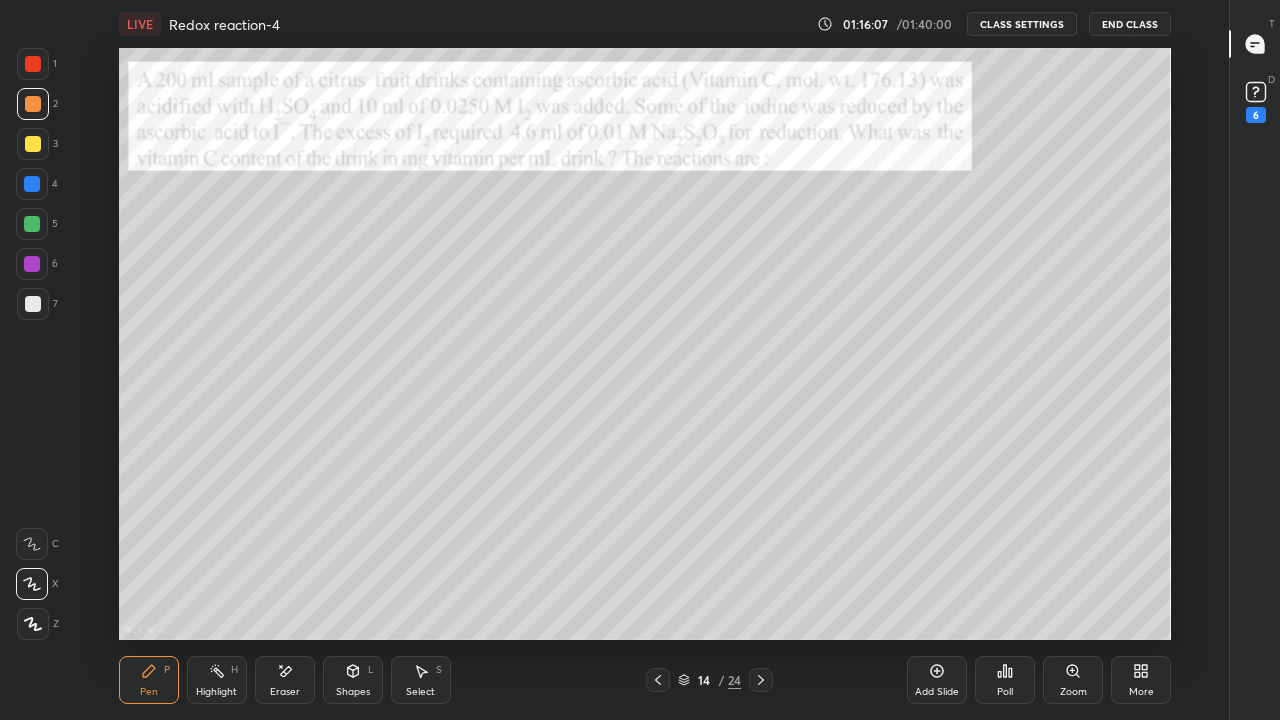 click 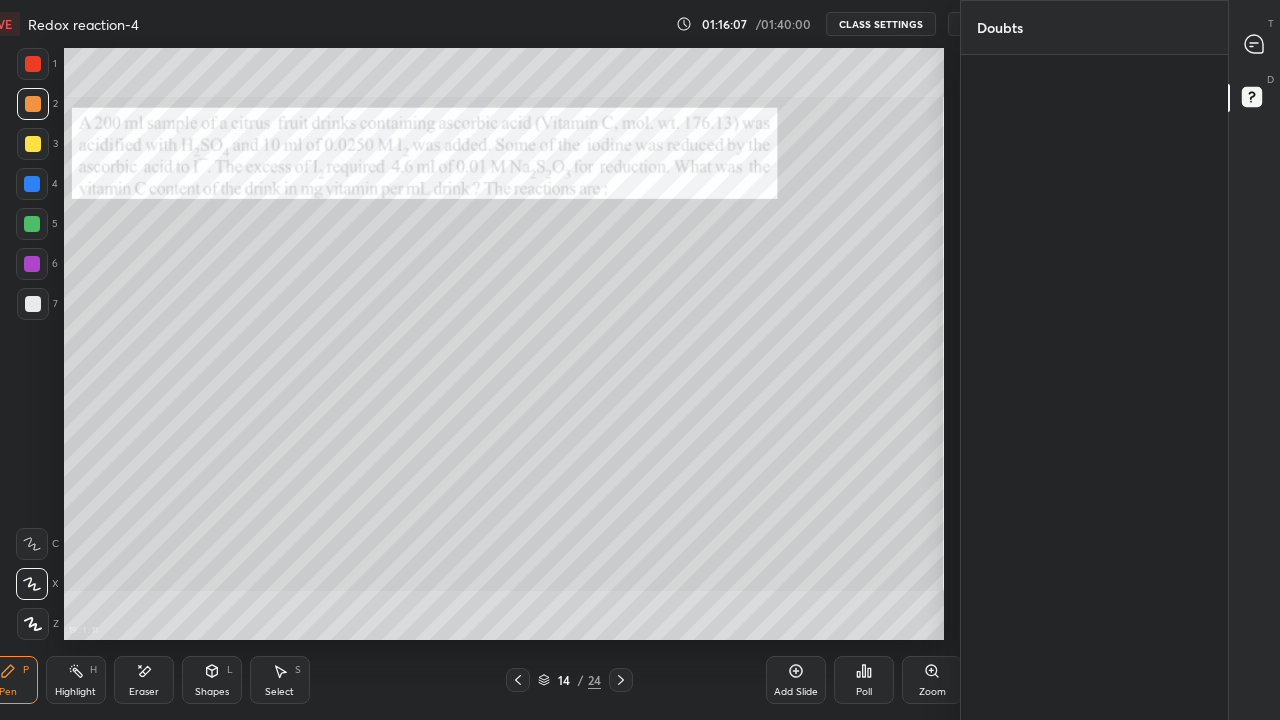 scroll, scrollTop: 592, scrollLeft: 1082, axis: both 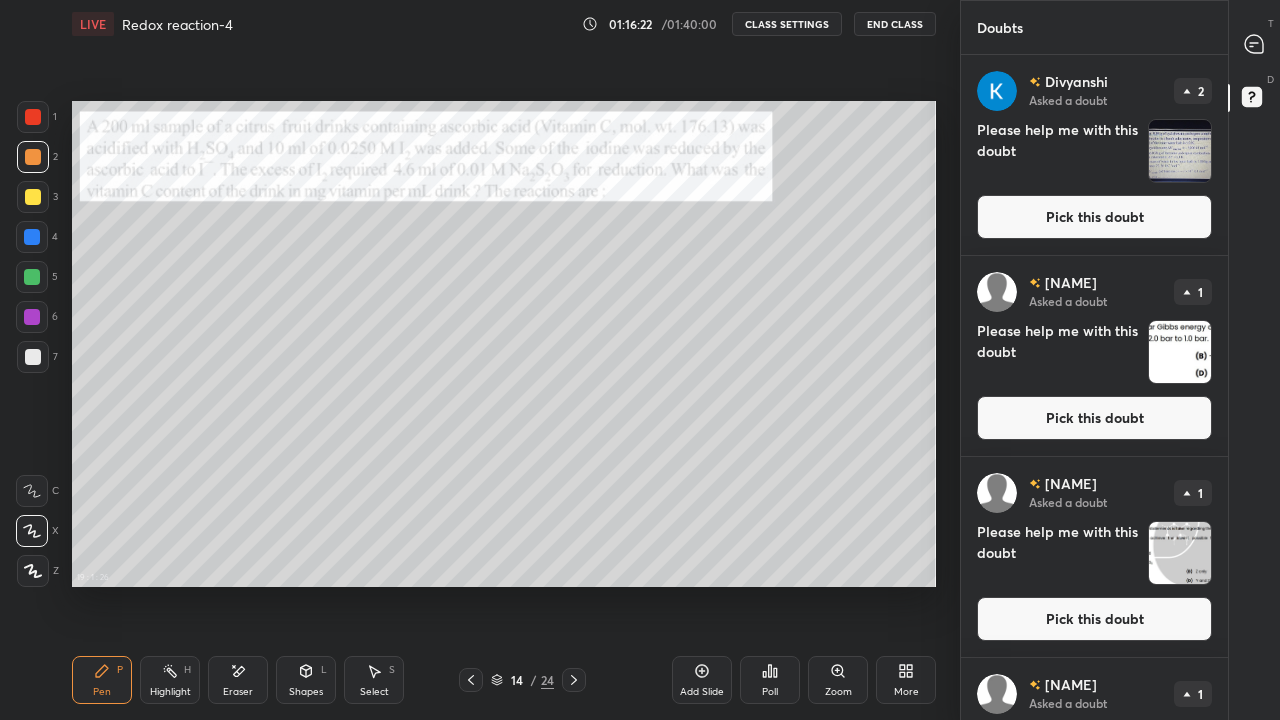 click 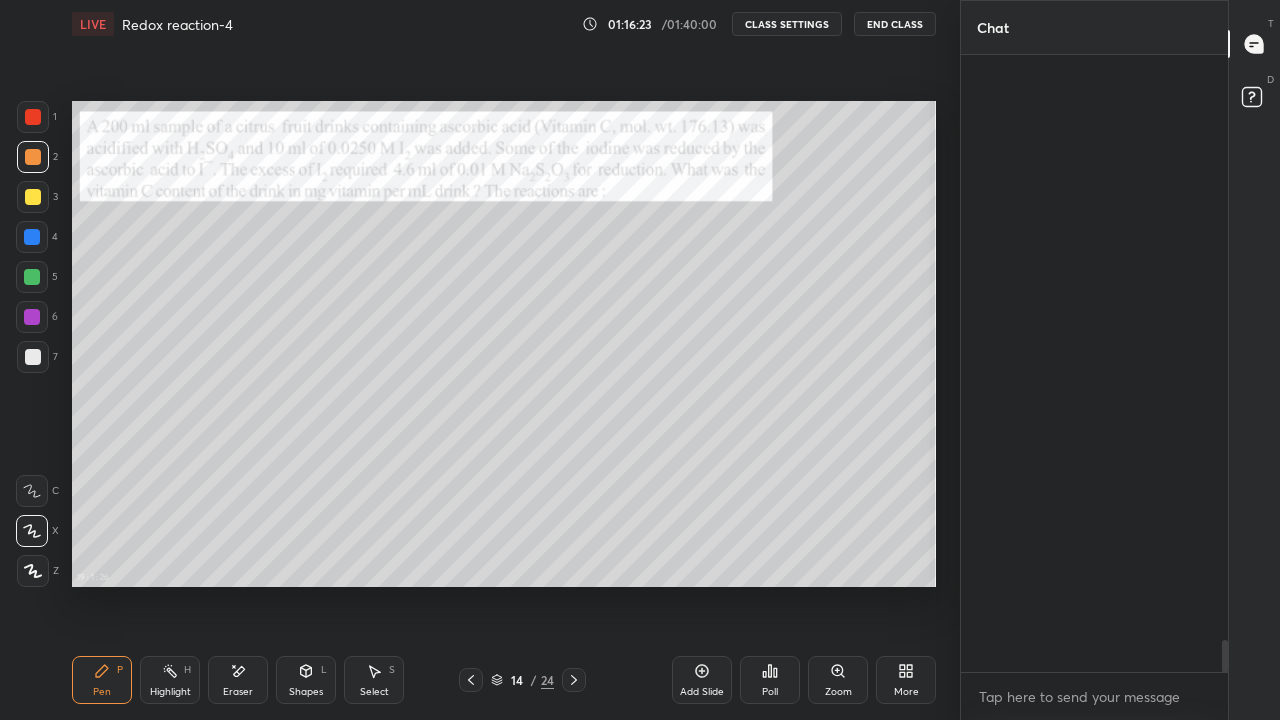 scroll, scrollTop: 17721, scrollLeft: 0, axis: vertical 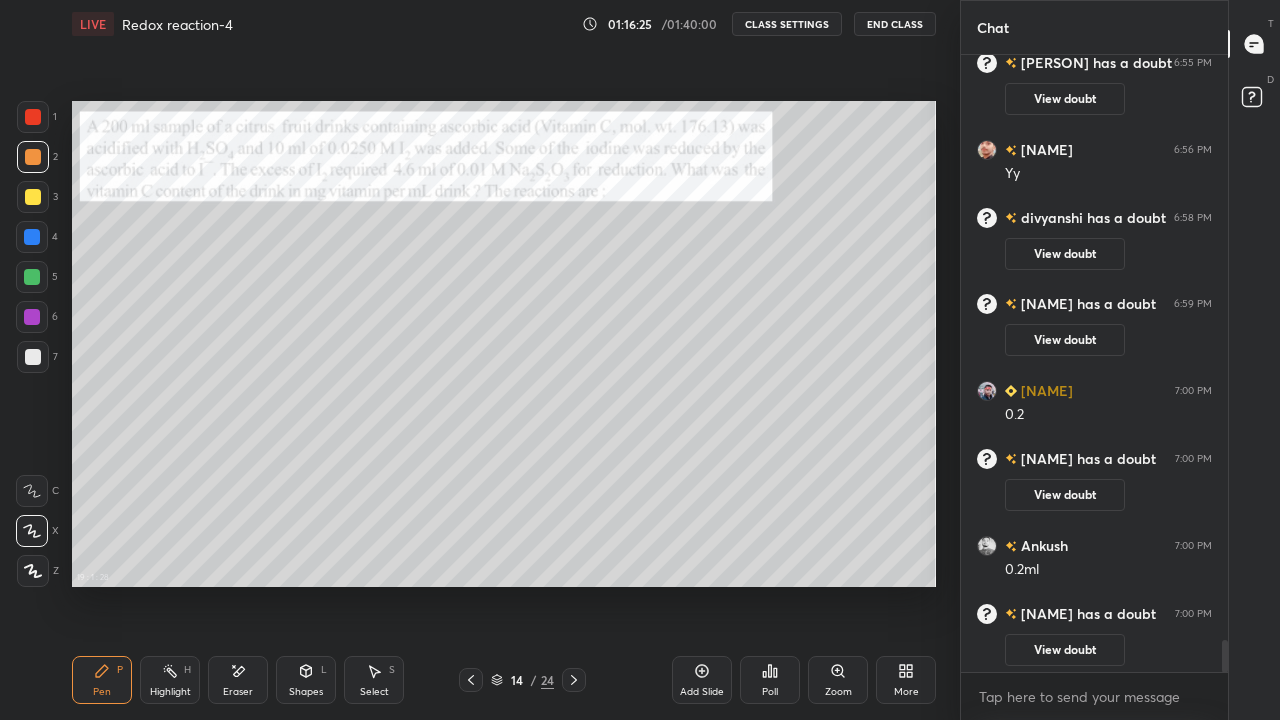 click on "More" at bounding box center [906, 692] 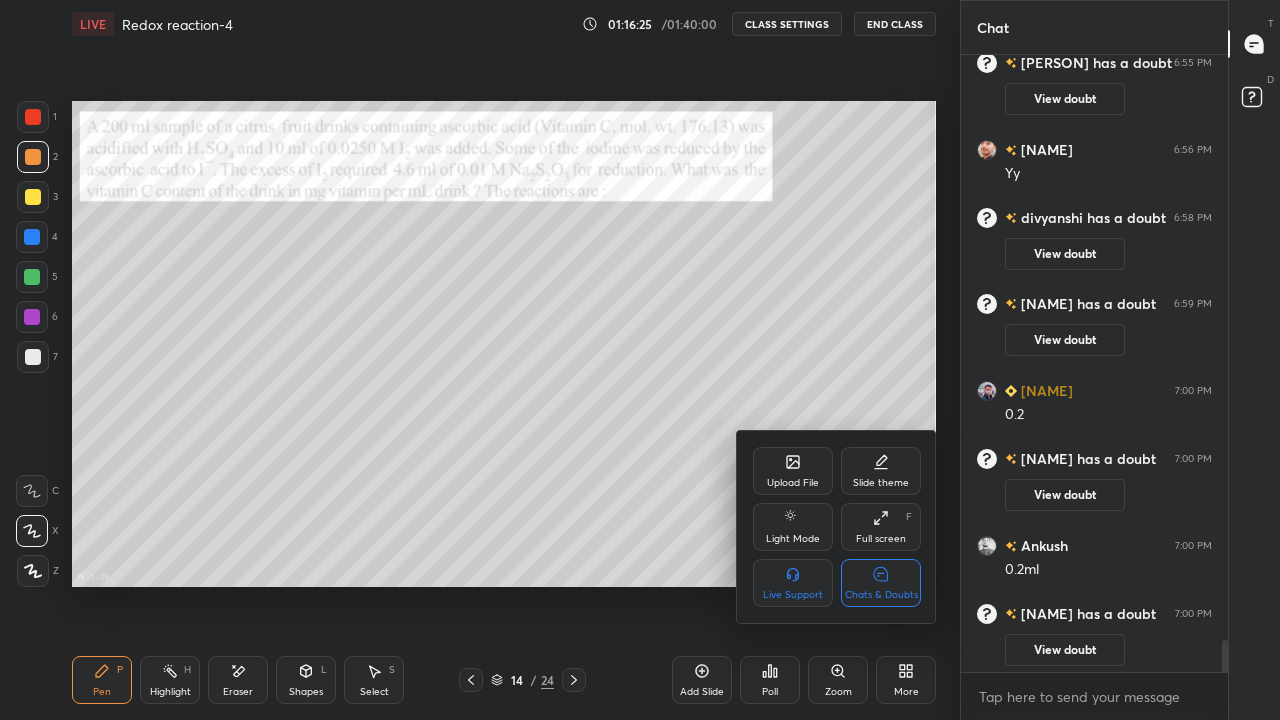 click on "Chats & Doubts" at bounding box center (881, 595) 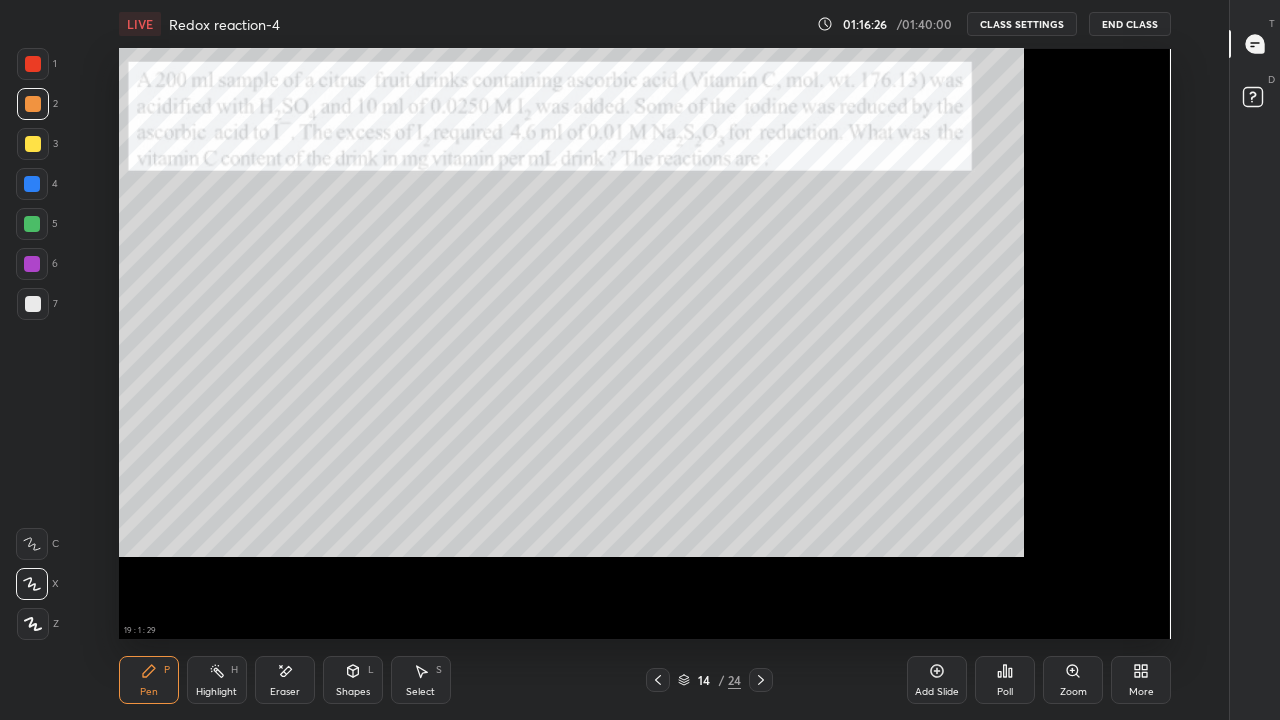 scroll, scrollTop: 7, scrollLeft: 1, axis: both 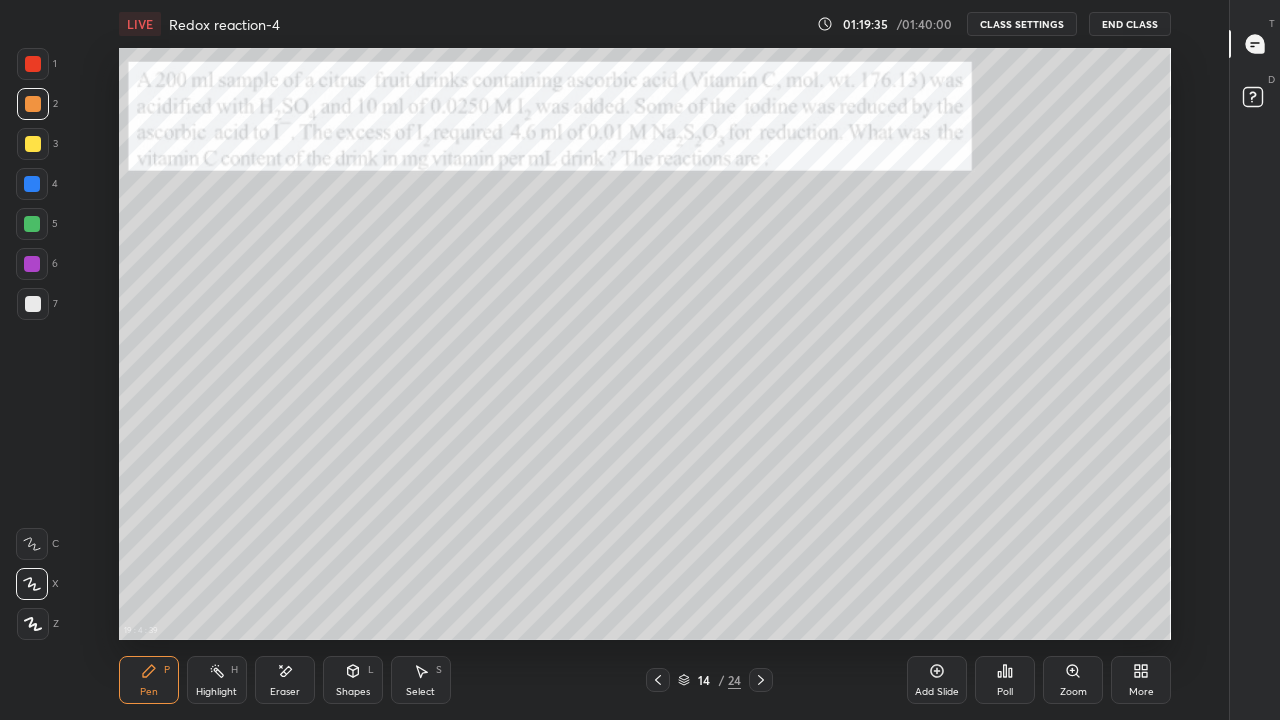click on "Eraser" at bounding box center [285, 692] 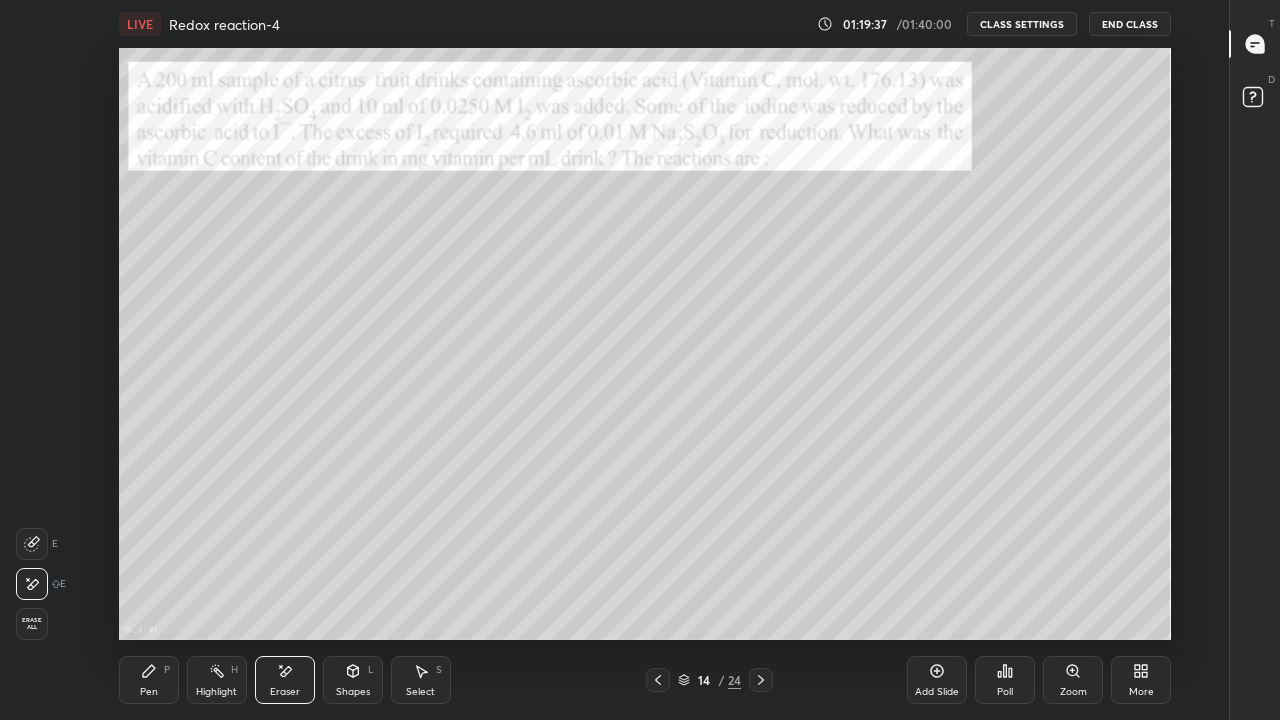 click on "Pen P" at bounding box center [149, 680] 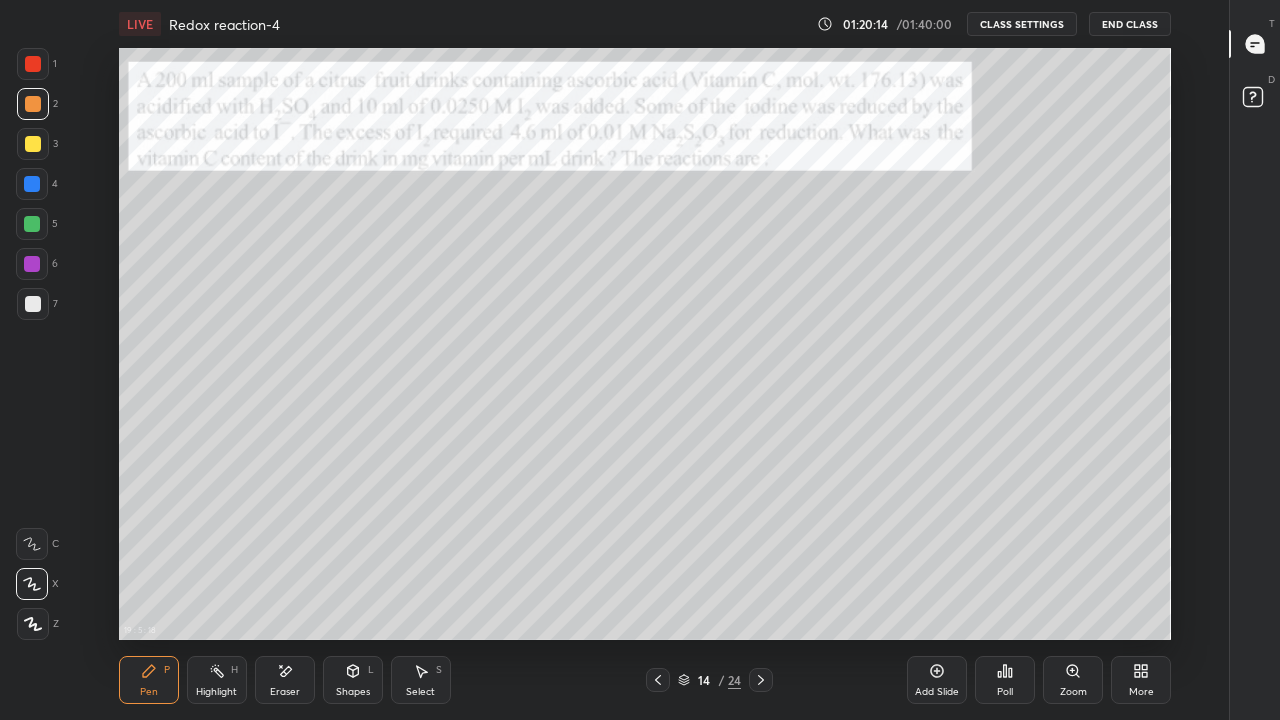 click 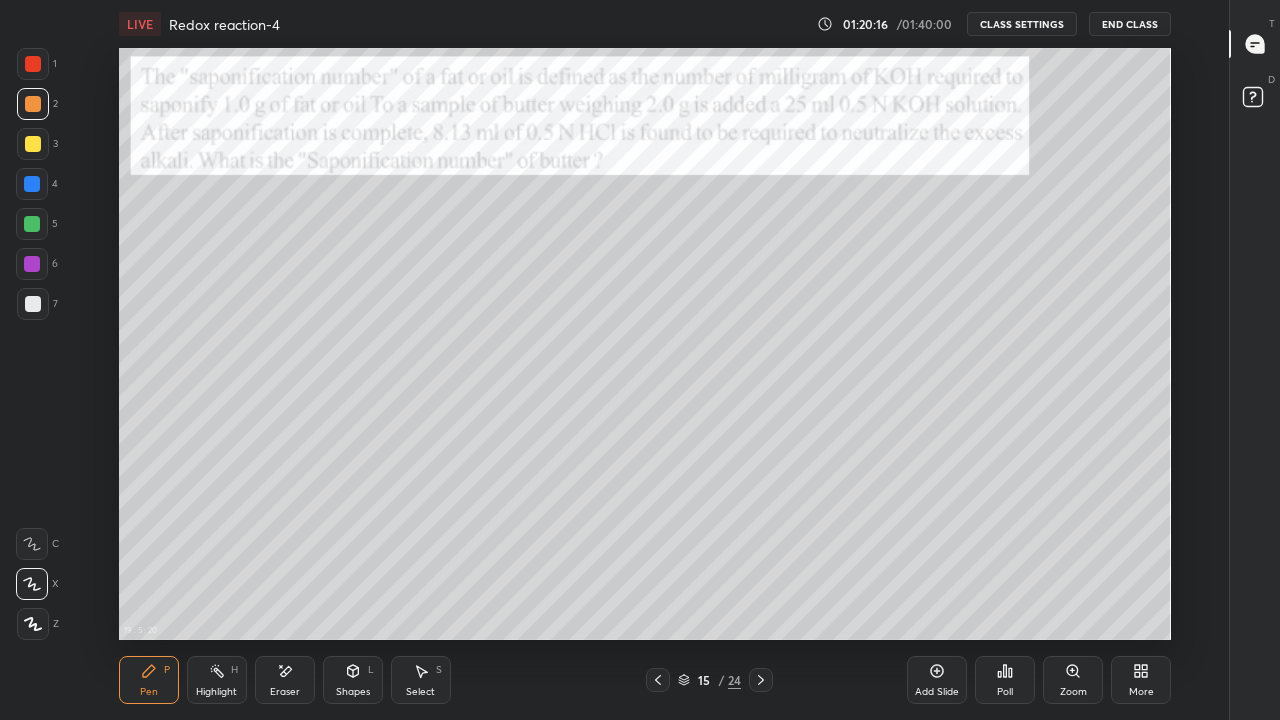 click 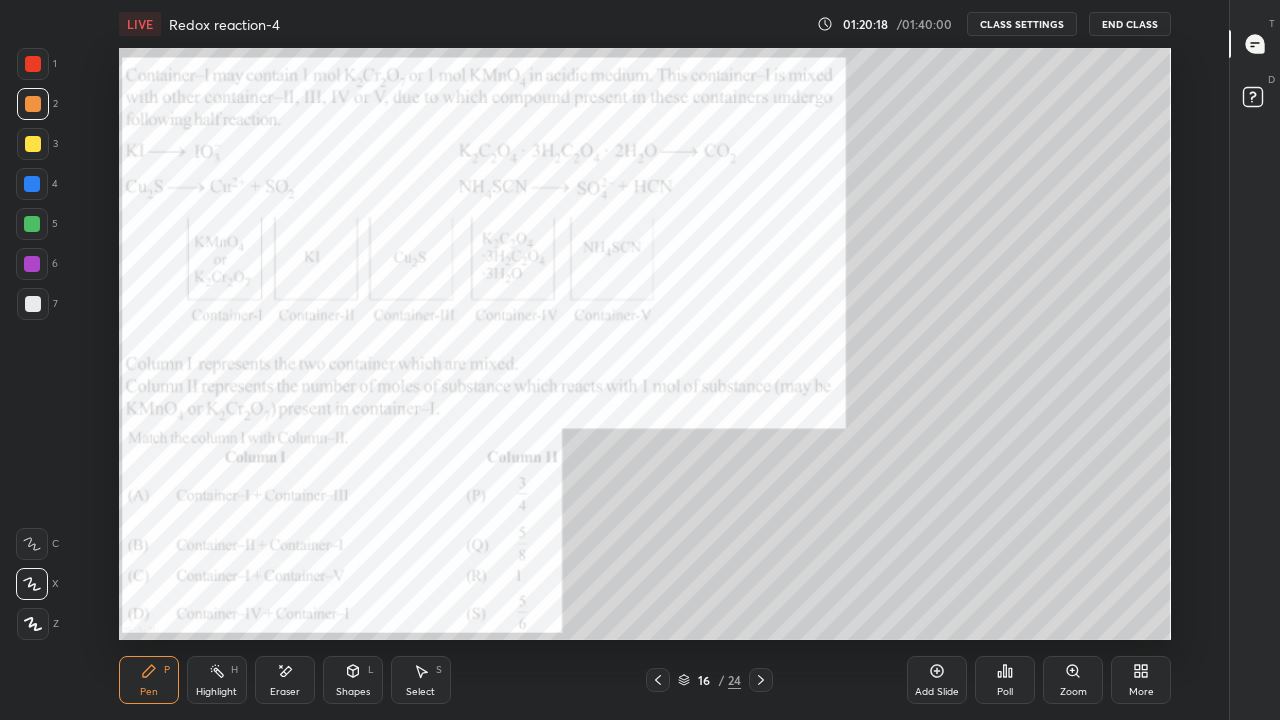click 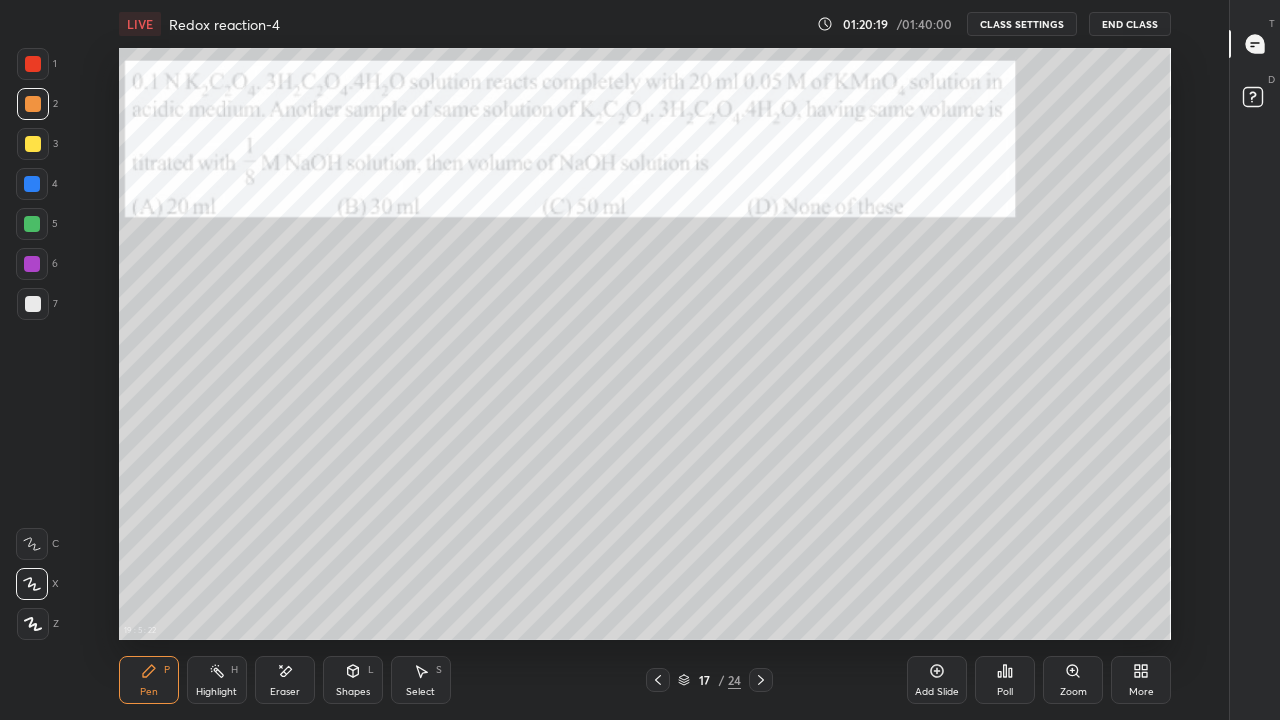 click 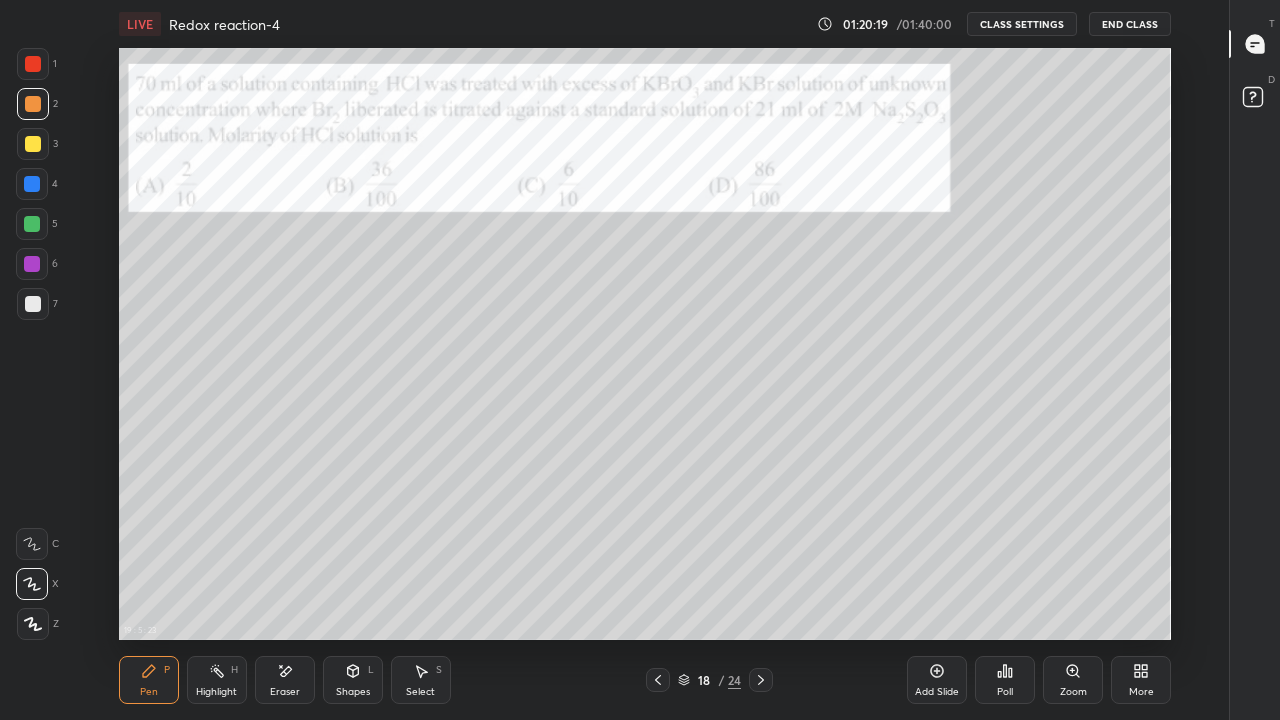 click at bounding box center (761, 680) 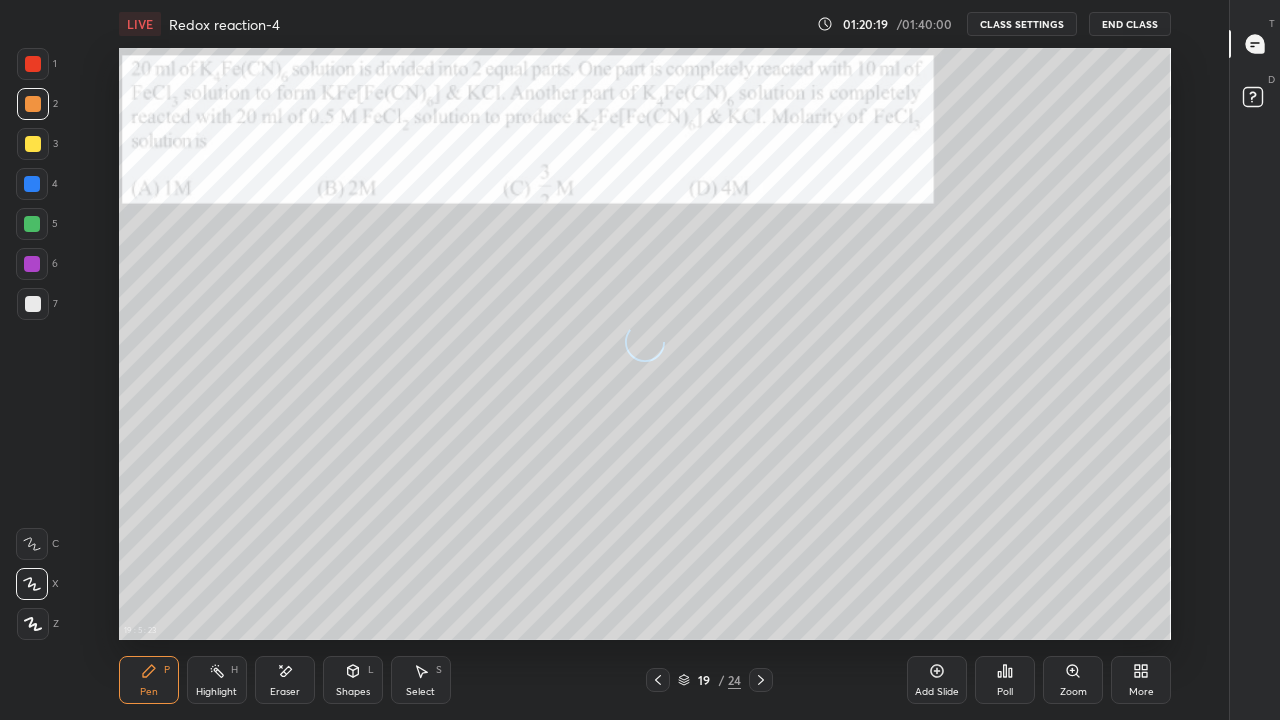 click at bounding box center [761, 680] 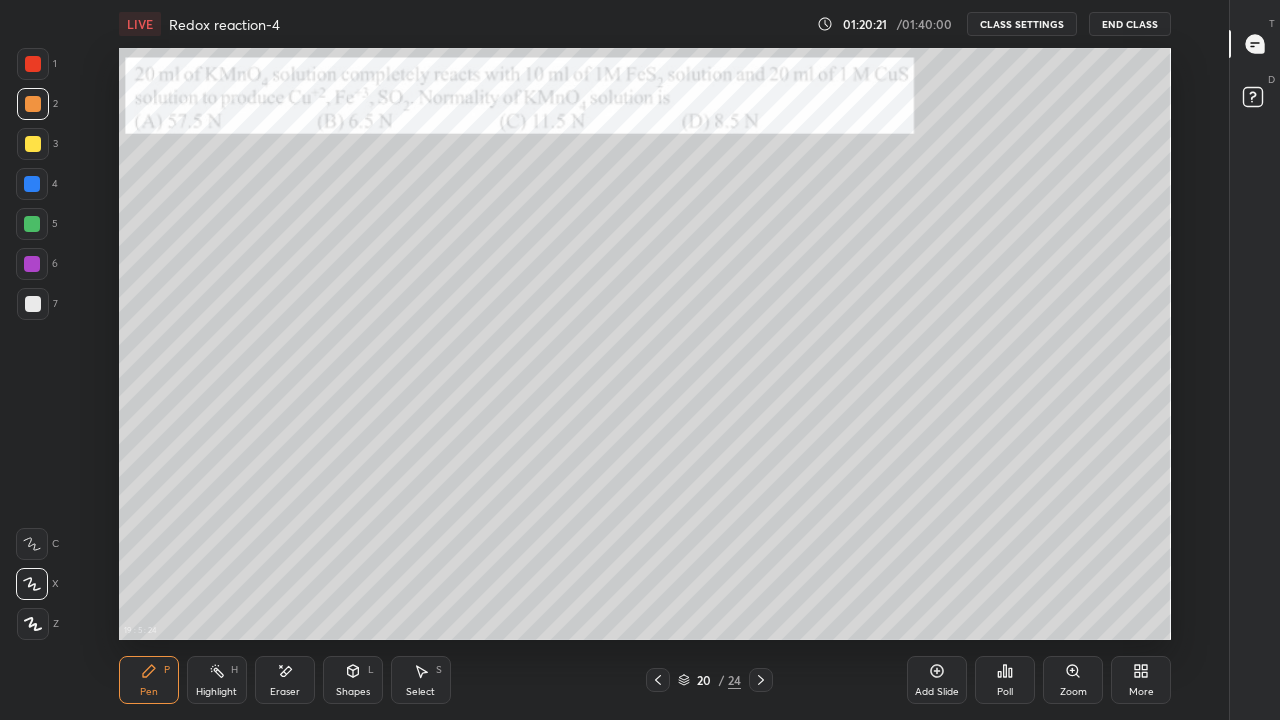 click 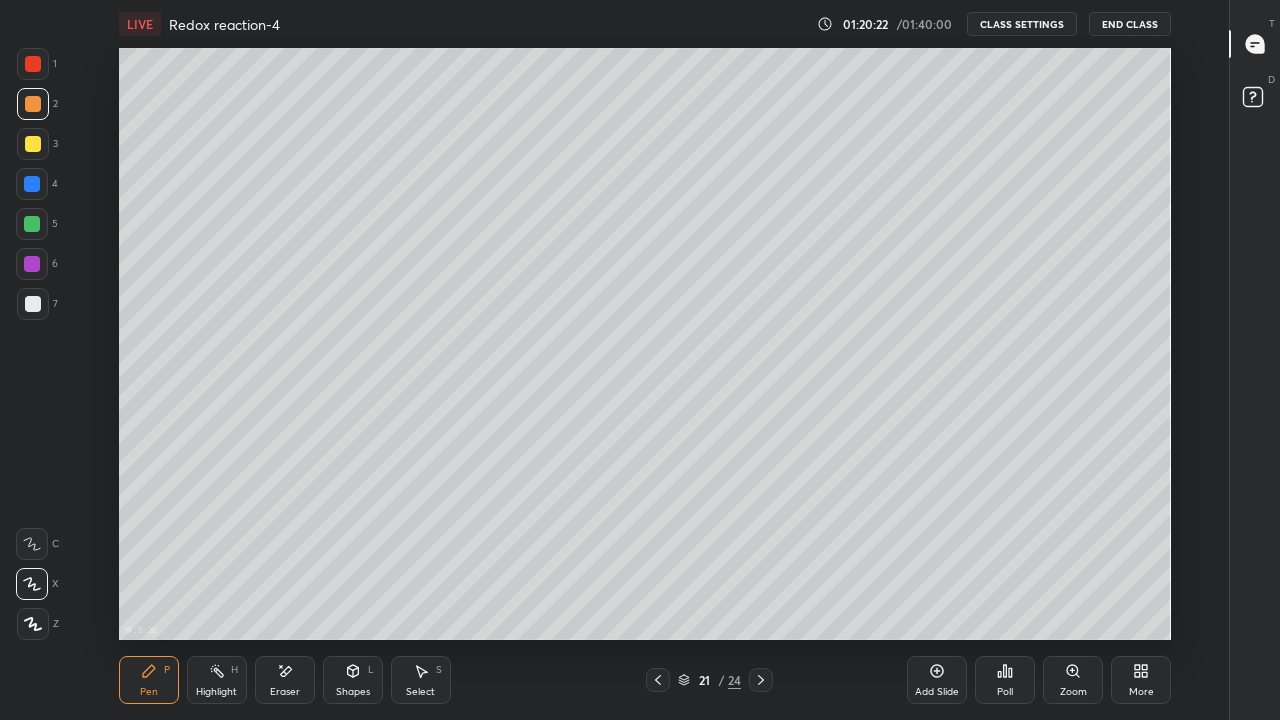 click 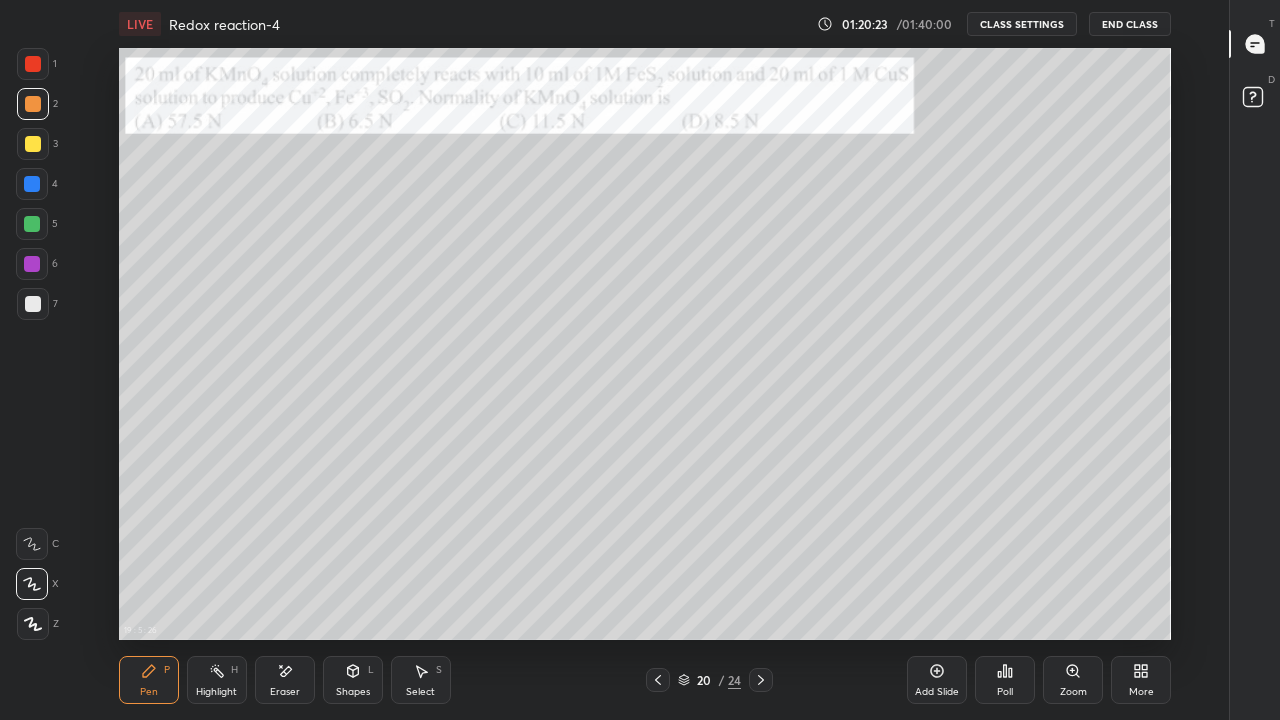 click 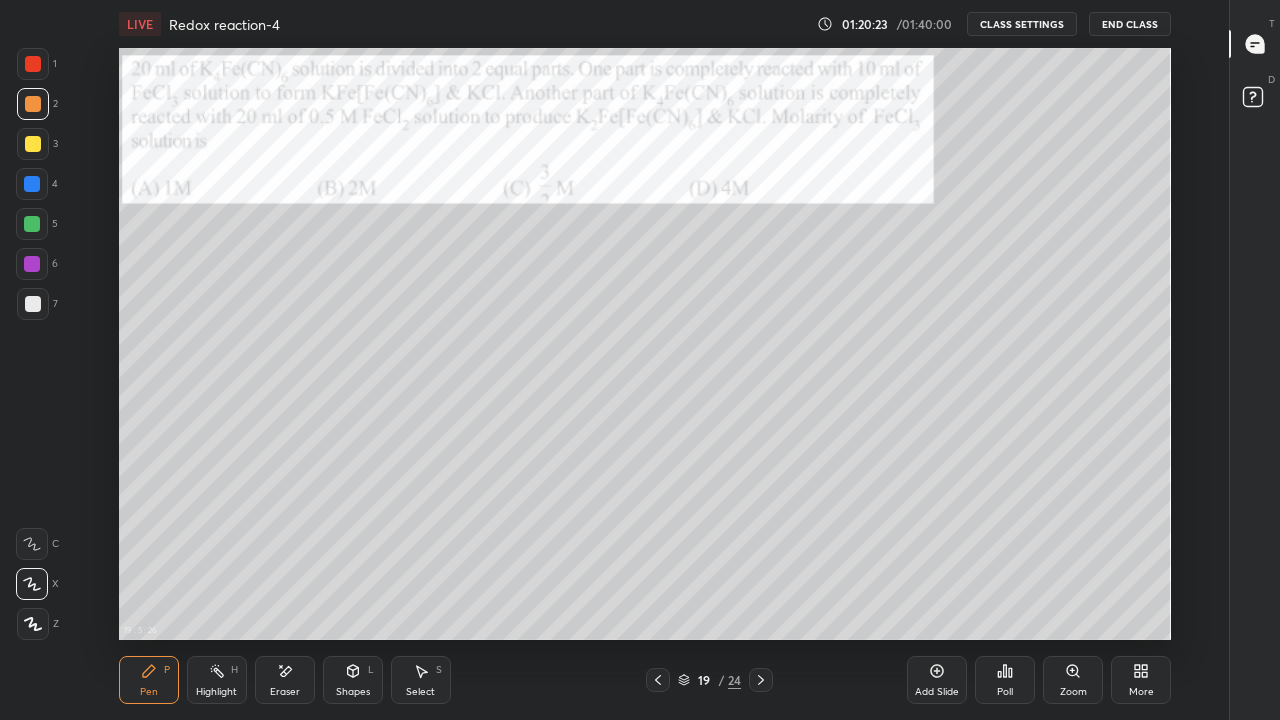 click 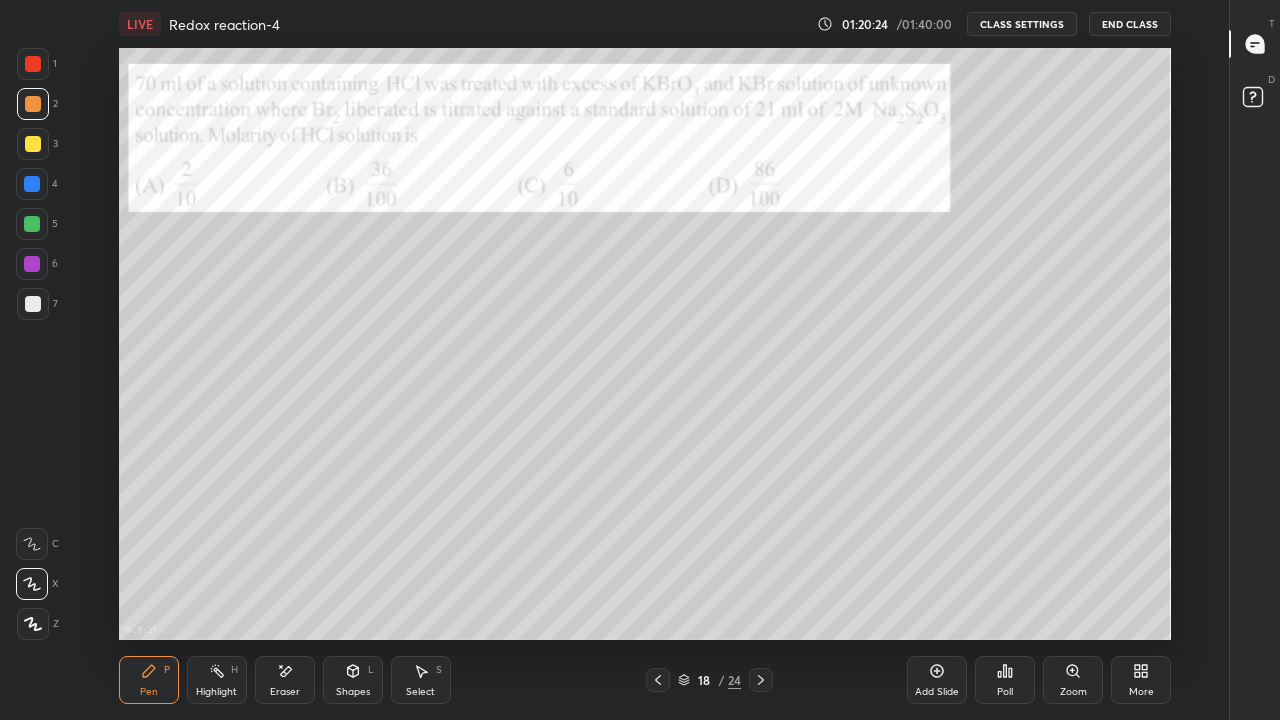 click 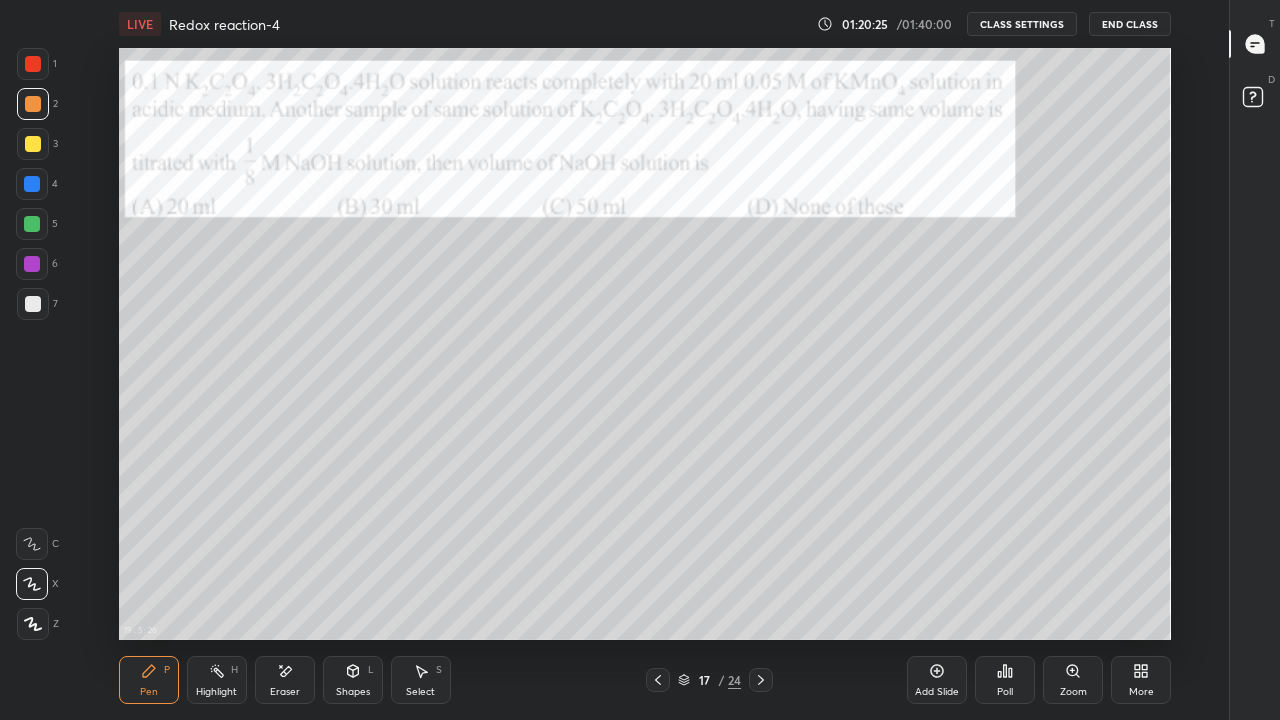 click at bounding box center [761, 680] 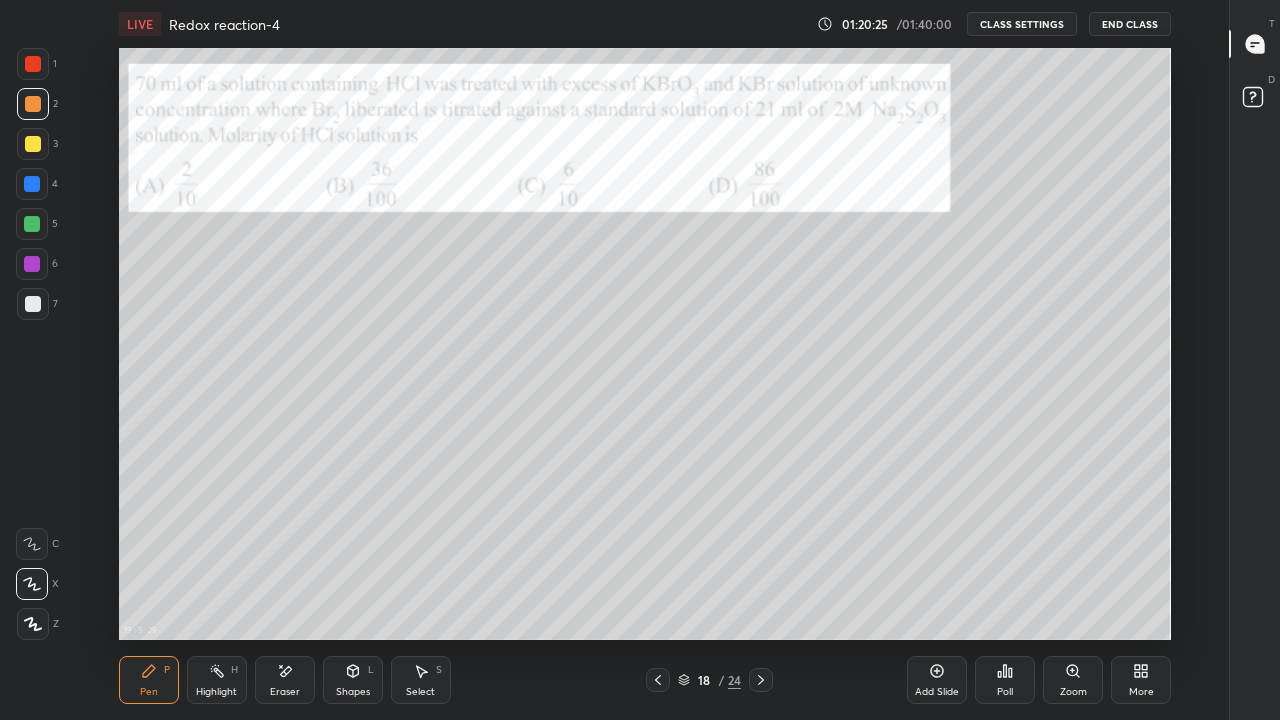 click 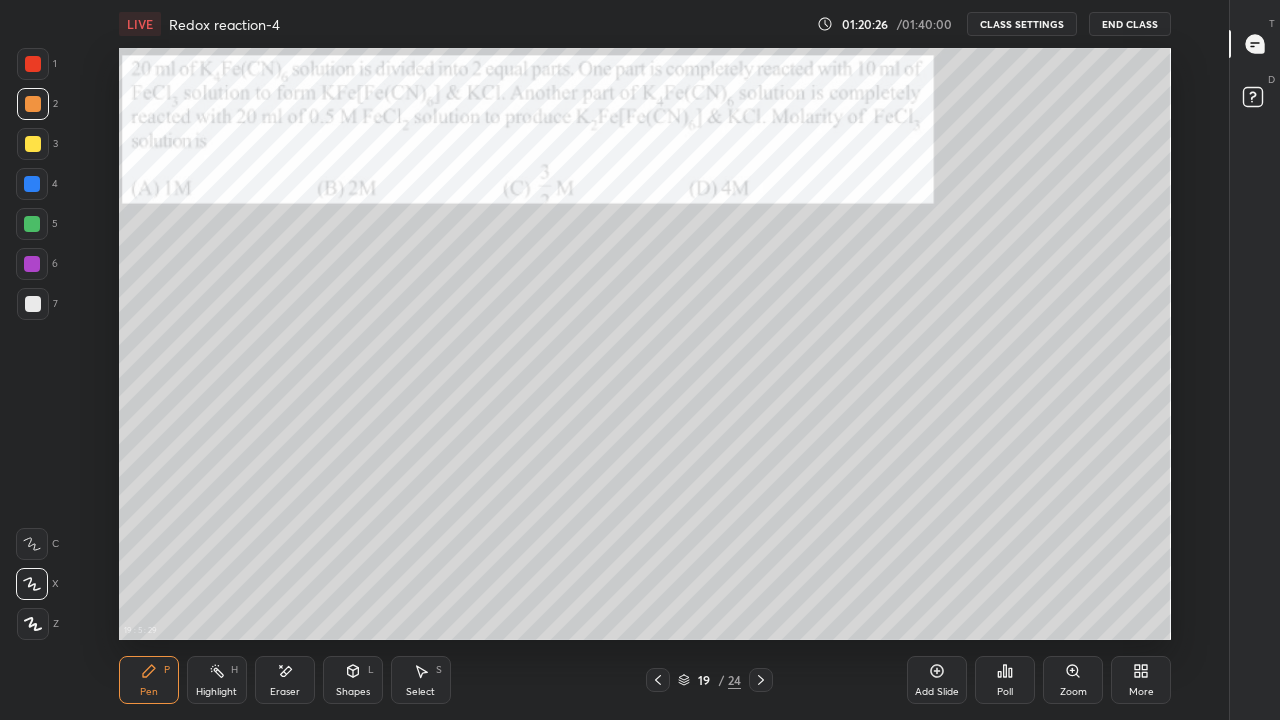 click at bounding box center [761, 680] 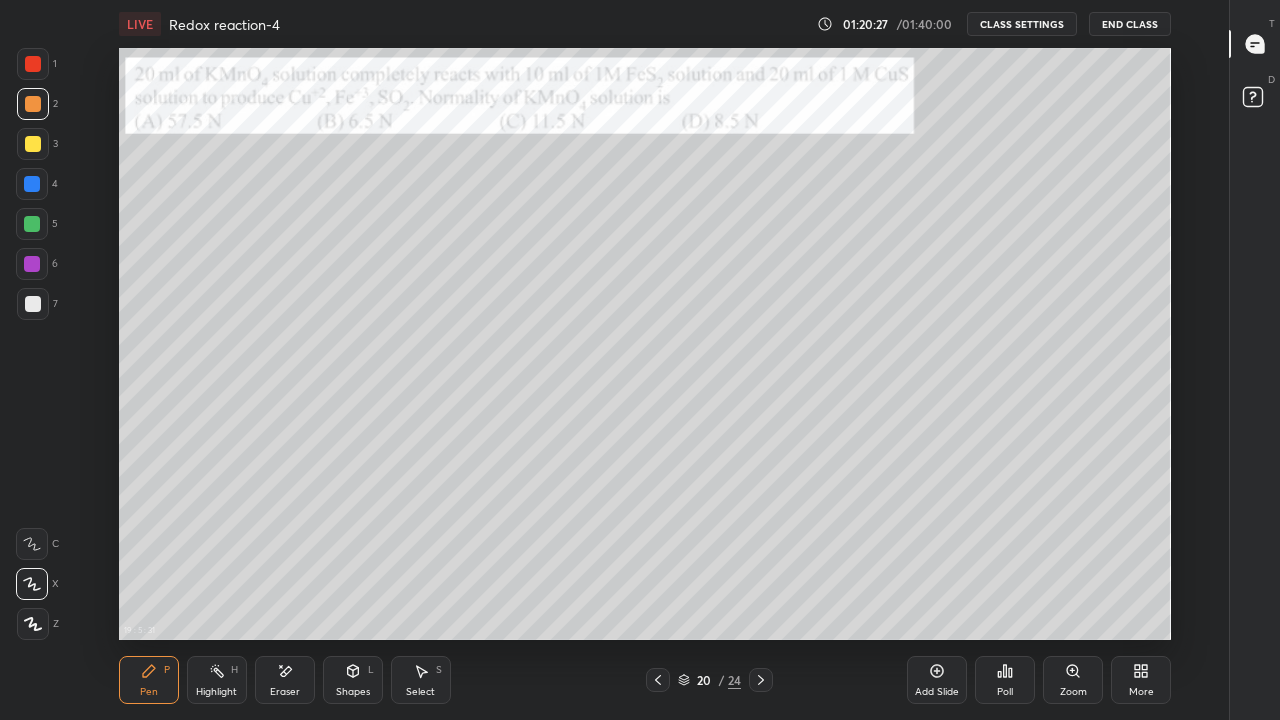 click 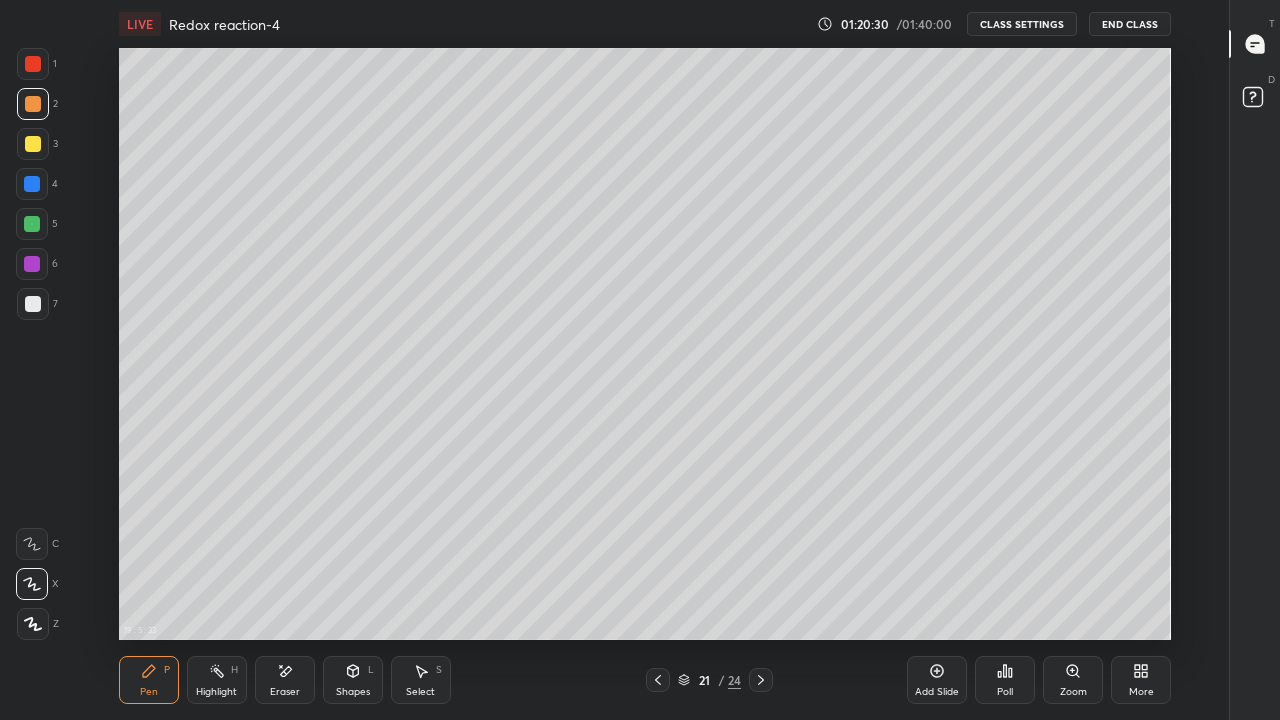 click 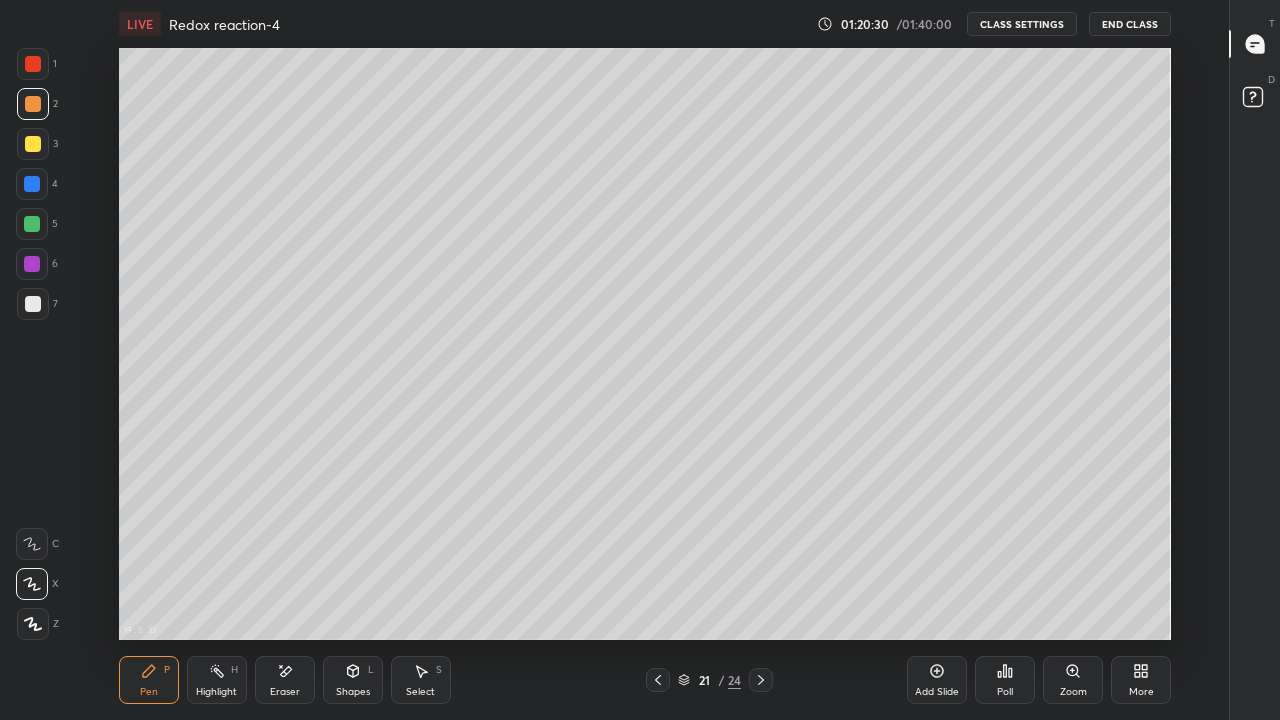 scroll, scrollTop: 592, scrollLeft: 1108, axis: both 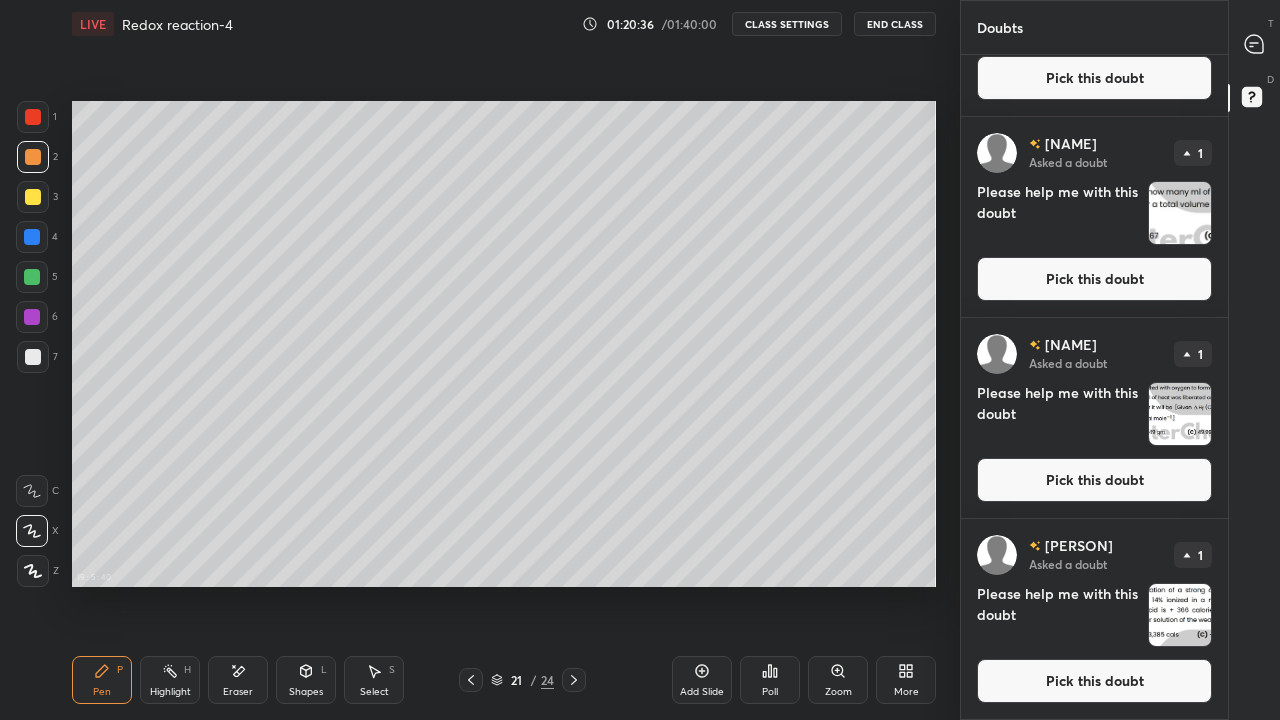 click on "Pick this doubt" at bounding box center (1094, 480) 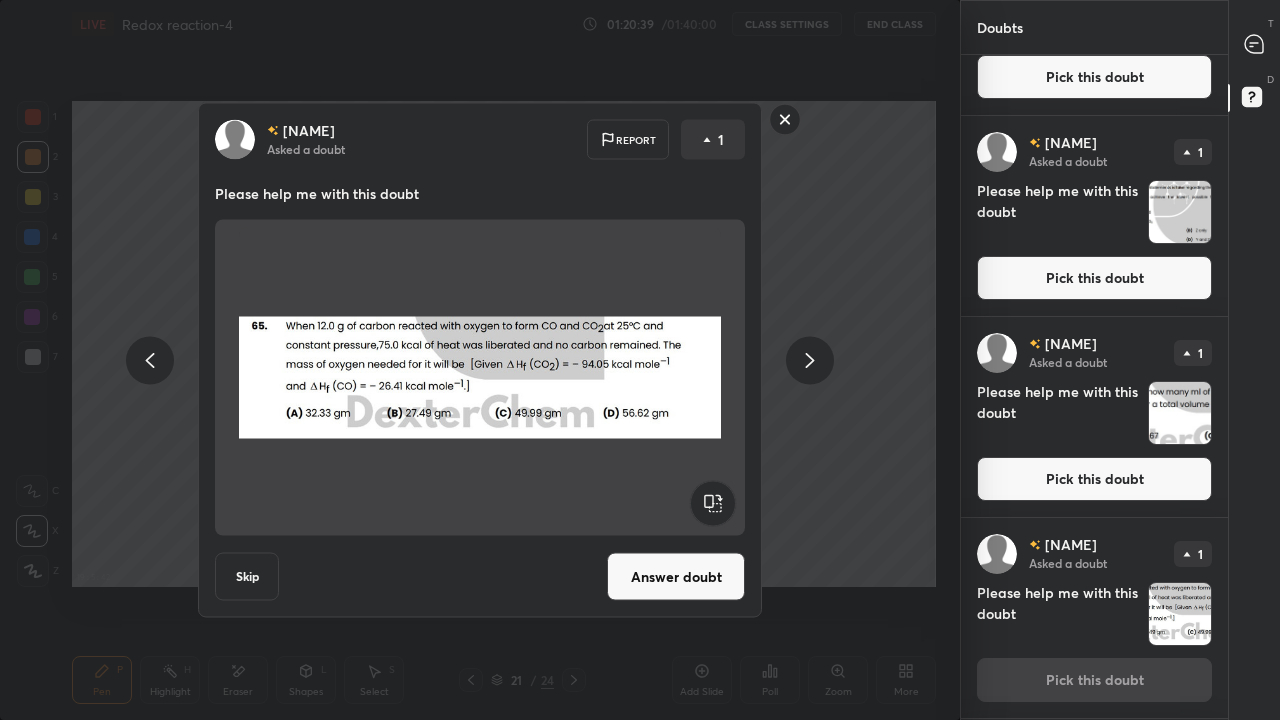 click on "Answer doubt" at bounding box center (676, 577) 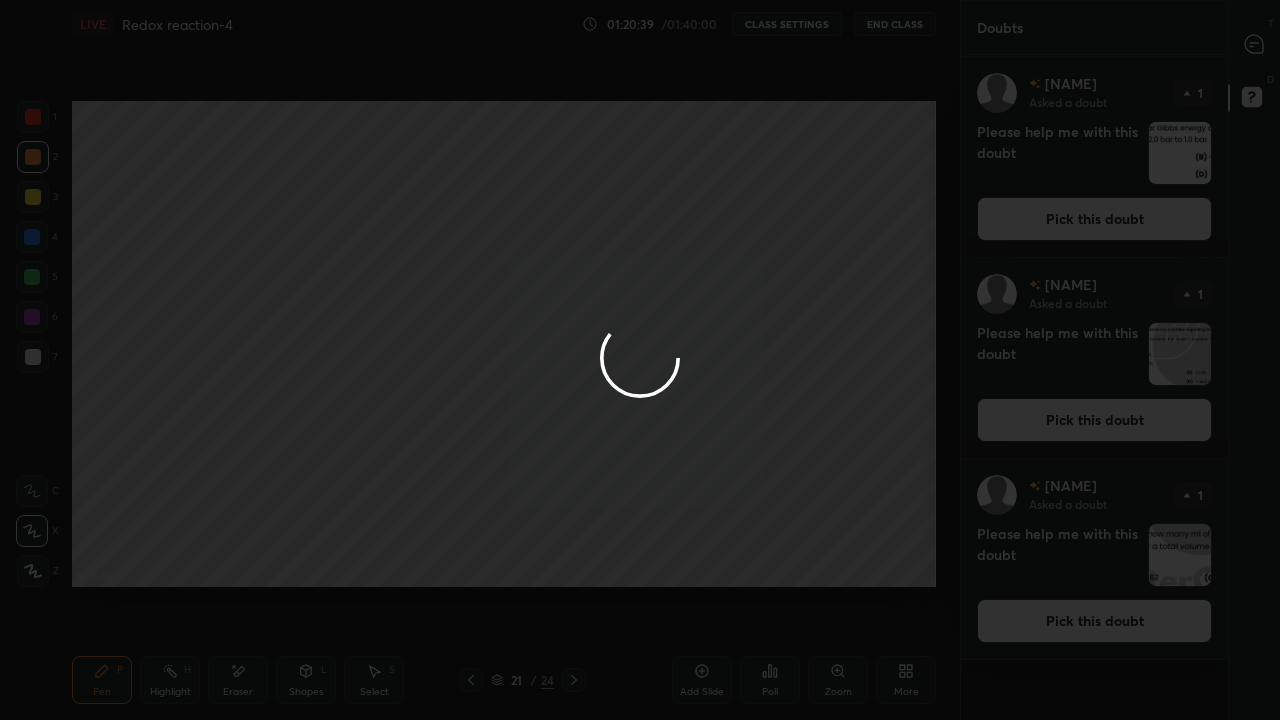 scroll, scrollTop: 0, scrollLeft: 0, axis: both 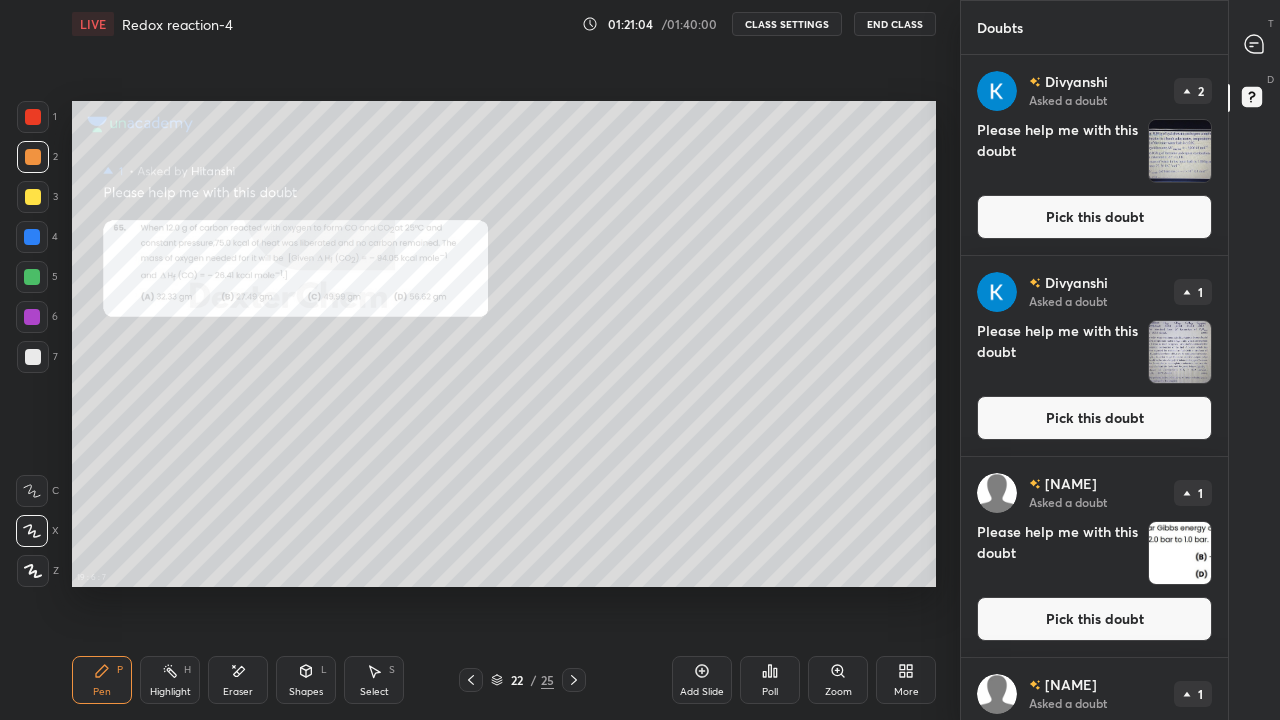 click at bounding box center [33, 197] 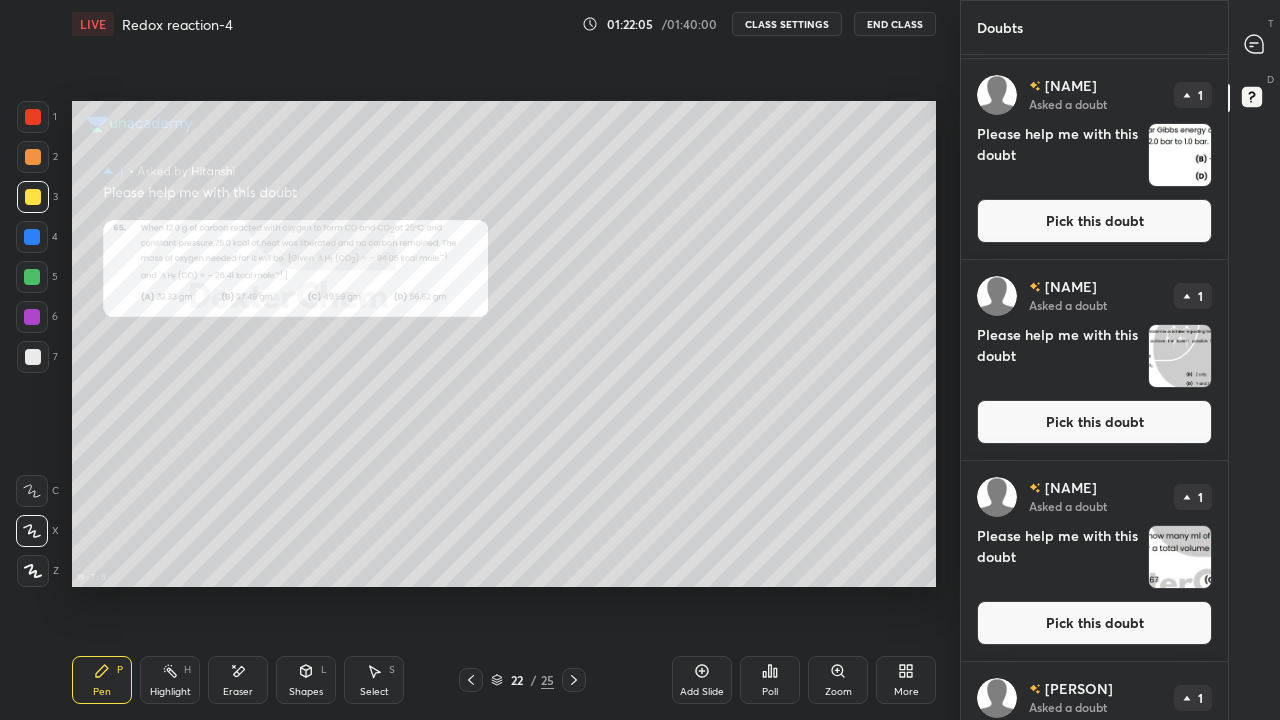scroll, scrollTop: 1143, scrollLeft: 0, axis: vertical 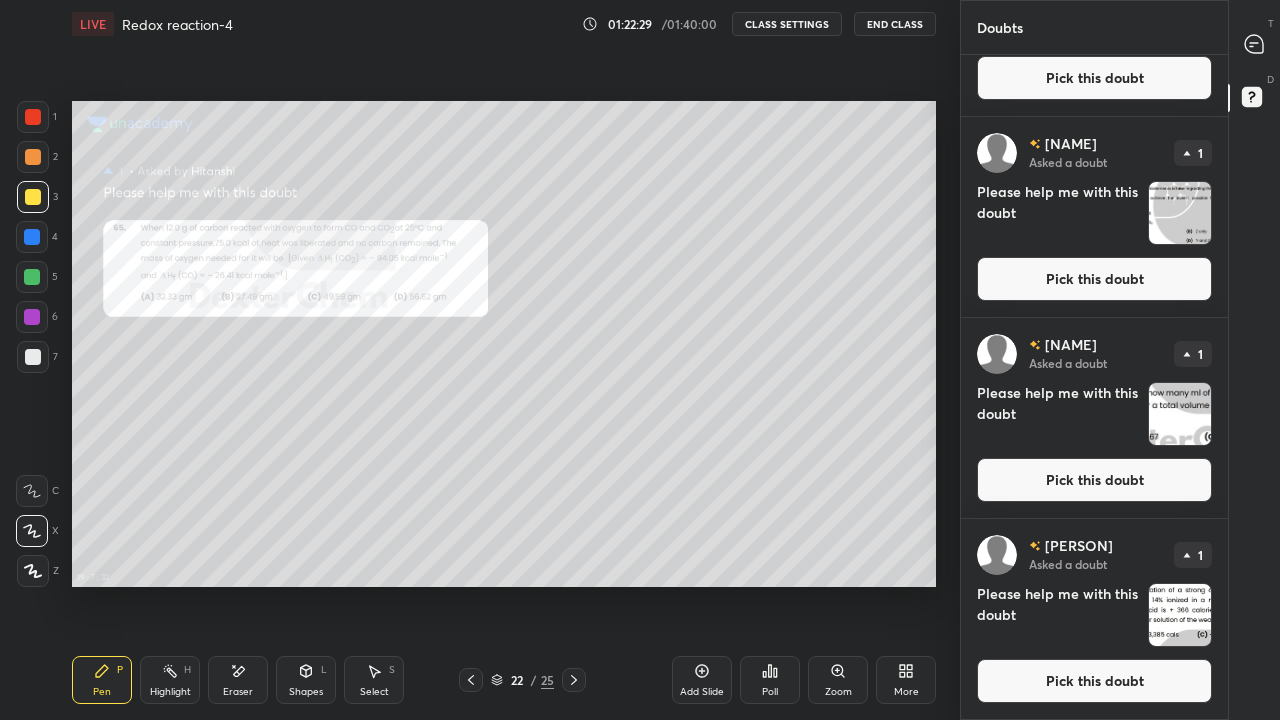 click on "Pick this doubt" at bounding box center [1094, 279] 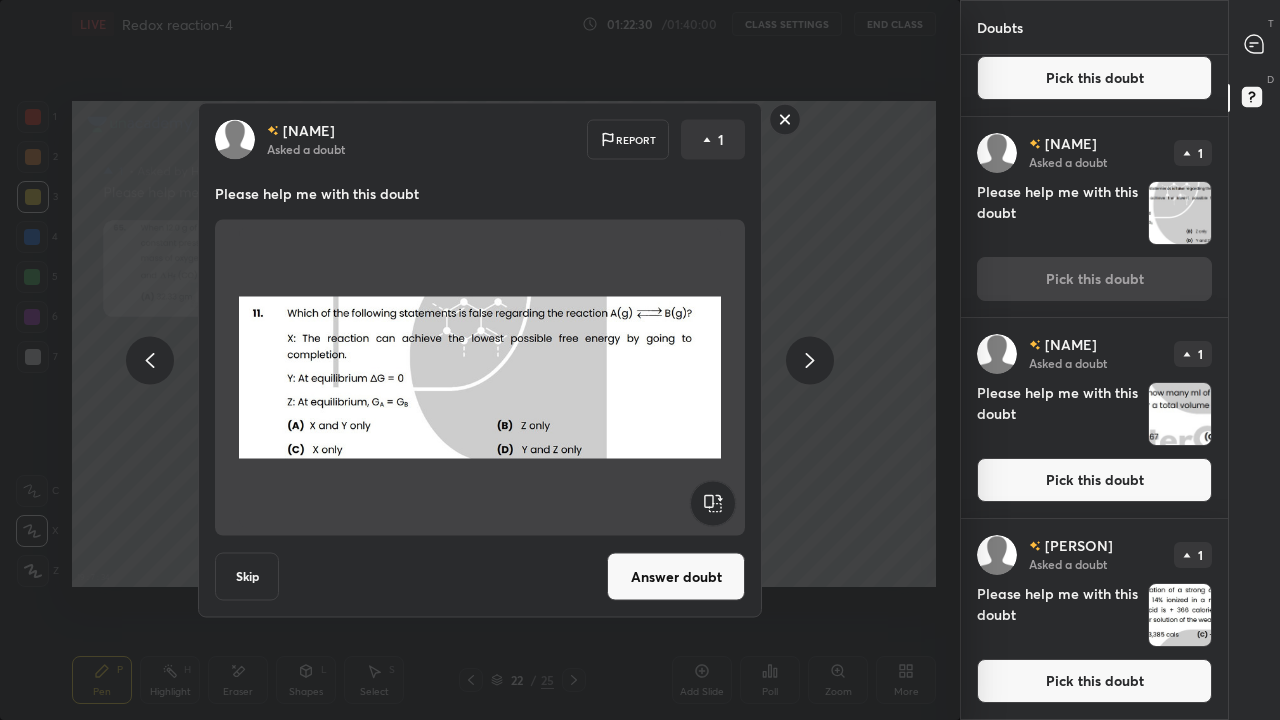 click on "Answer doubt" at bounding box center [676, 577] 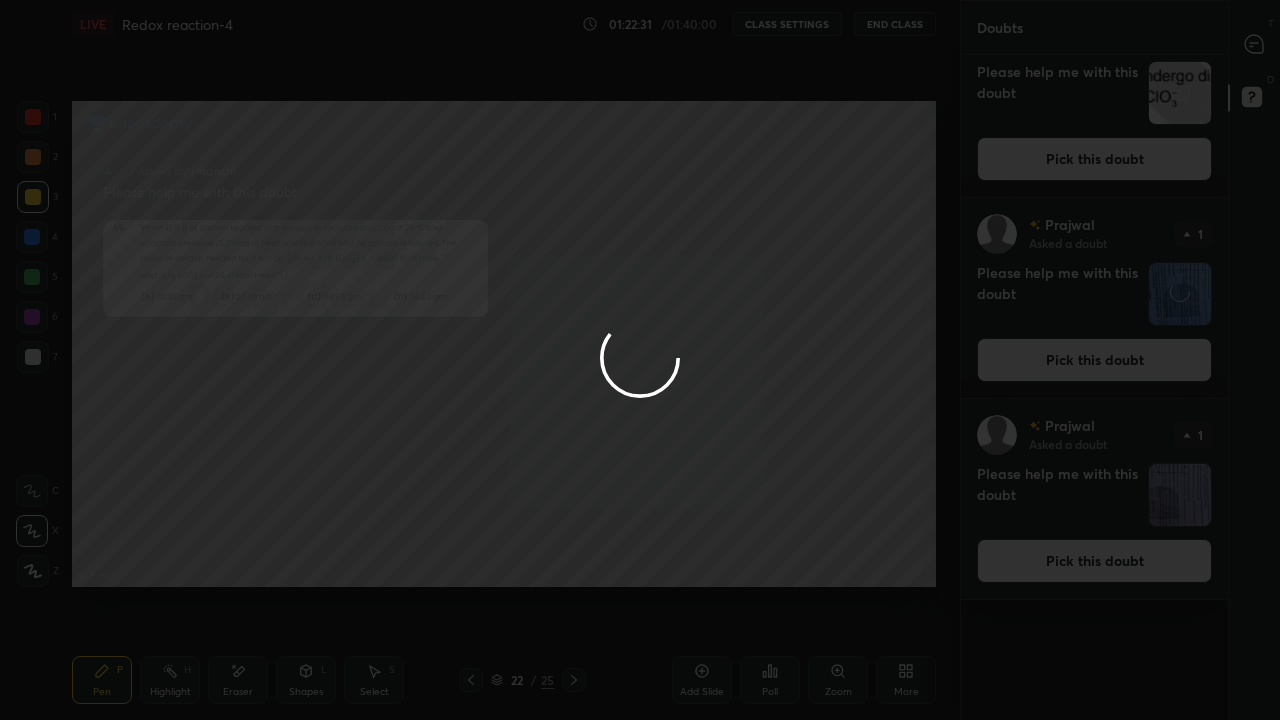 scroll, scrollTop: 0, scrollLeft: 0, axis: both 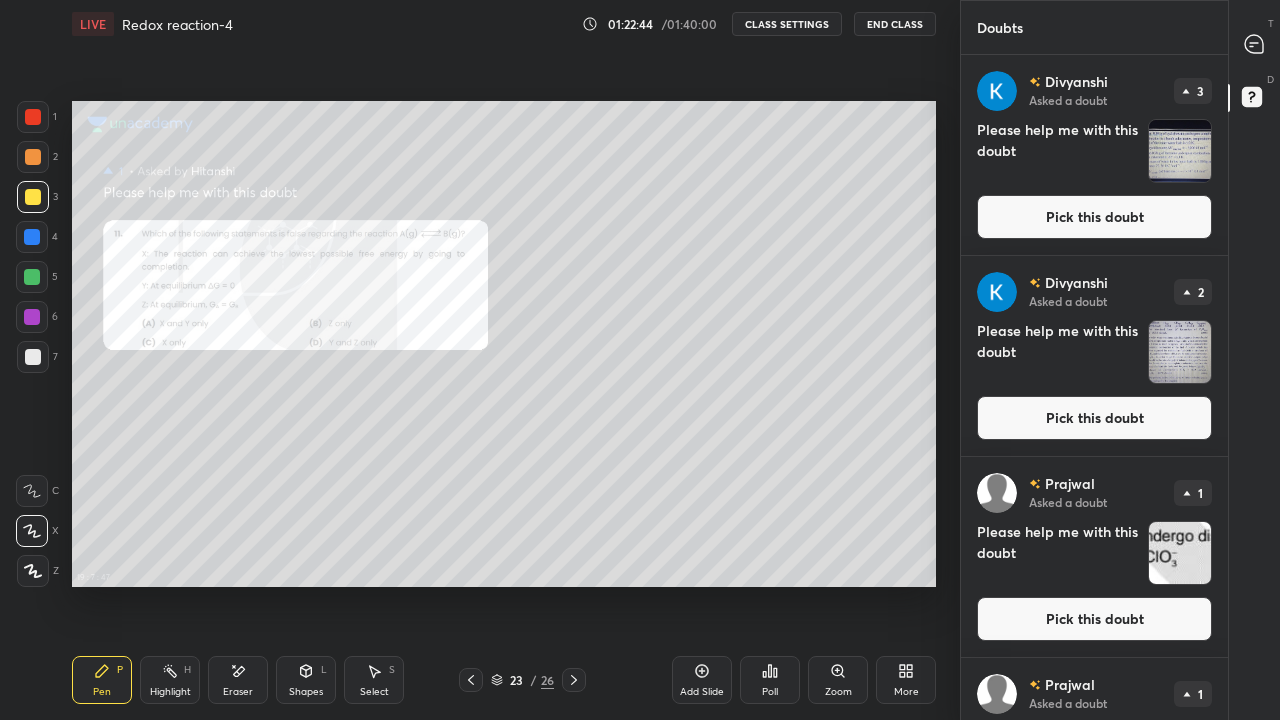 click at bounding box center (33, 117) 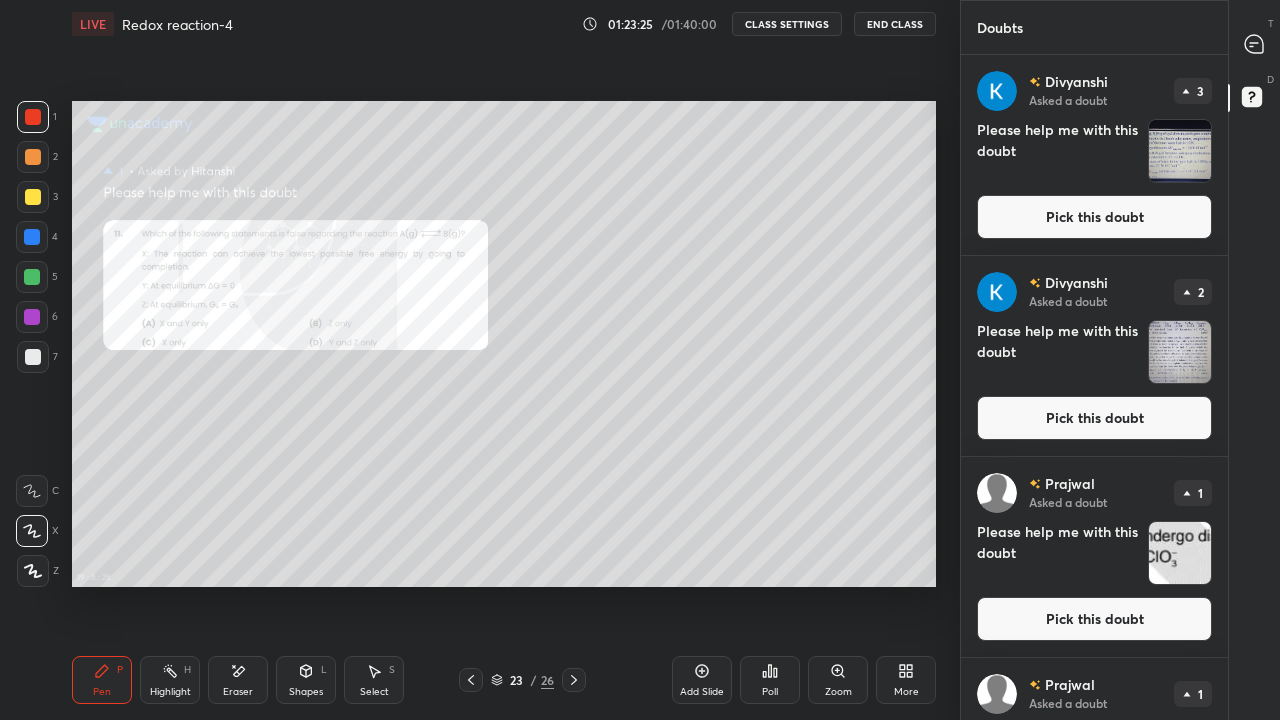 click at bounding box center [33, 157] 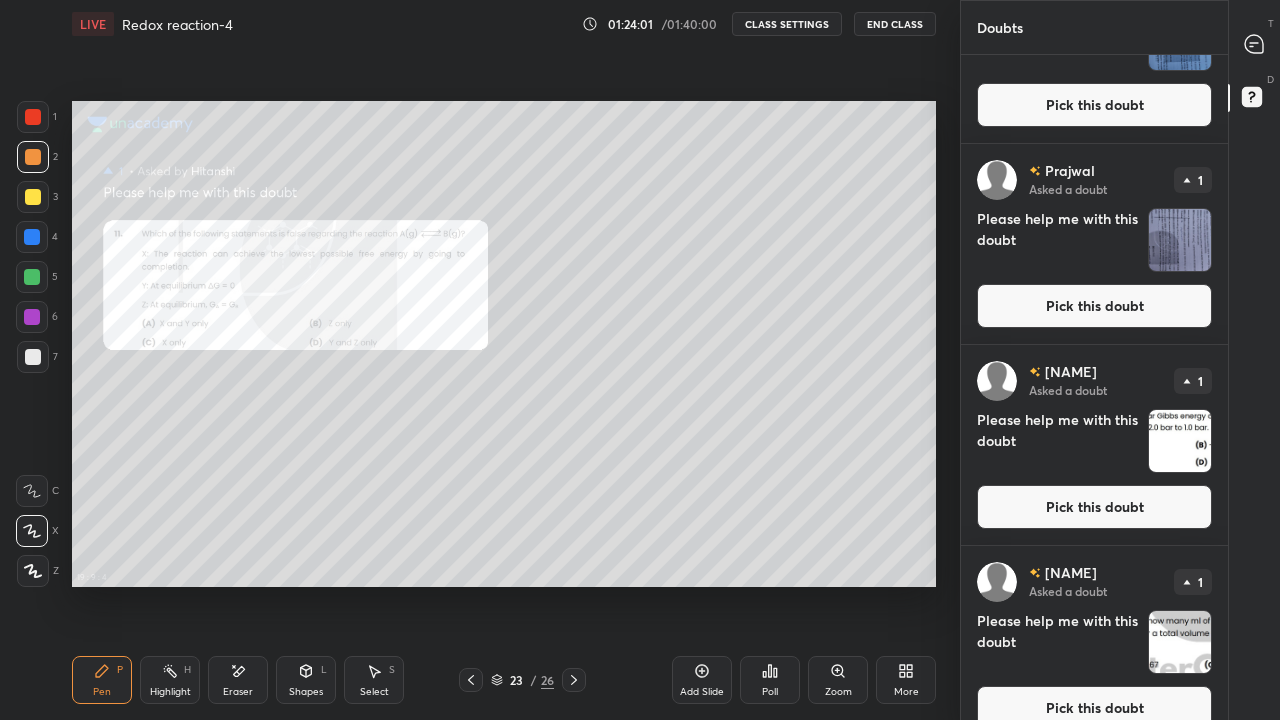 scroll, scrollTop: 718, scrollLeft: 0, axis: vertical 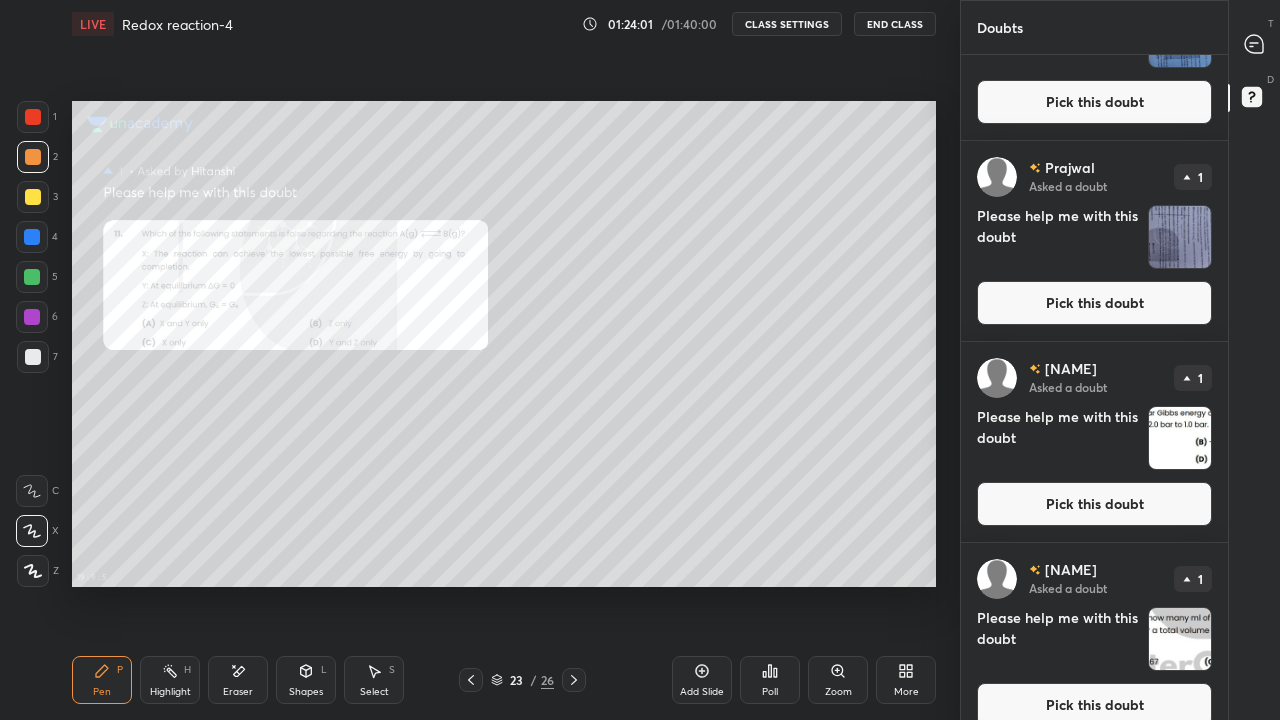 click on "Pick this doubt" at bounding box center (1094, 303) 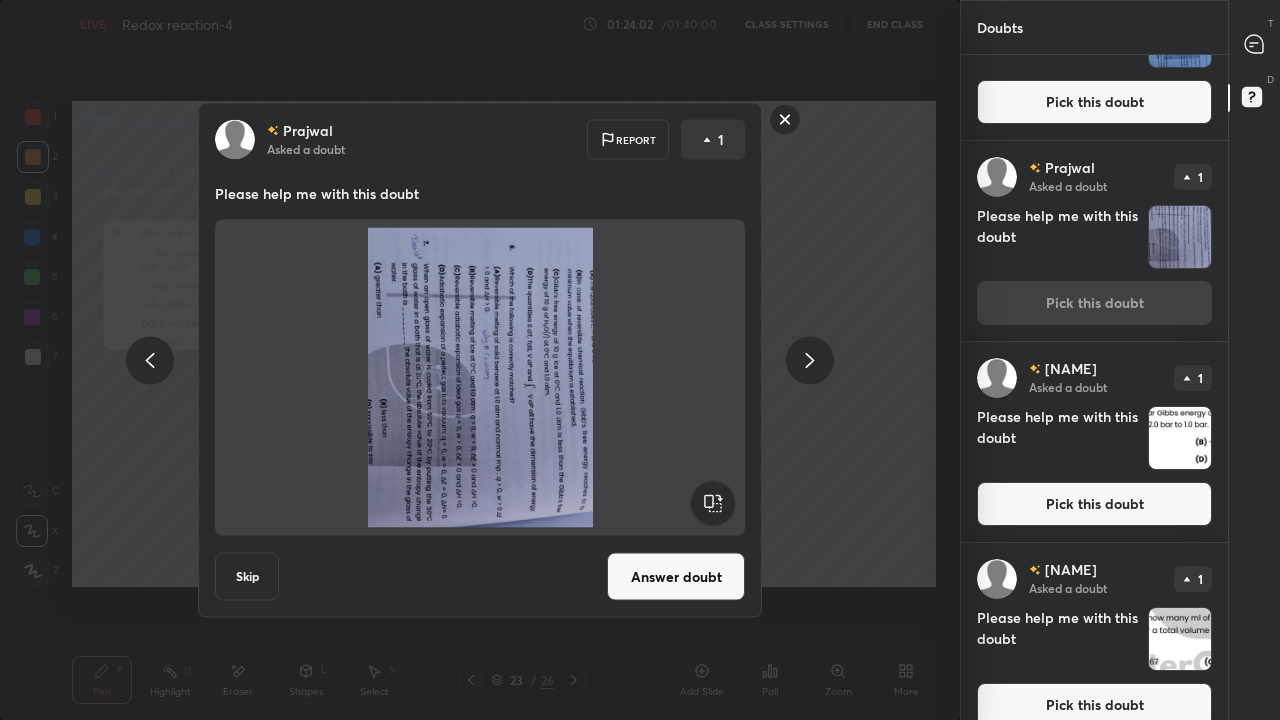 click on "[NAME] Asked a doubt 1 Please help me with this doubt Pick this doubt" at bounding box center [1094, 241] 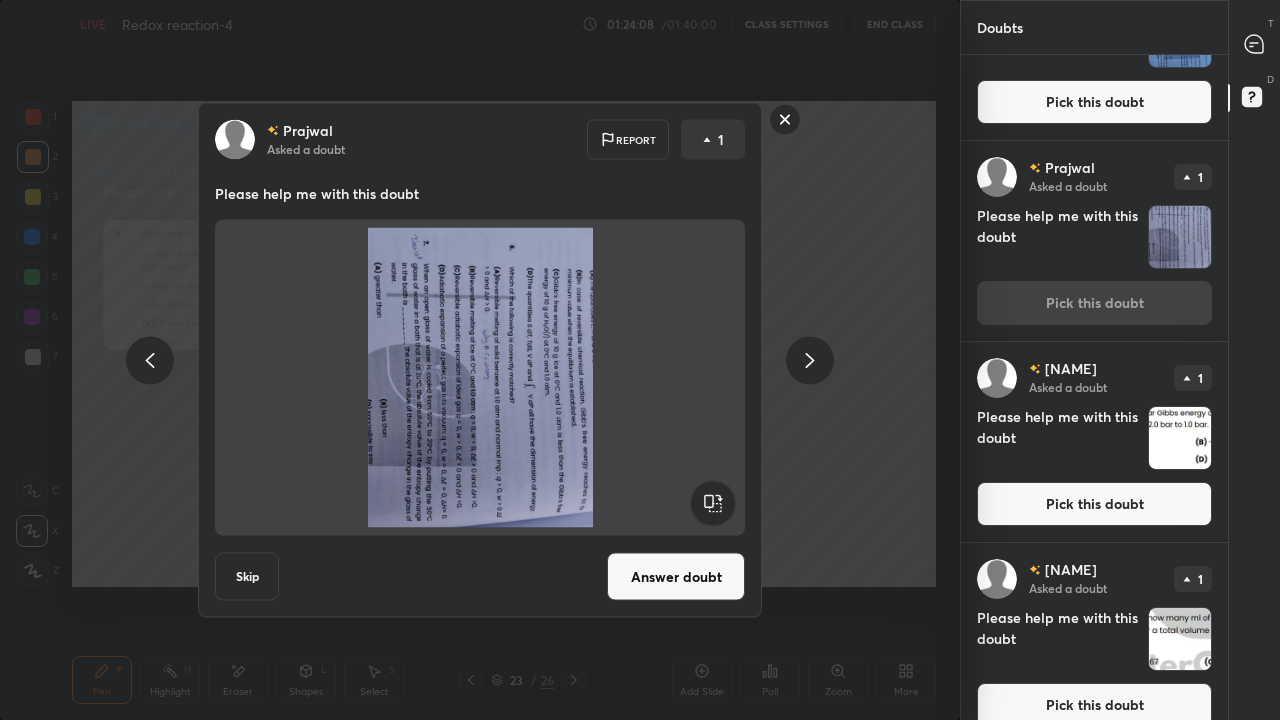 click 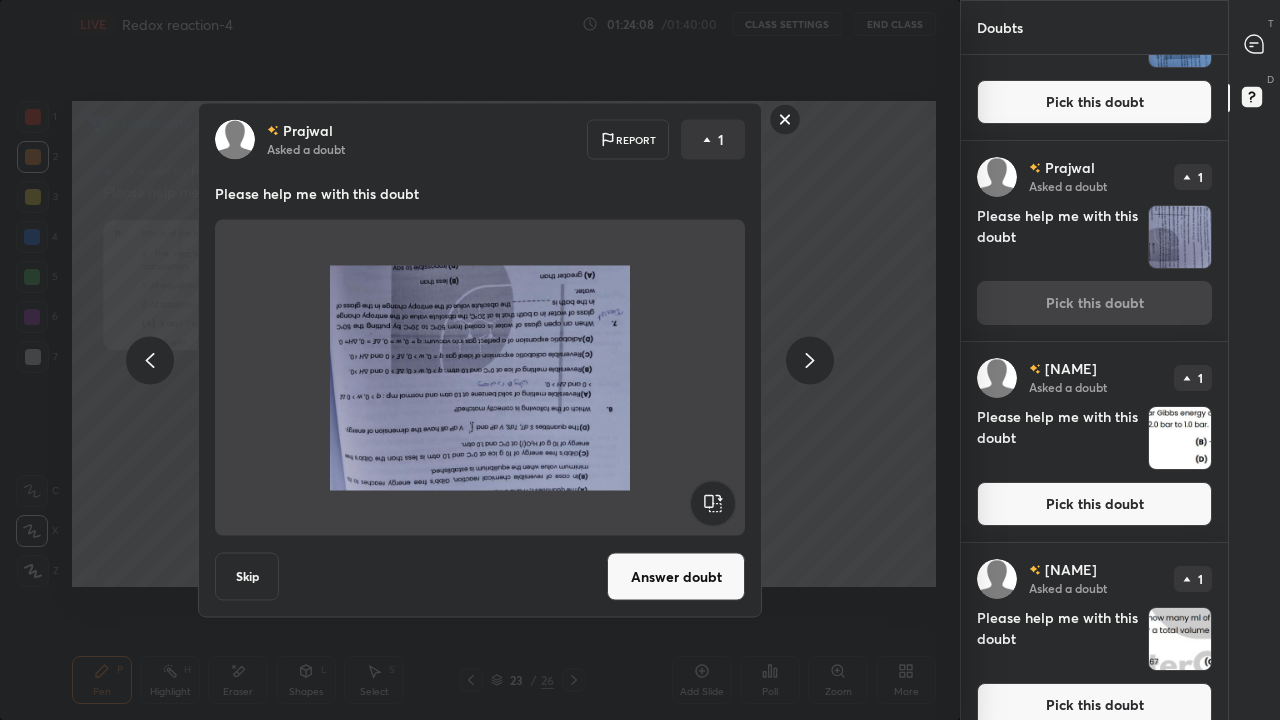 click 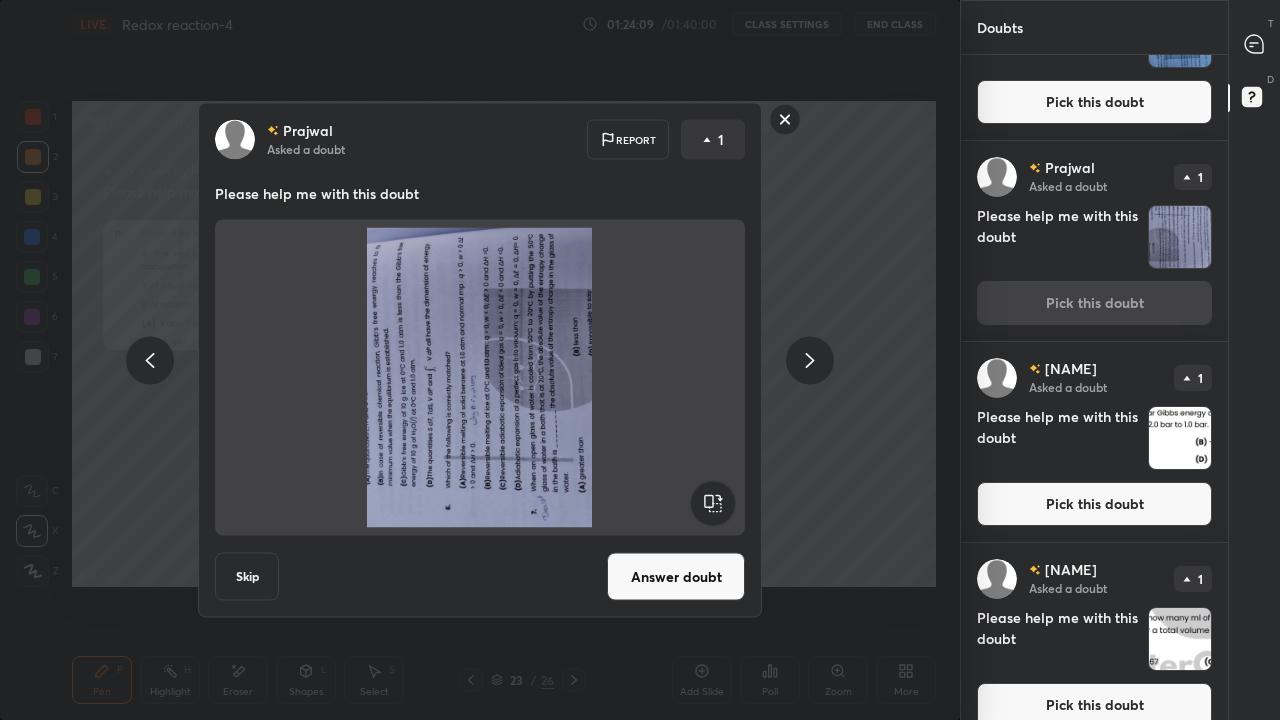 click 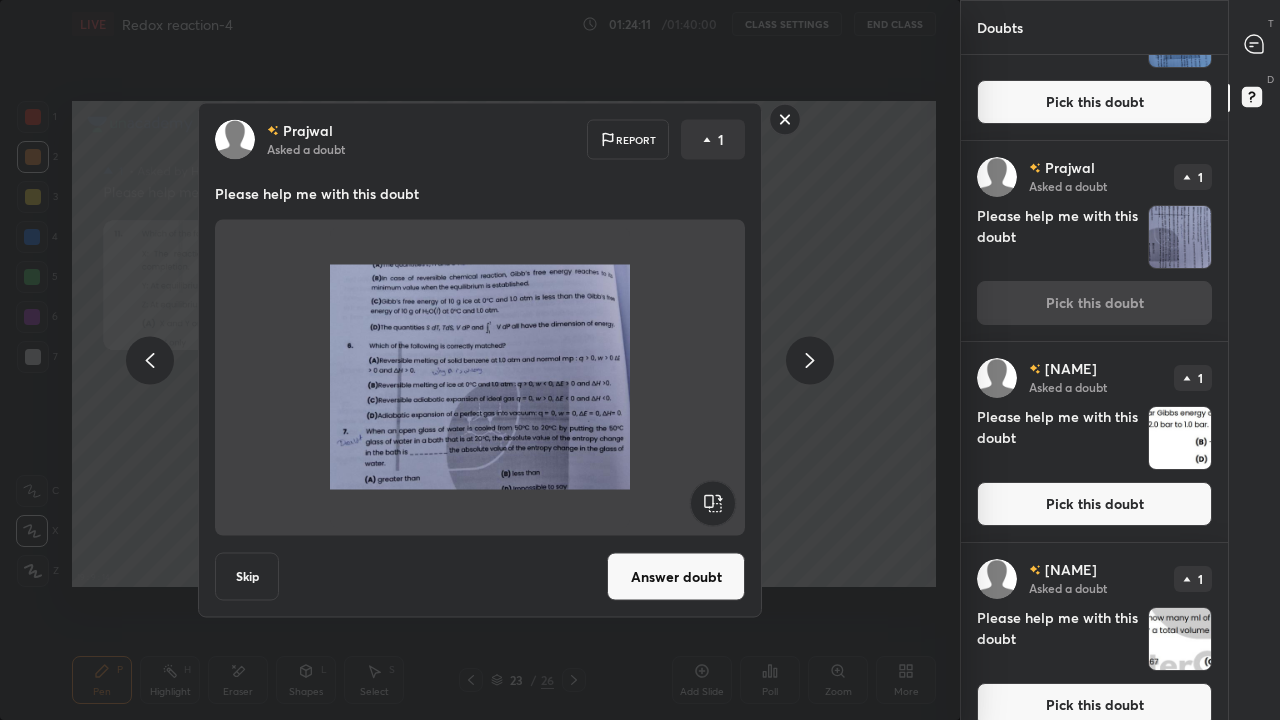 click on "Answer doubt" at bounding box center [676, 577] 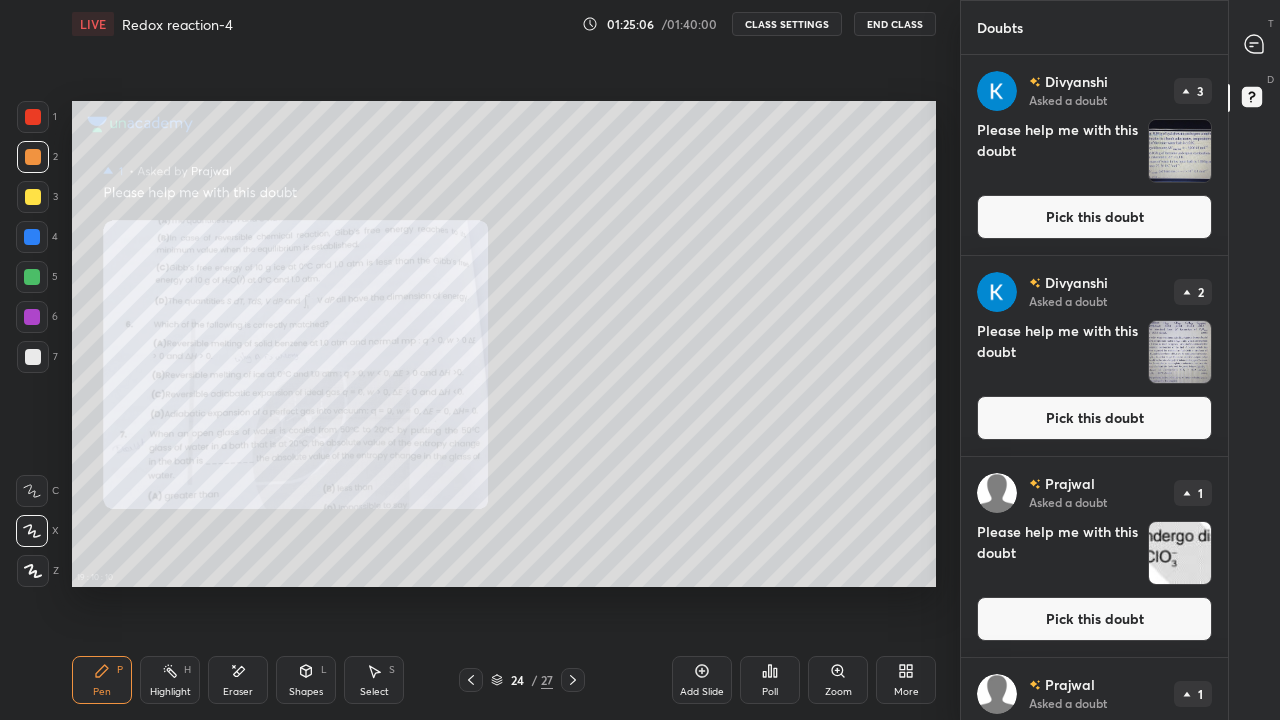 scroll, scrollTop: 0, scrollLeft: 0, axis: both 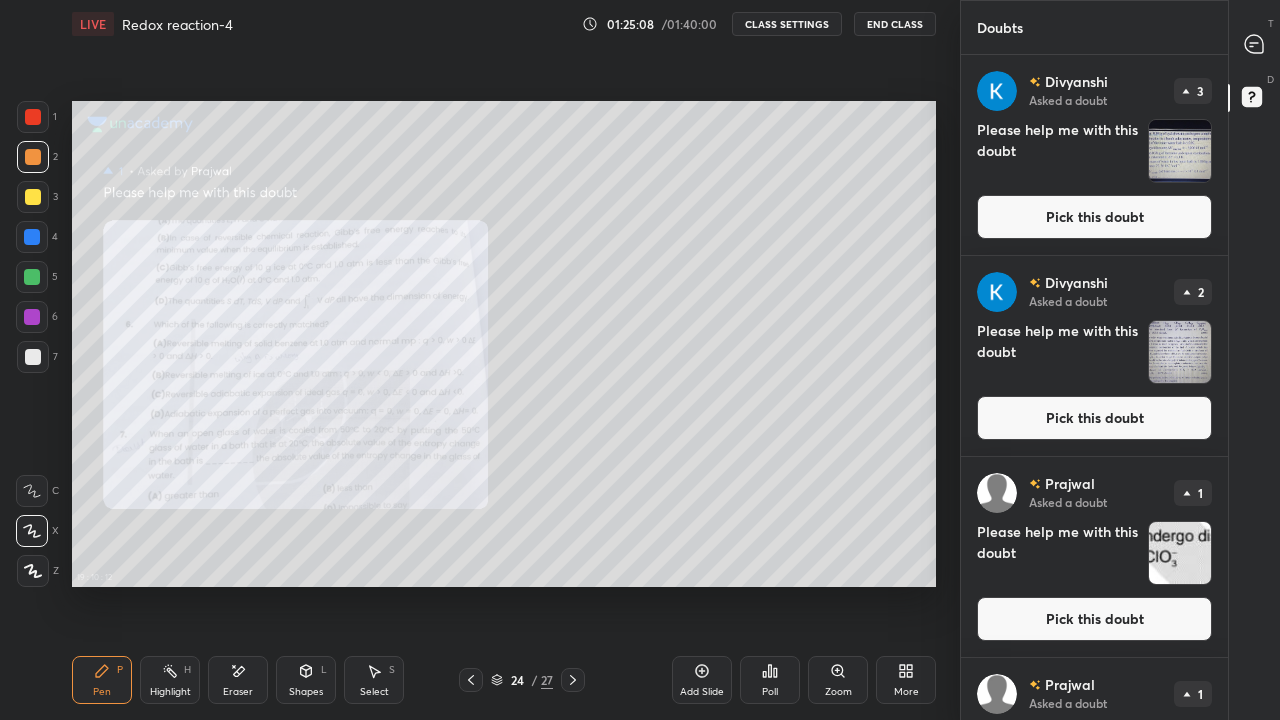 click on "Pick this doubt" at bounding box center (1094, 418) 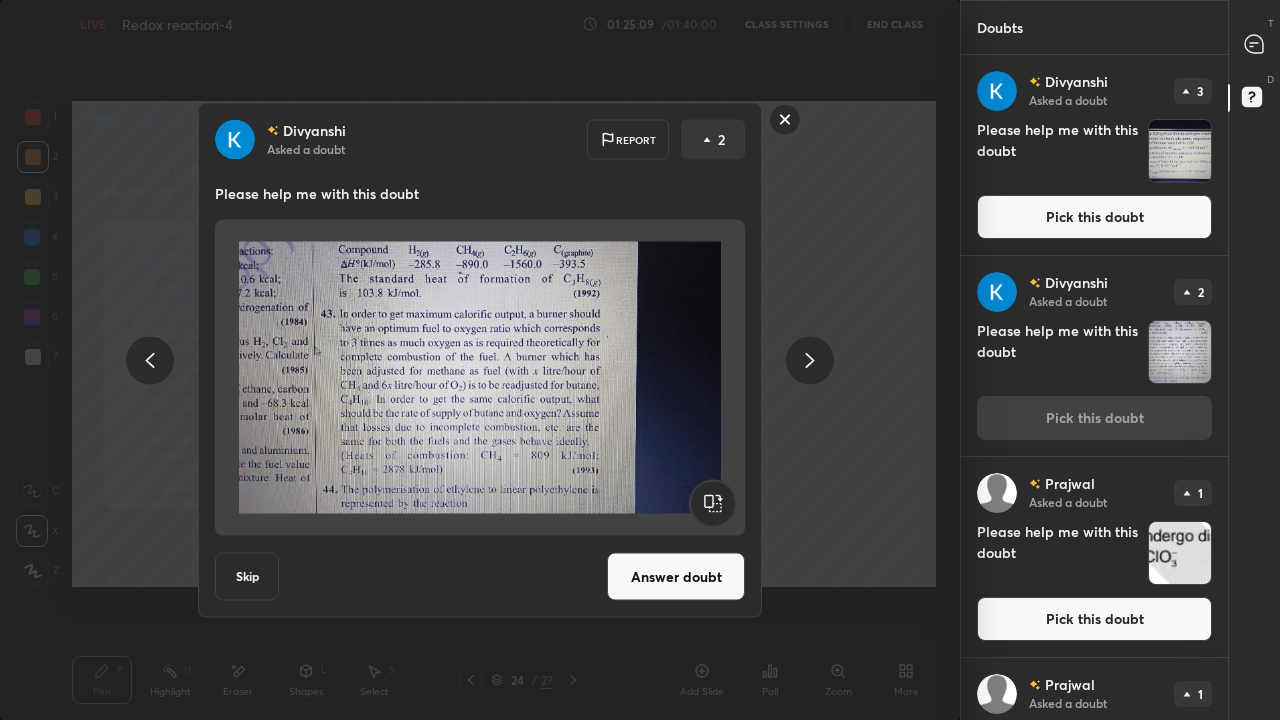 click on "Answer doubt" at bounding box center [676, 577] 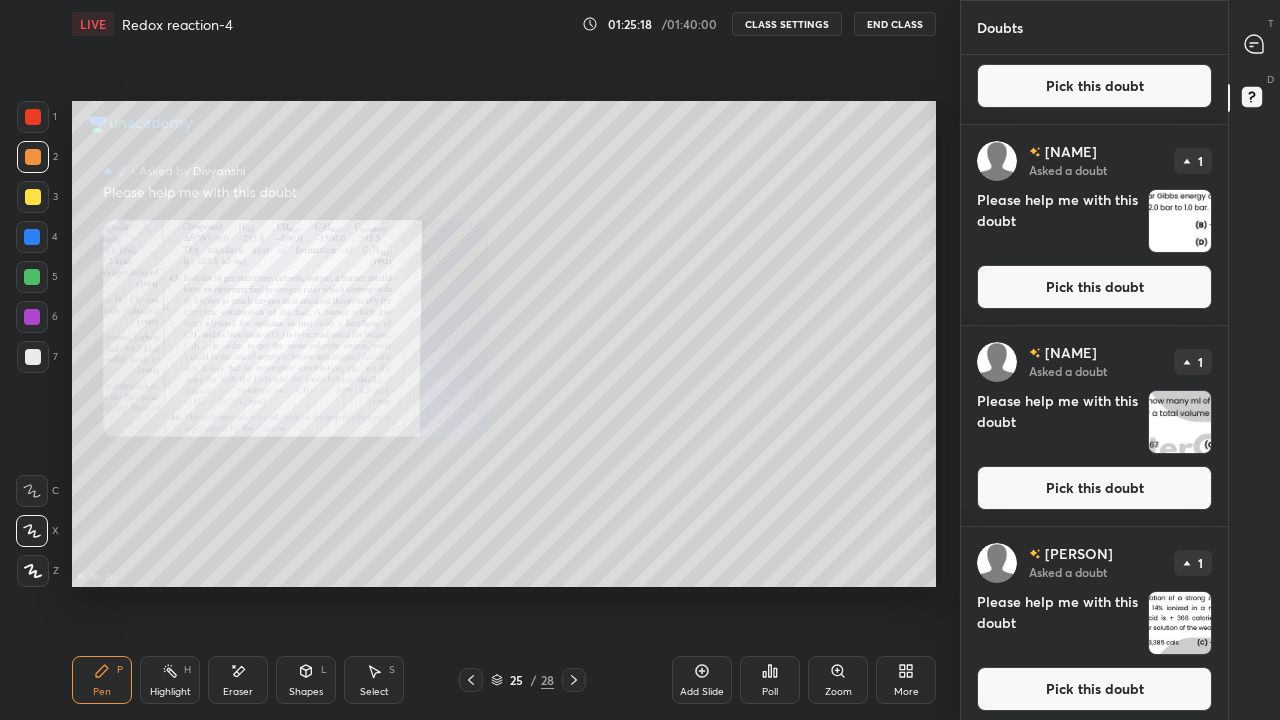 scroll, scrollTop: 541, scrollLeft: 0, axis: vertical 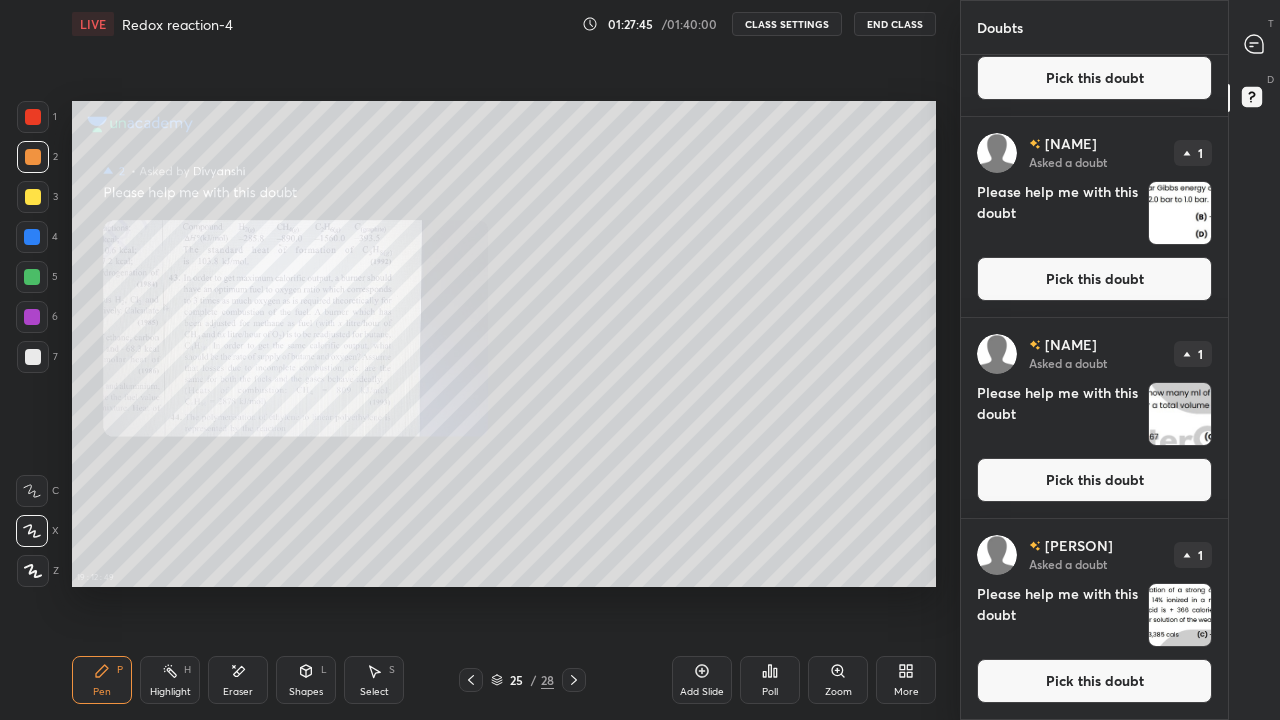 click on "Eraser" at bounding box center [238, 680] 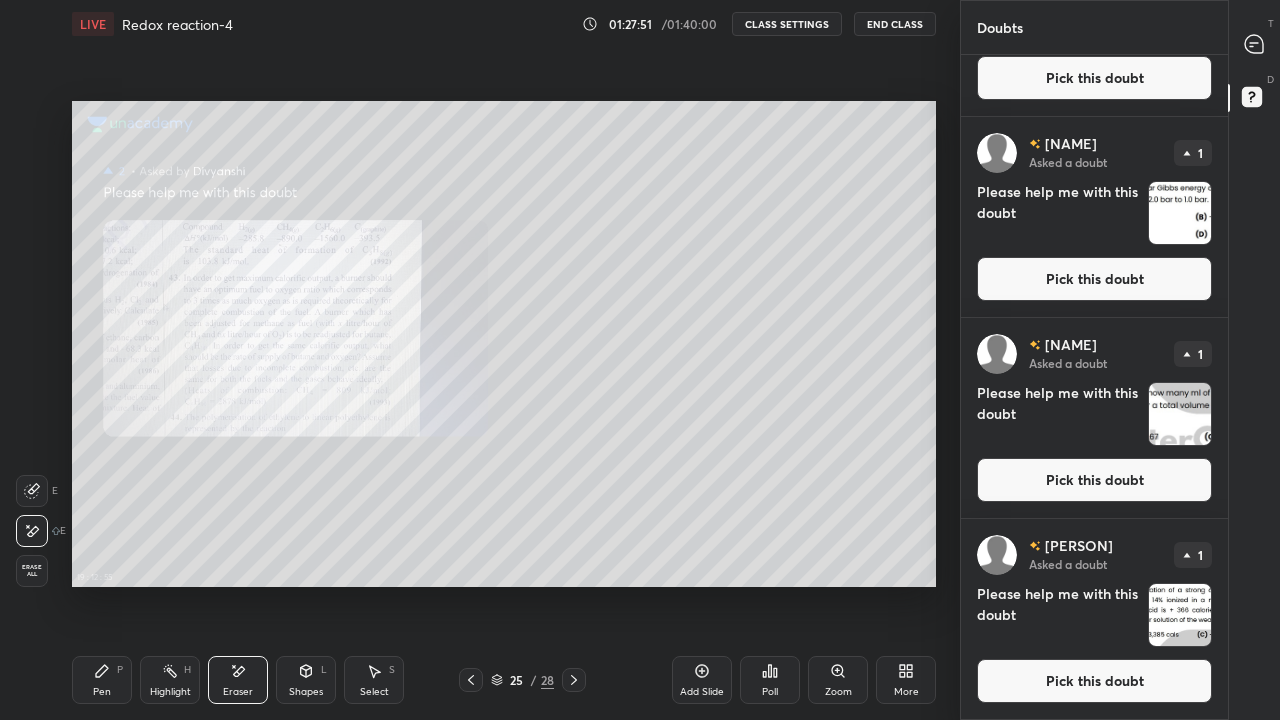 click on "P" at bounding box center (120, 670) 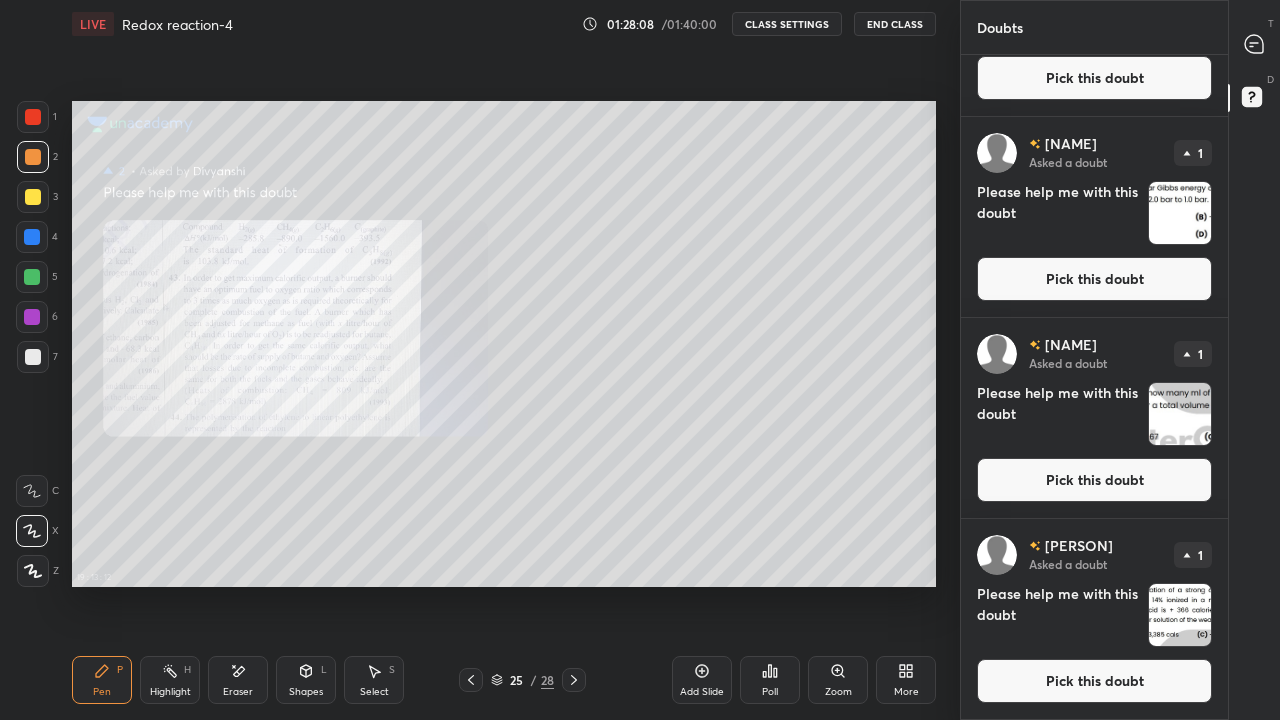 click on "Eraser" at bounding box center [238, 692] 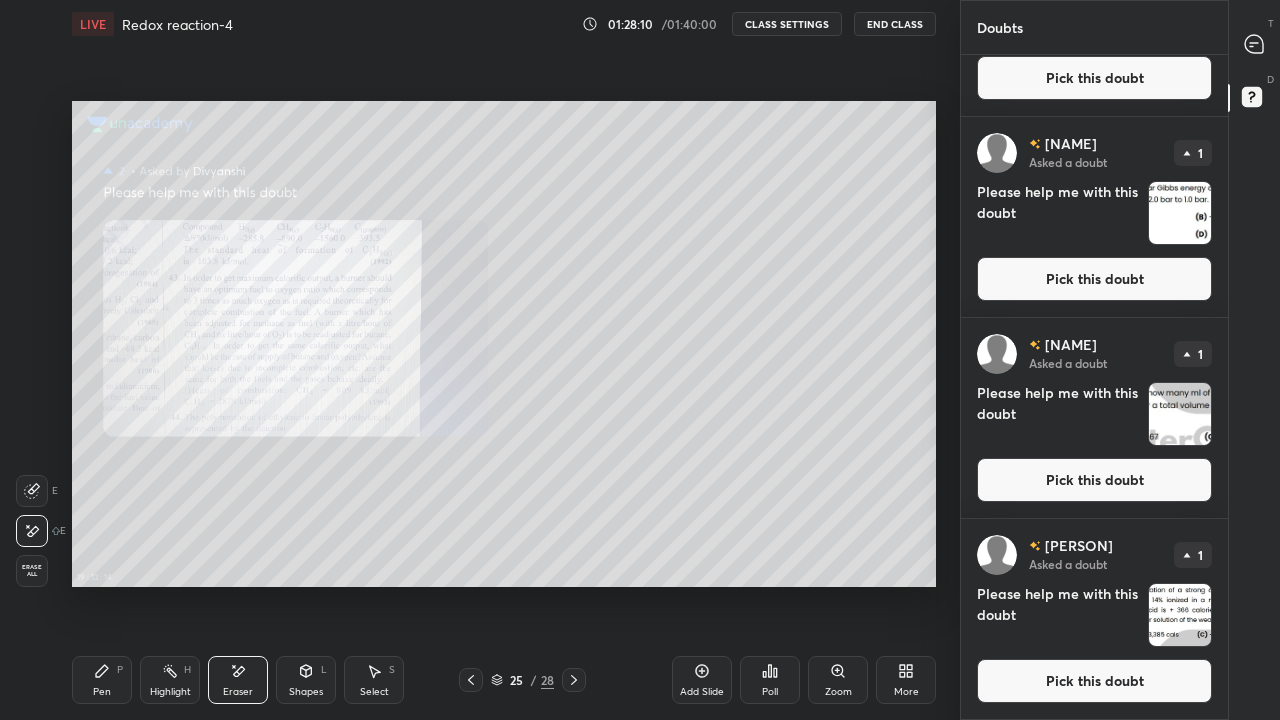 click on "Pen P" at bounding box center [102, 680] 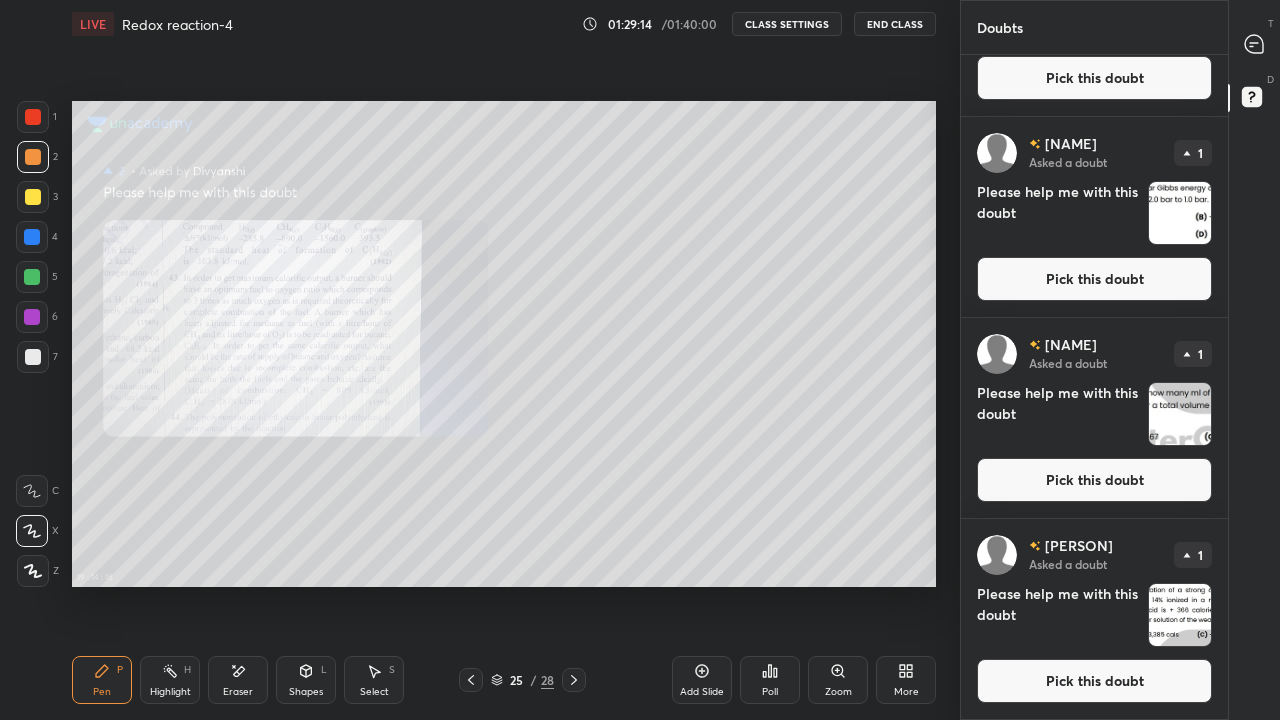 click 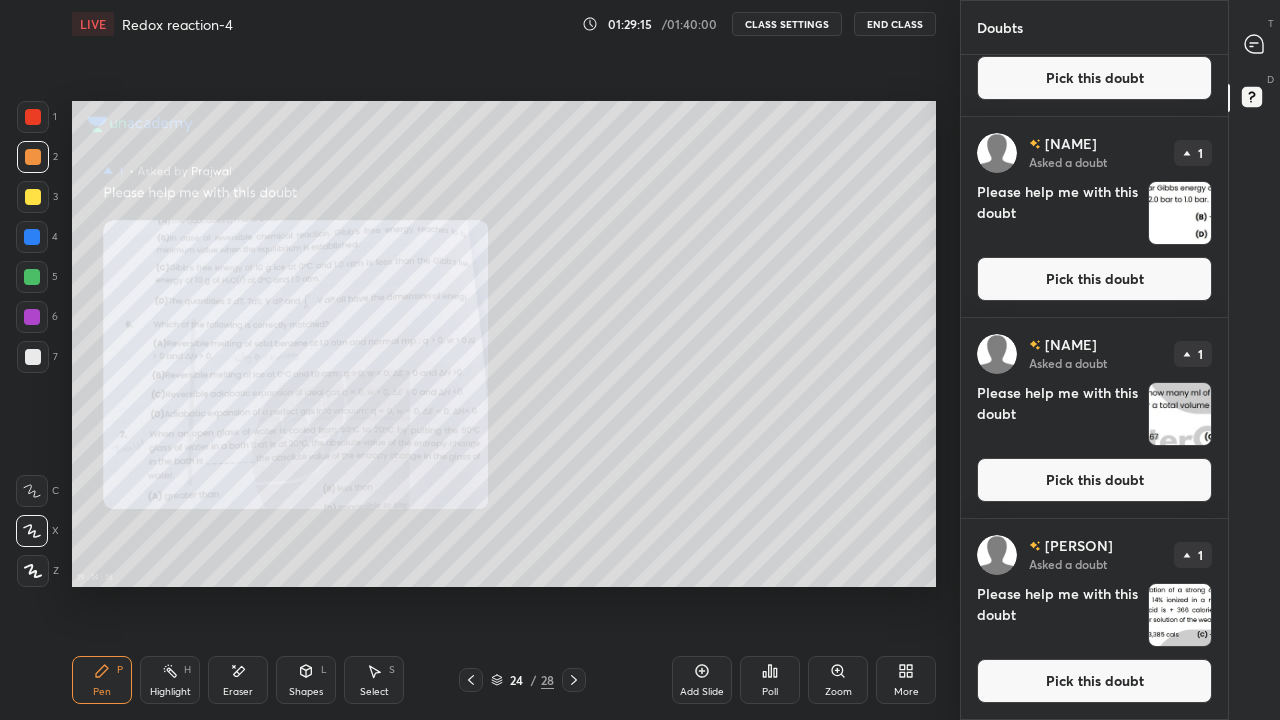 click 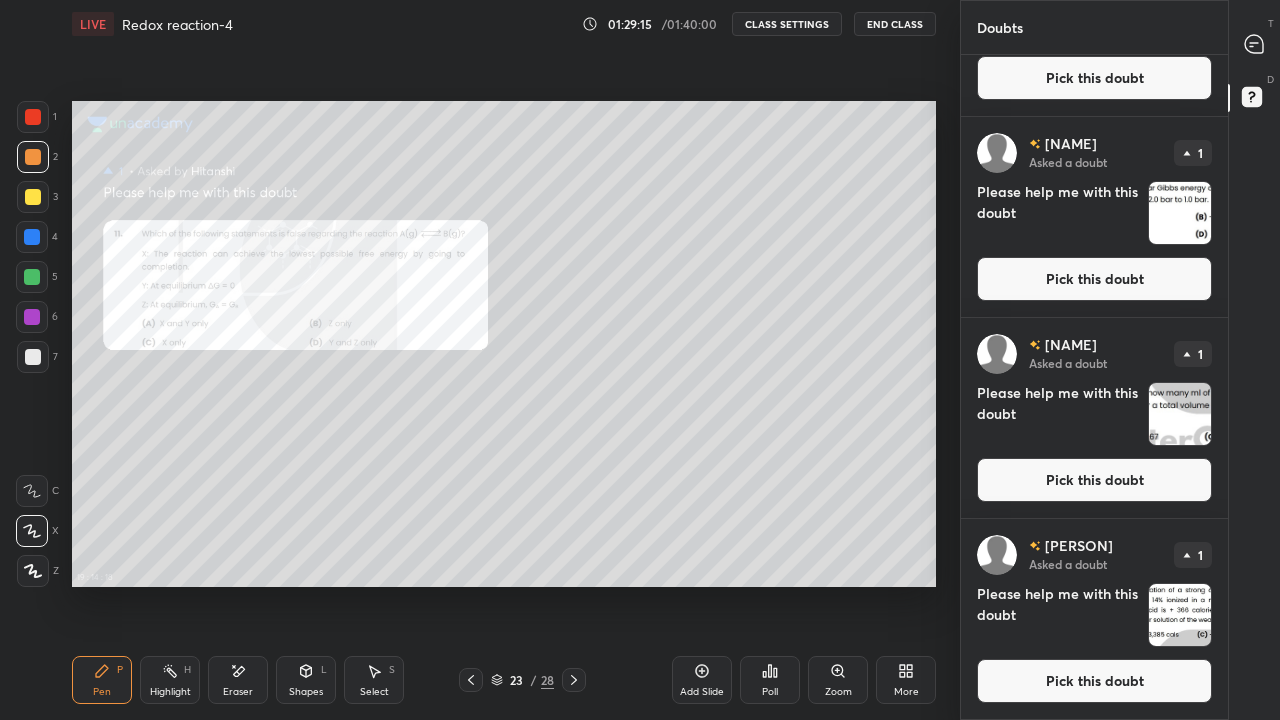 click 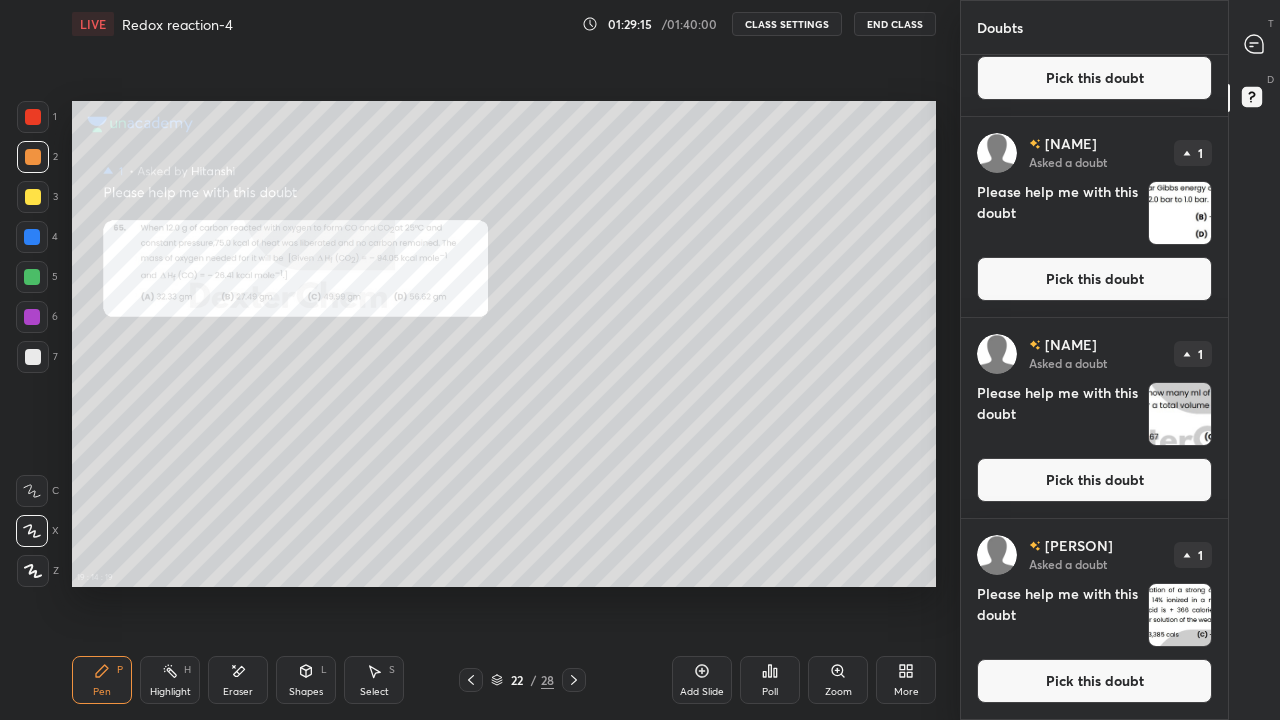 click 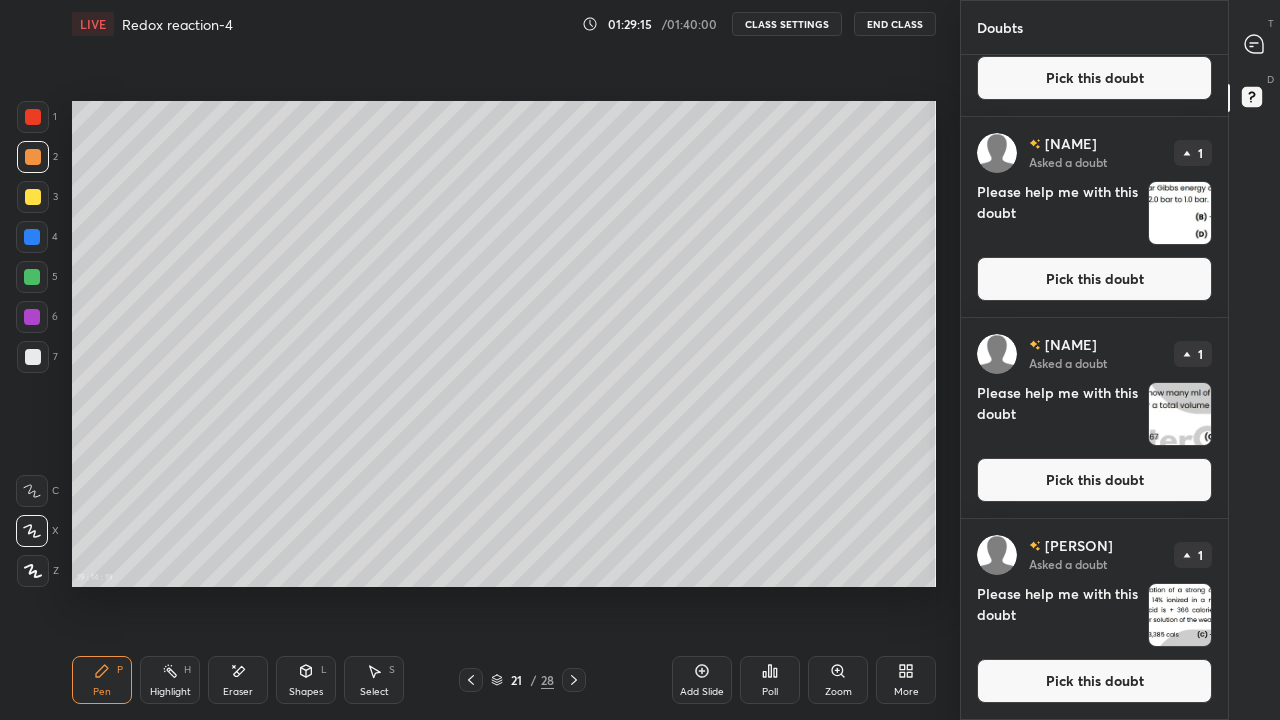 click 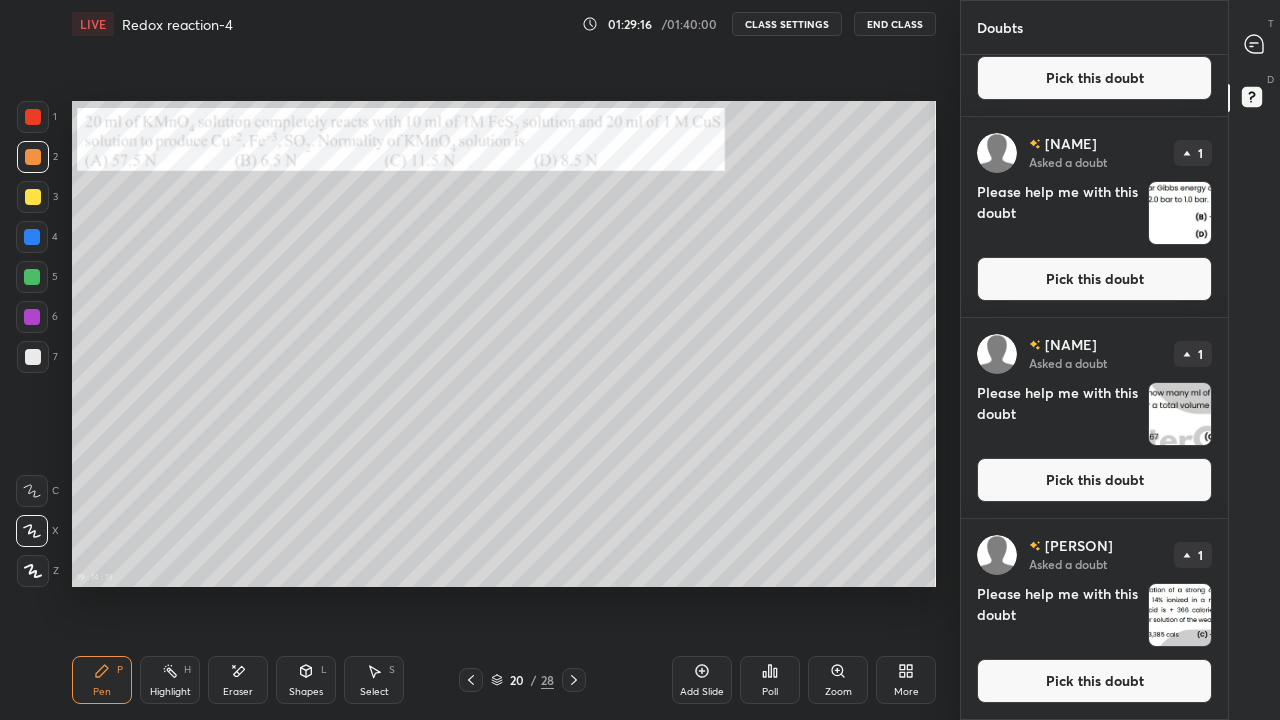 click at bounding box center [471, 680] 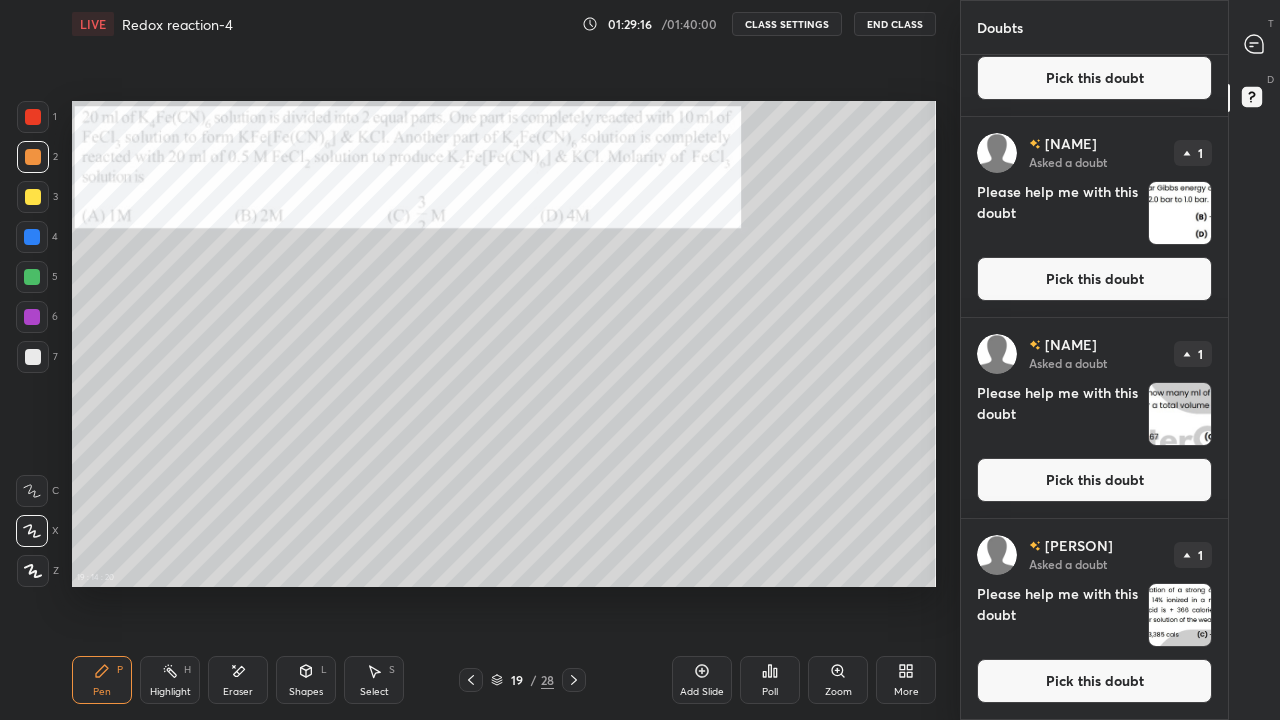 click 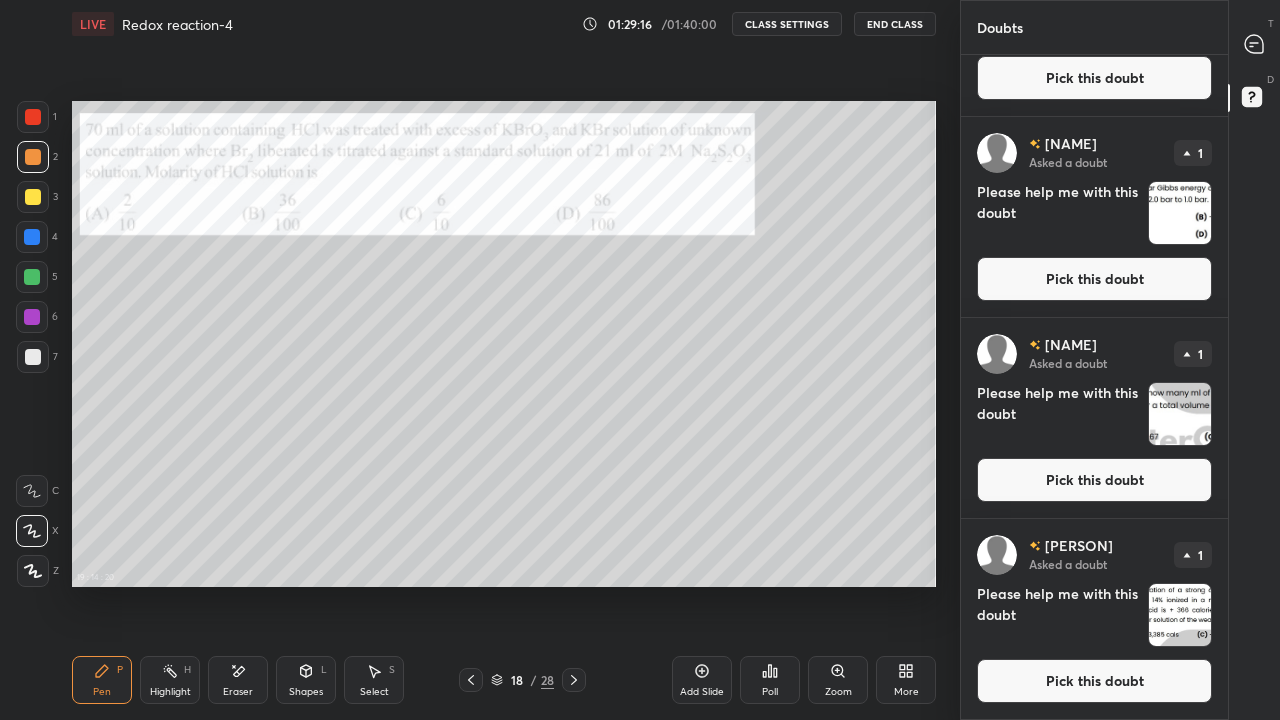 click at bounding box center [471, 680] 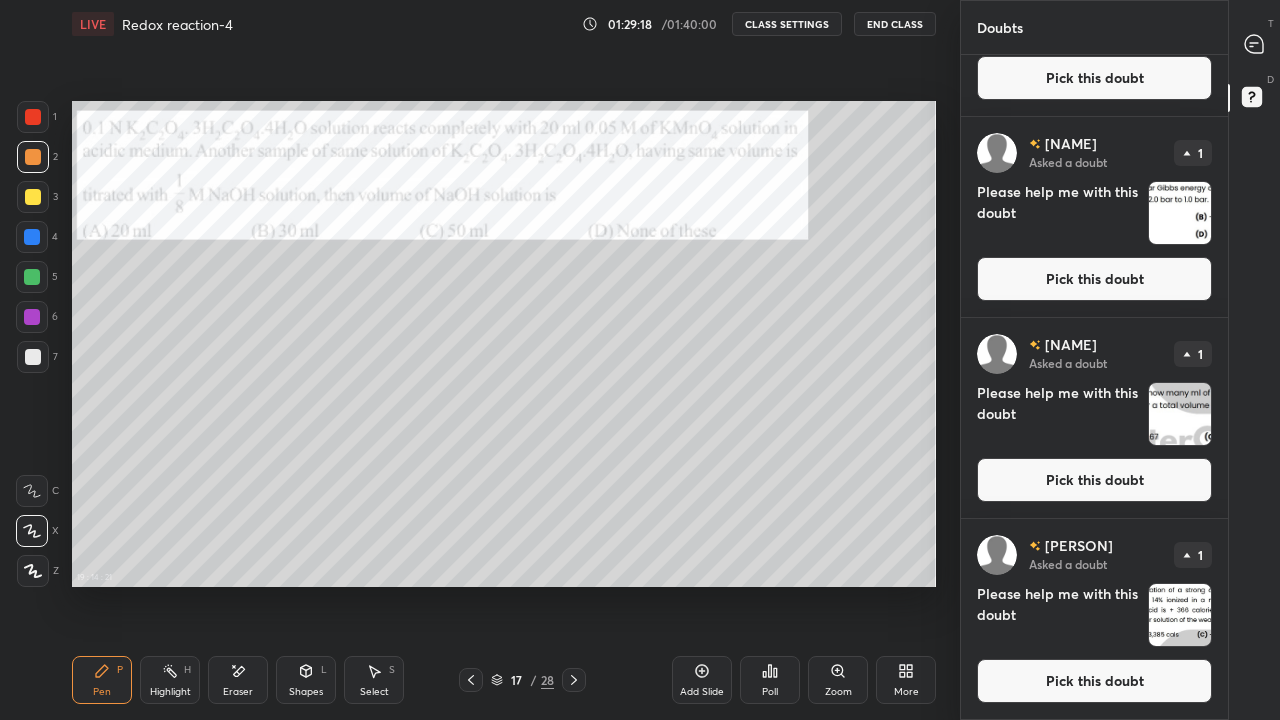 click 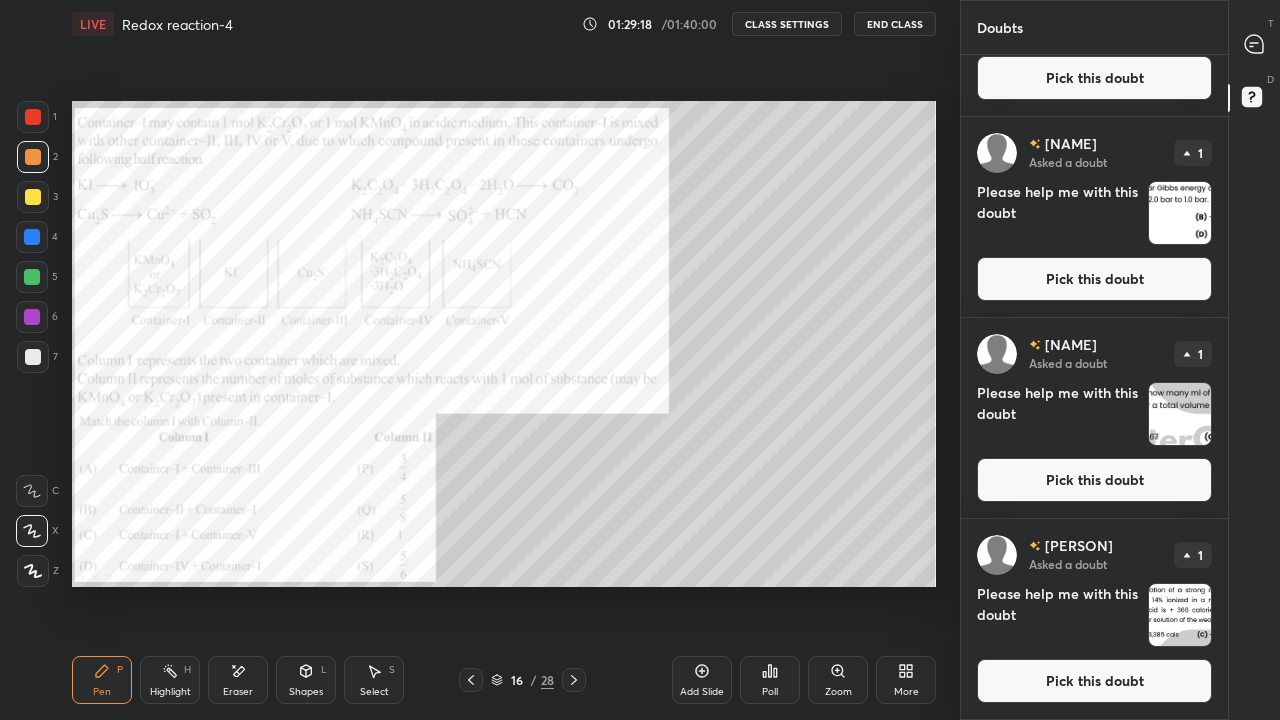 click at bounding box center [471, 680] 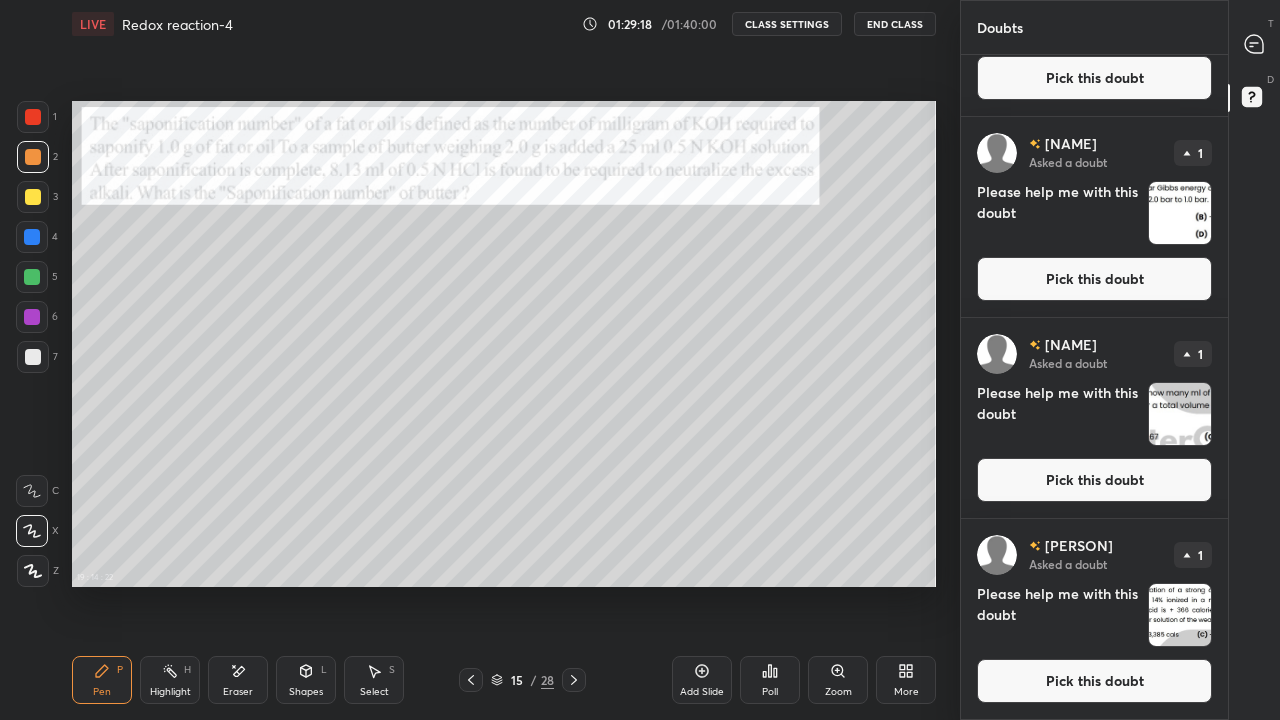 click at bounding box center (471, 680) 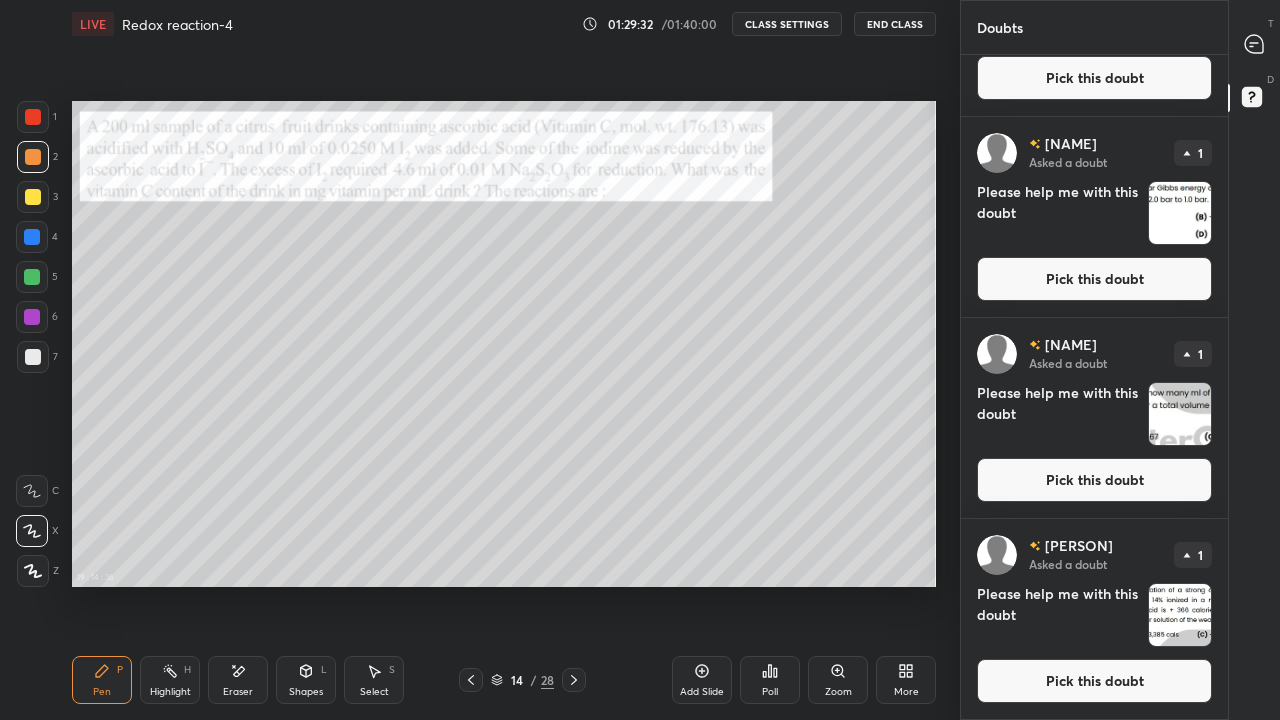 click on "Eraser" at bounding box center (238, 680) 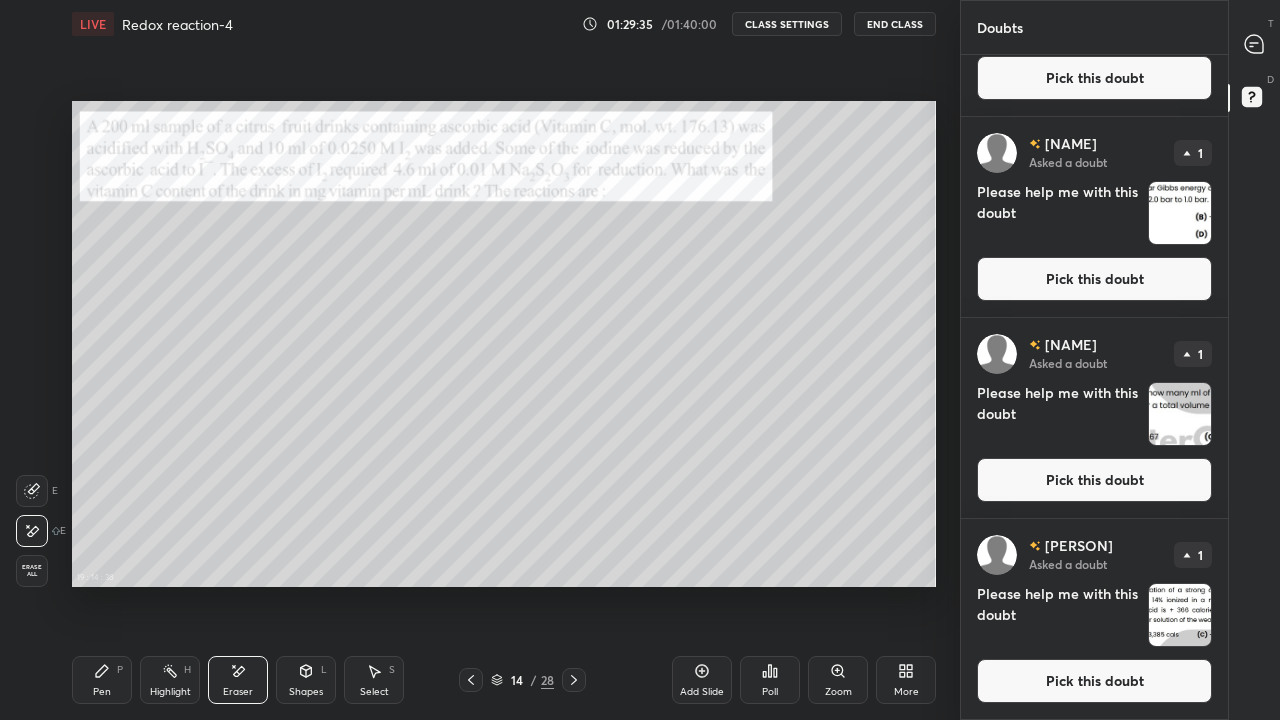click on "Pen P" at bounding box center (102, 680) 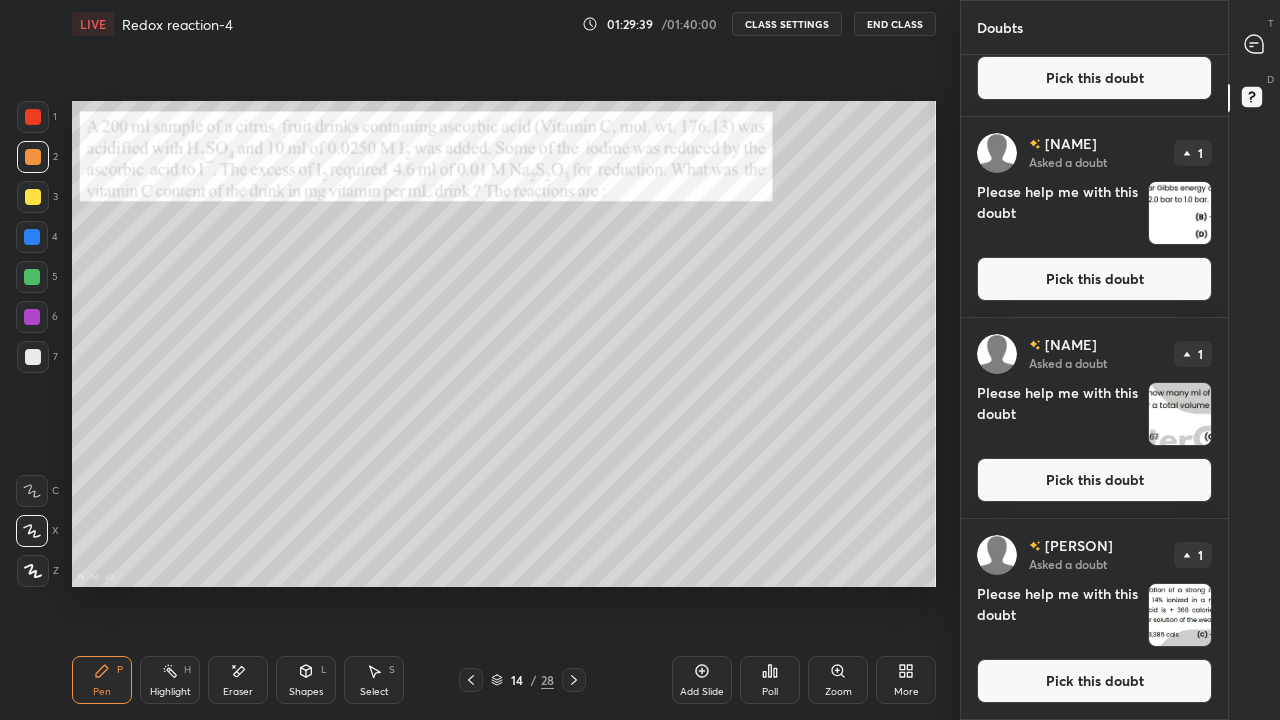 click at bounding box center [574, 680] 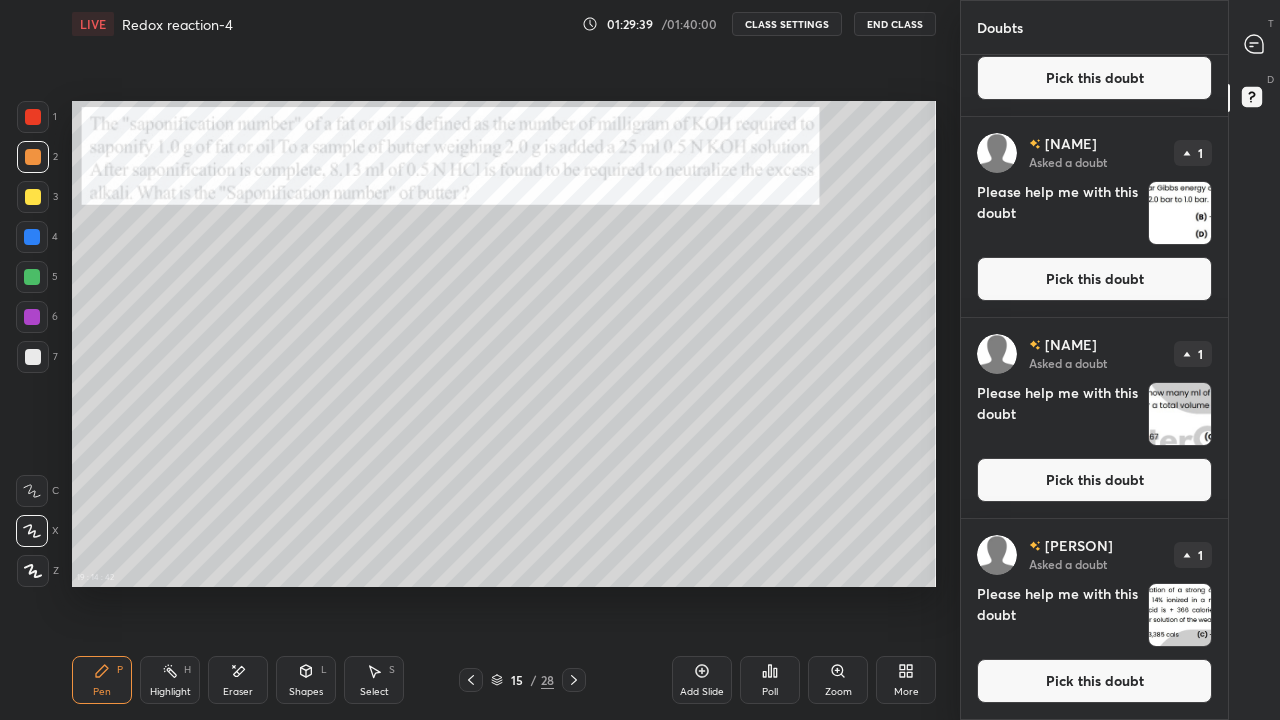 click at bounding box center (574, 680) 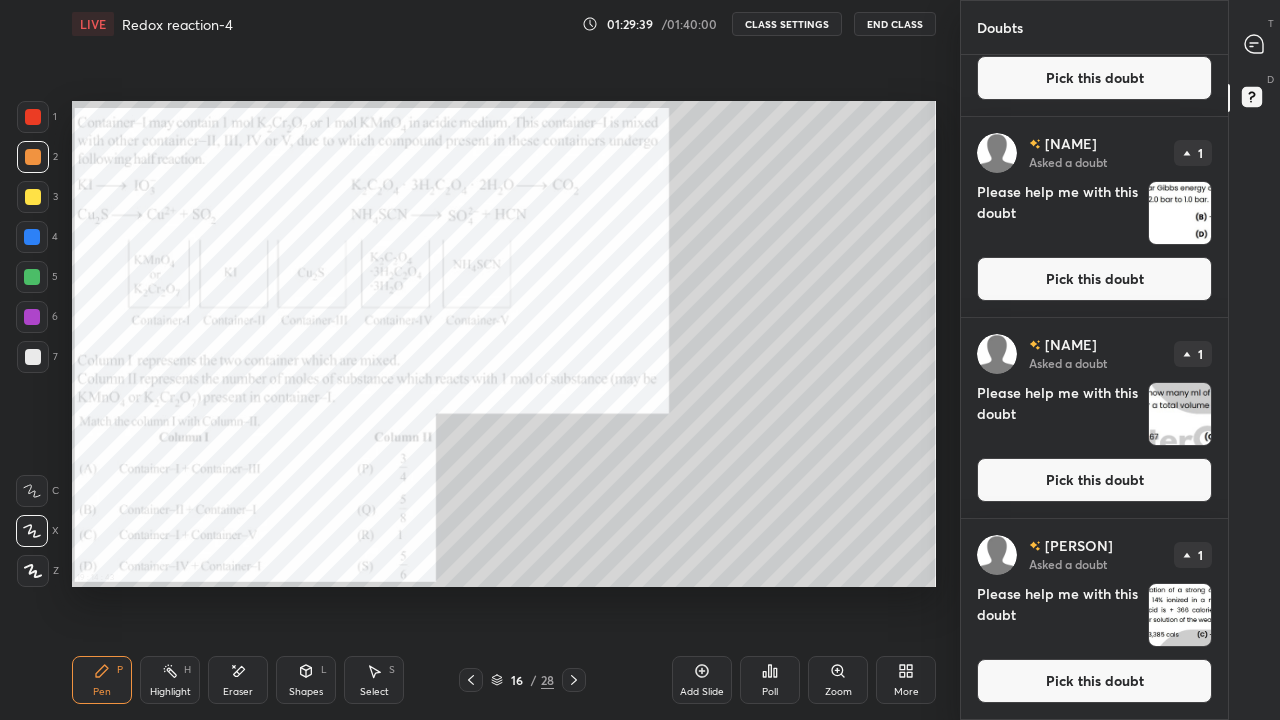 click at bounding box center (574, 680) 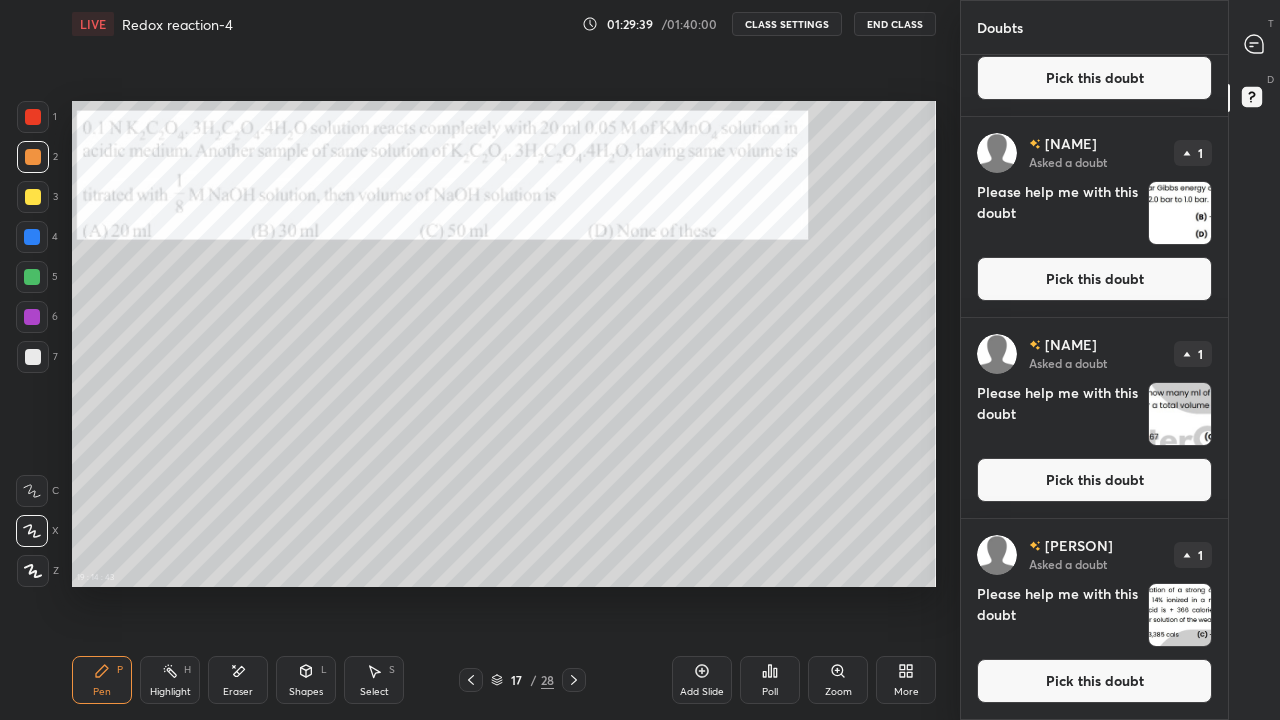 click at bounding box center [574, 680] 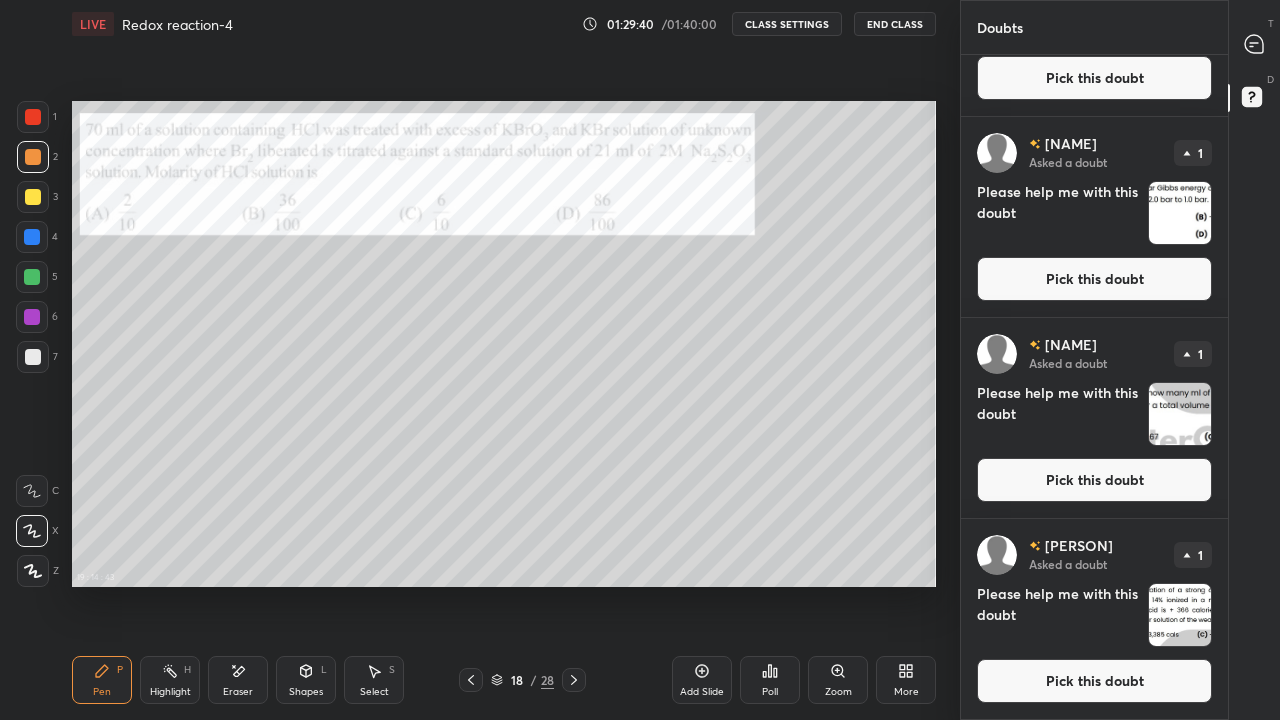 click at bounding box center (574, 680) 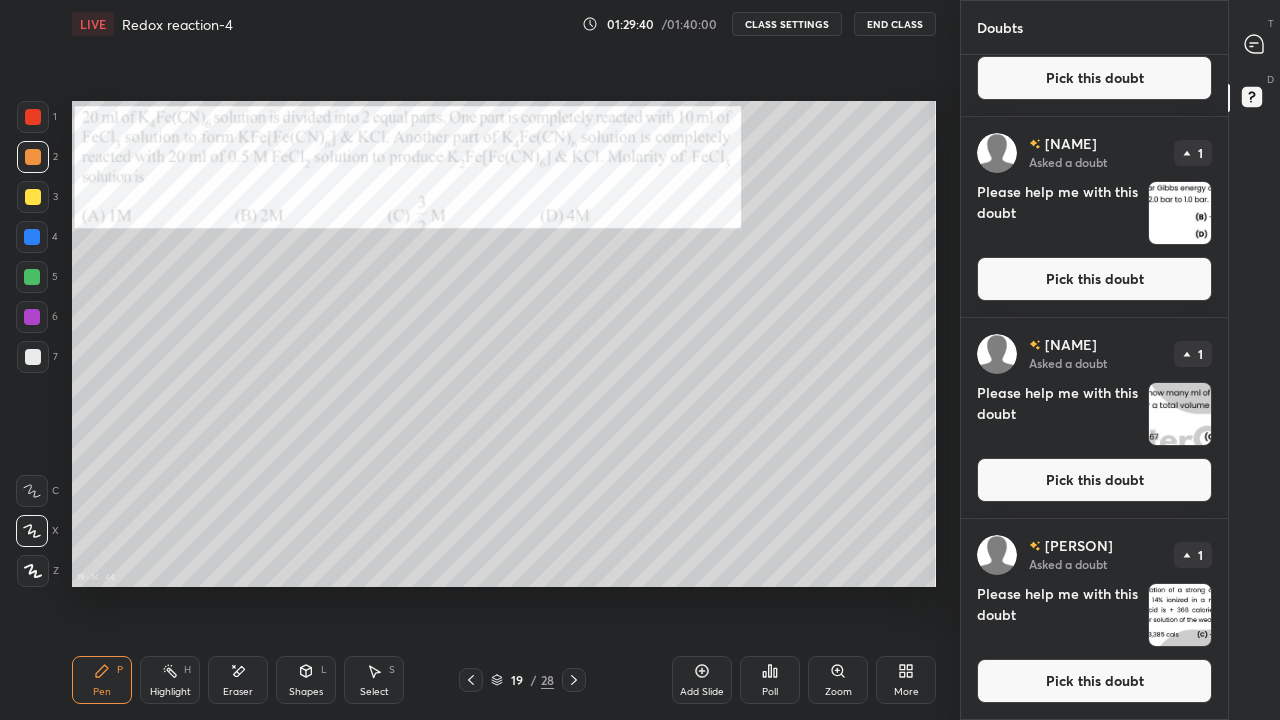 click on "Pen P Highlight H Eraser Shapes L Select S 19 / 28 Add Slide Poll Zoom More" at bounding box center (504, 680) 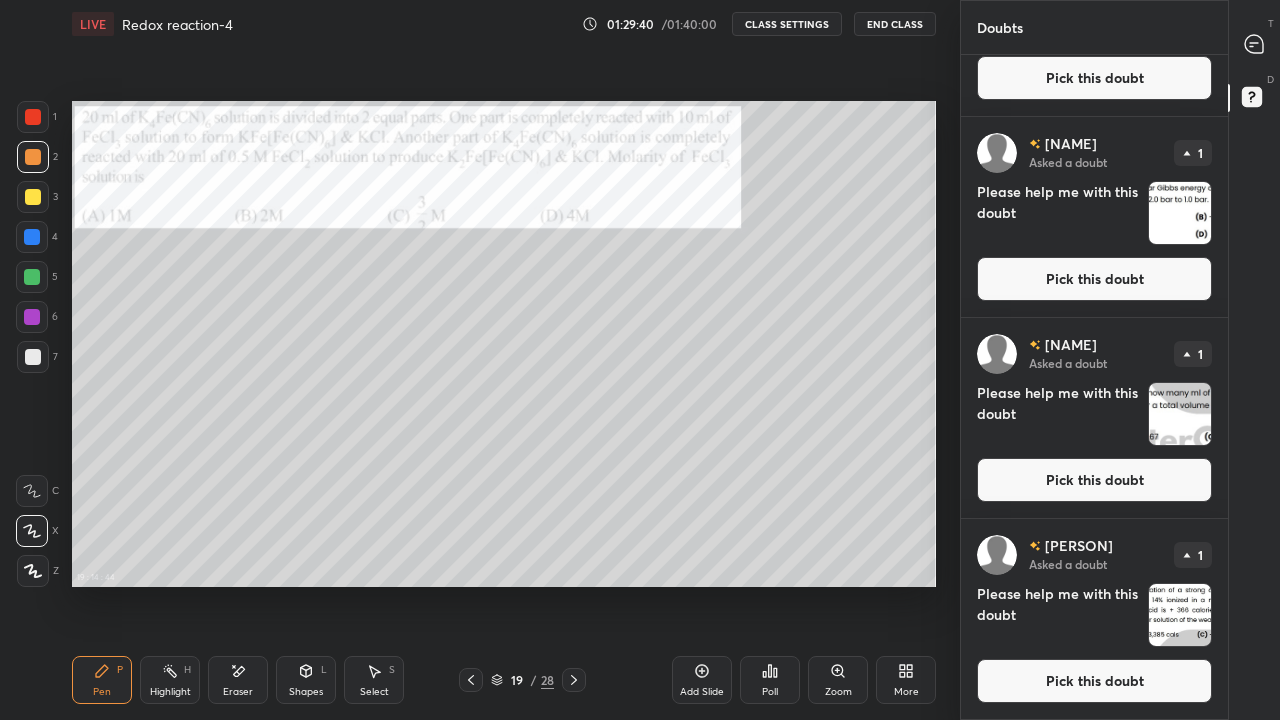 click at bounding box center [574, 680] 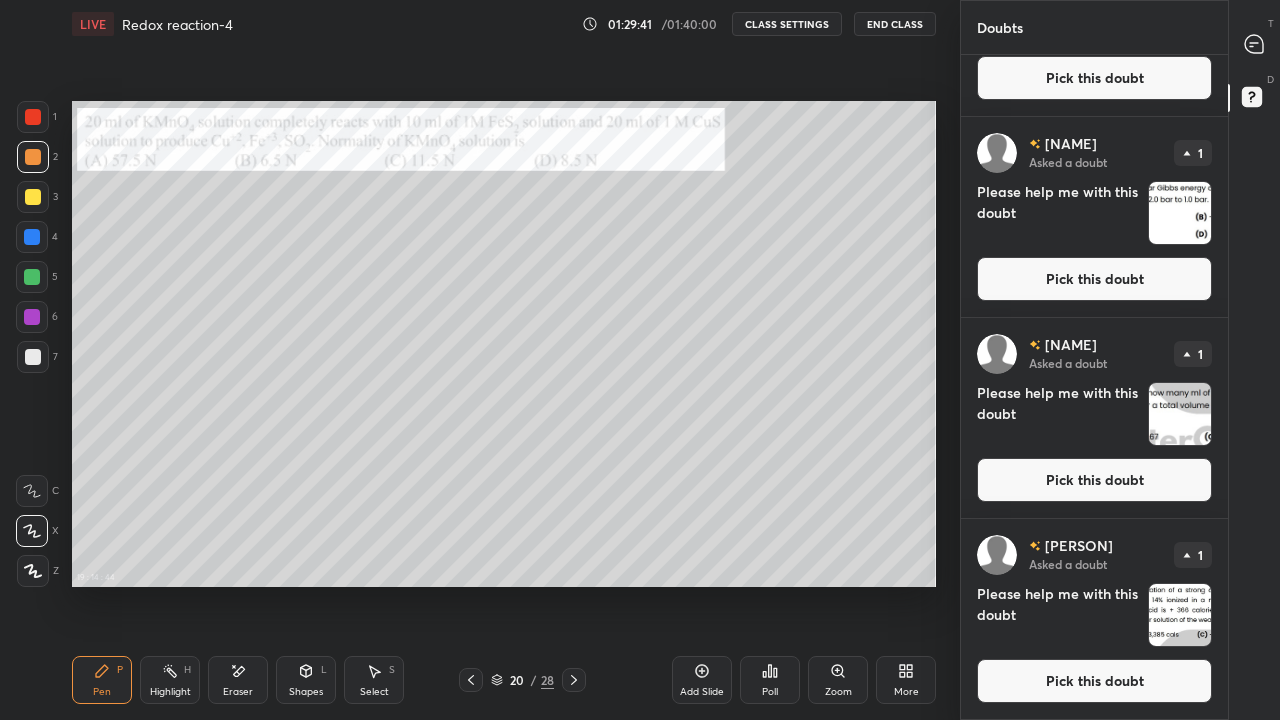 click 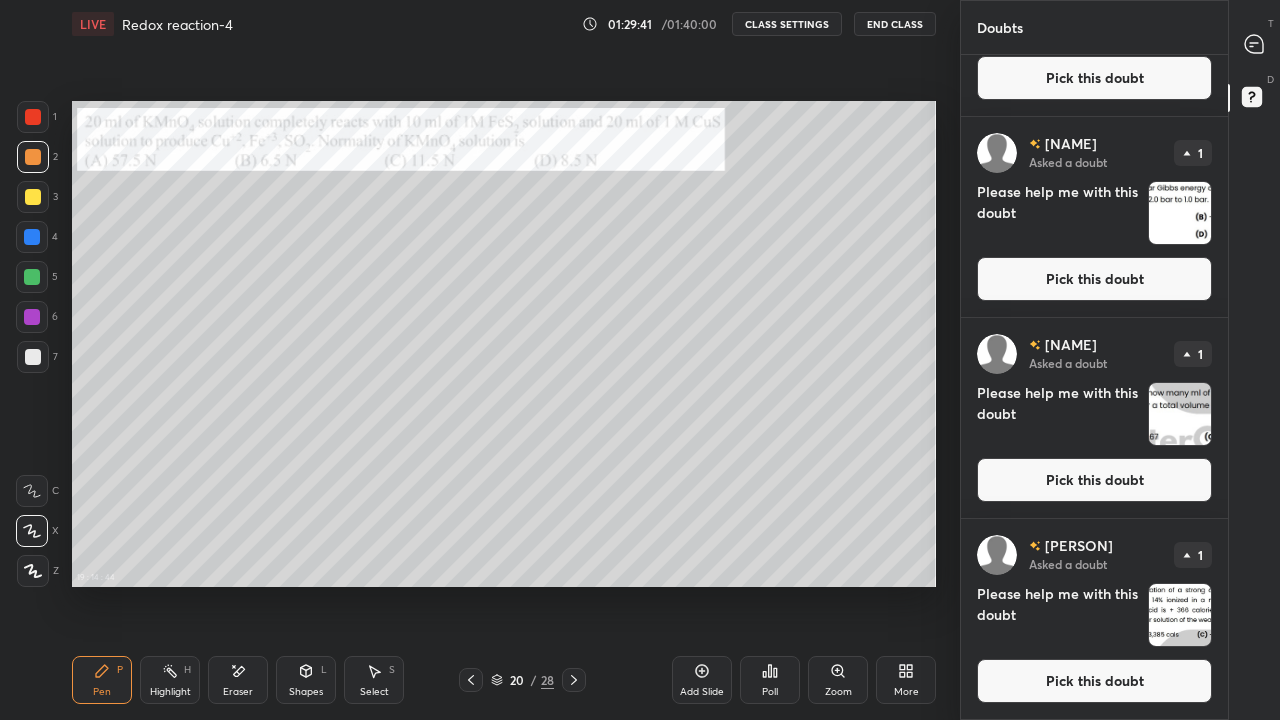 click 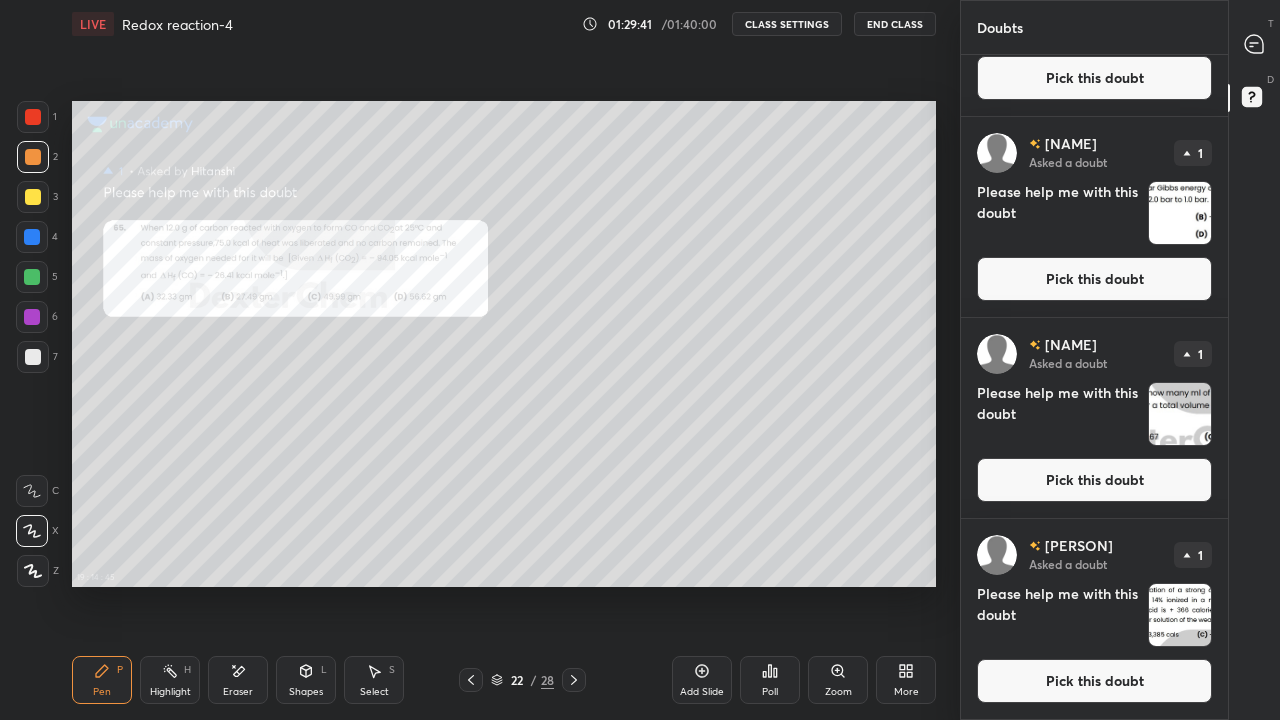 click at bounding box center (574, 680) 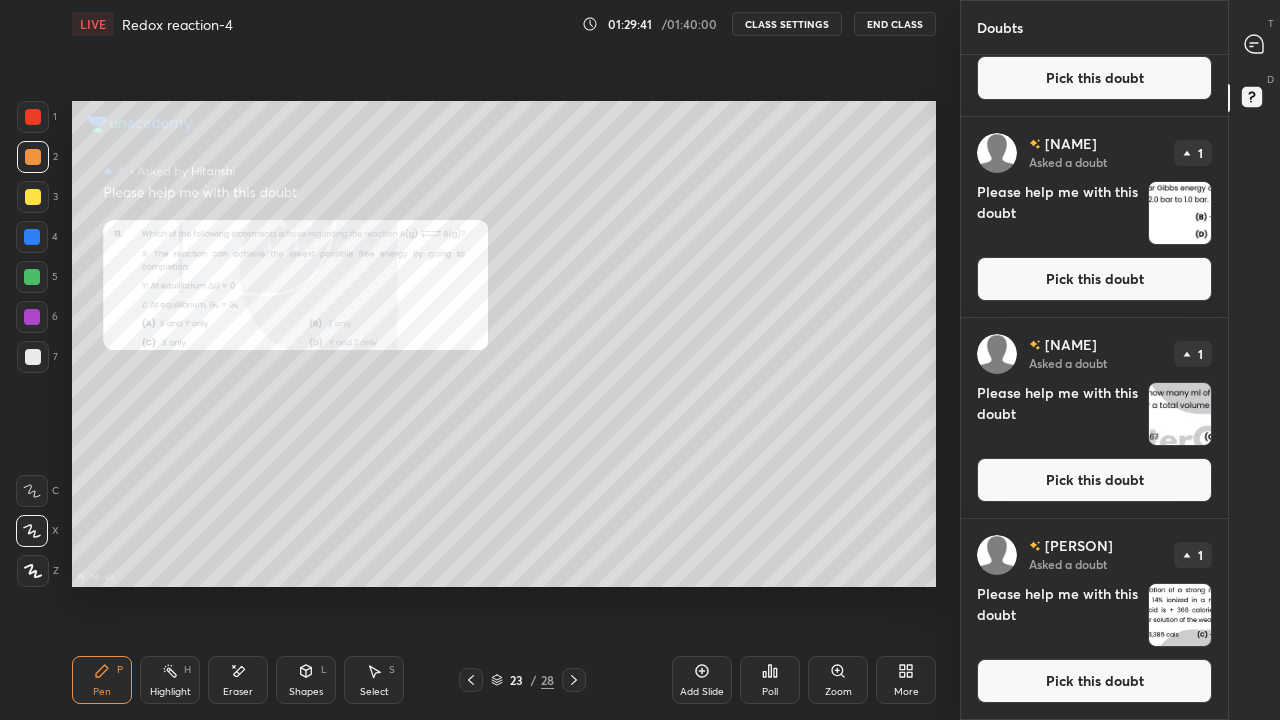 click at bounding box center (574, 680) 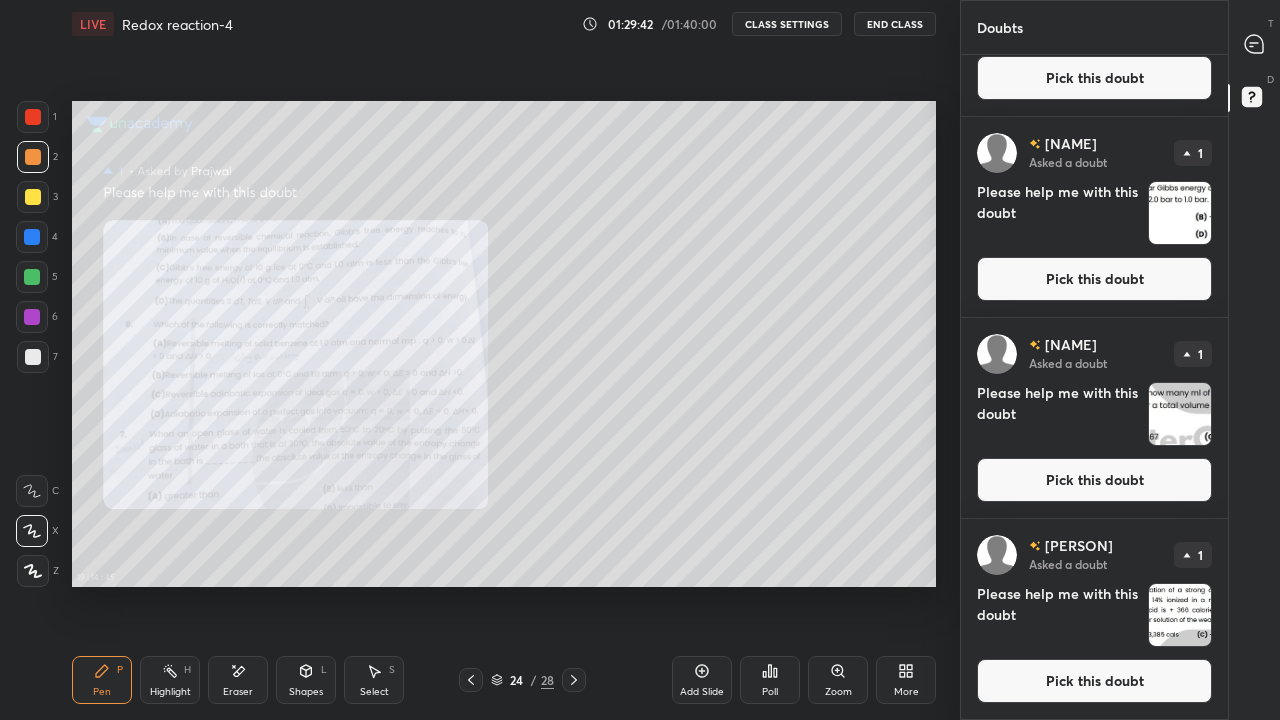 click 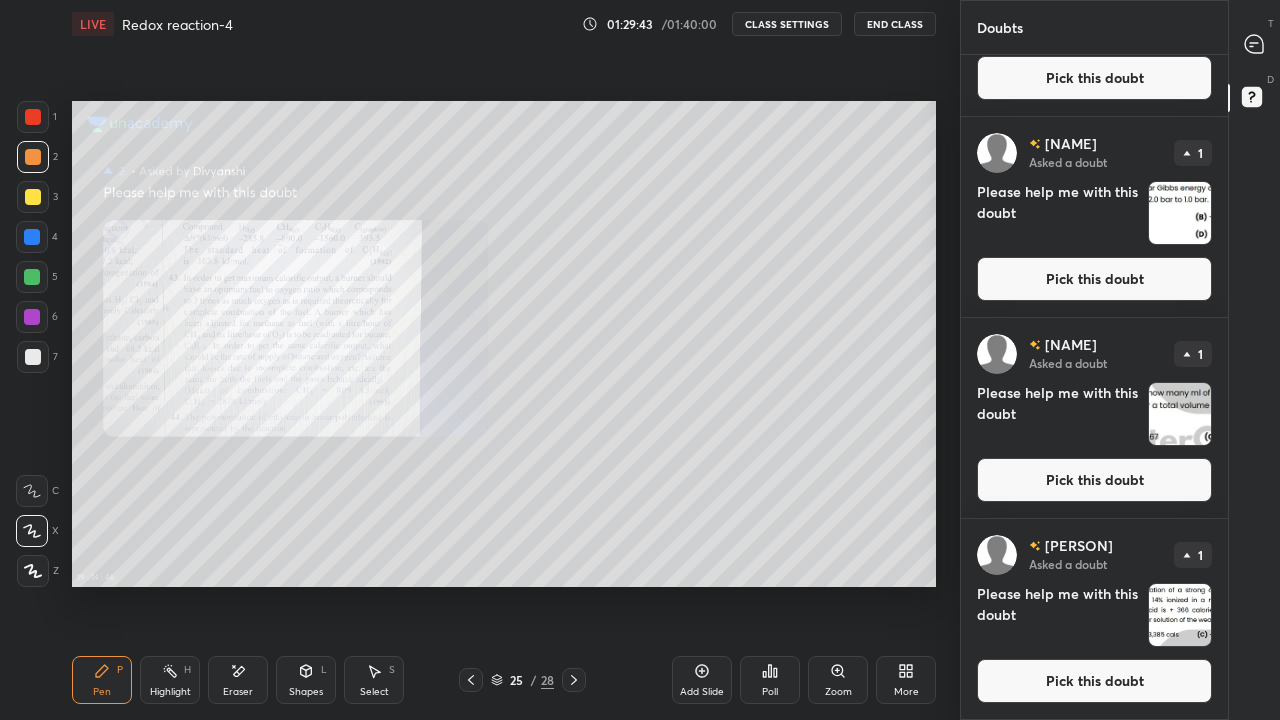 click at bounding box center [574, 680] 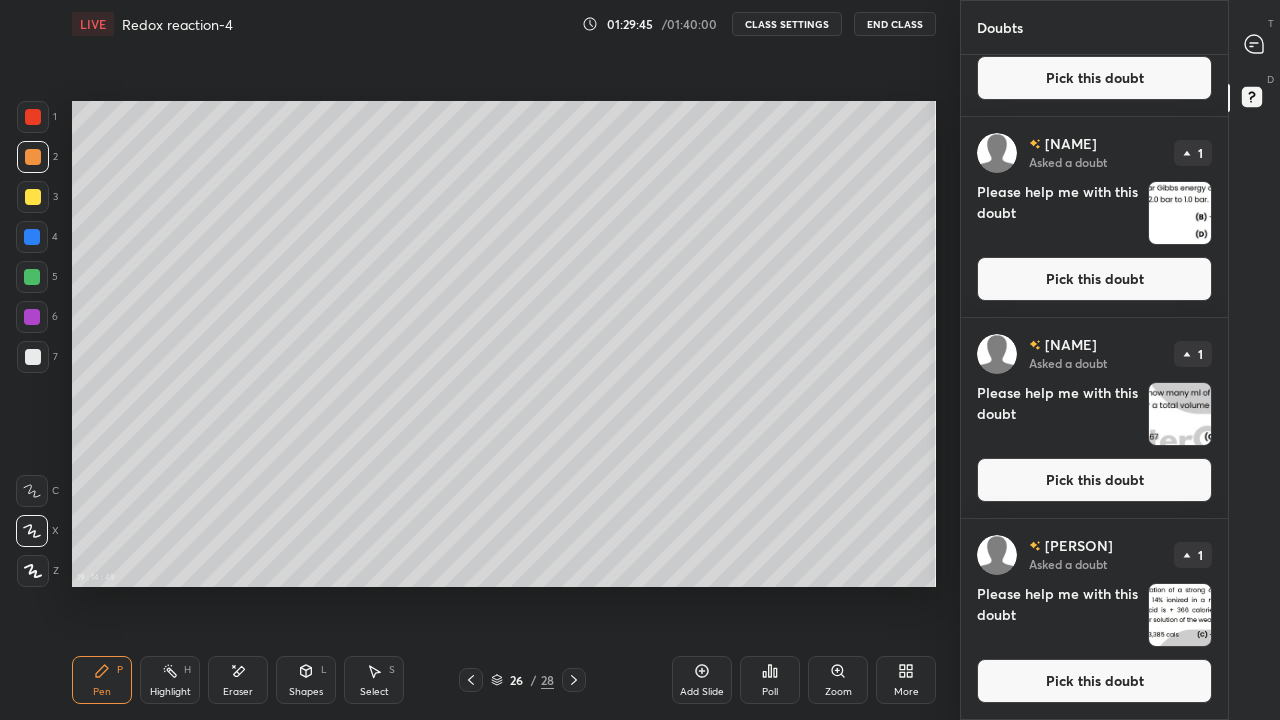 click on "Pick this doubt" at bounding box center [1094, 681] 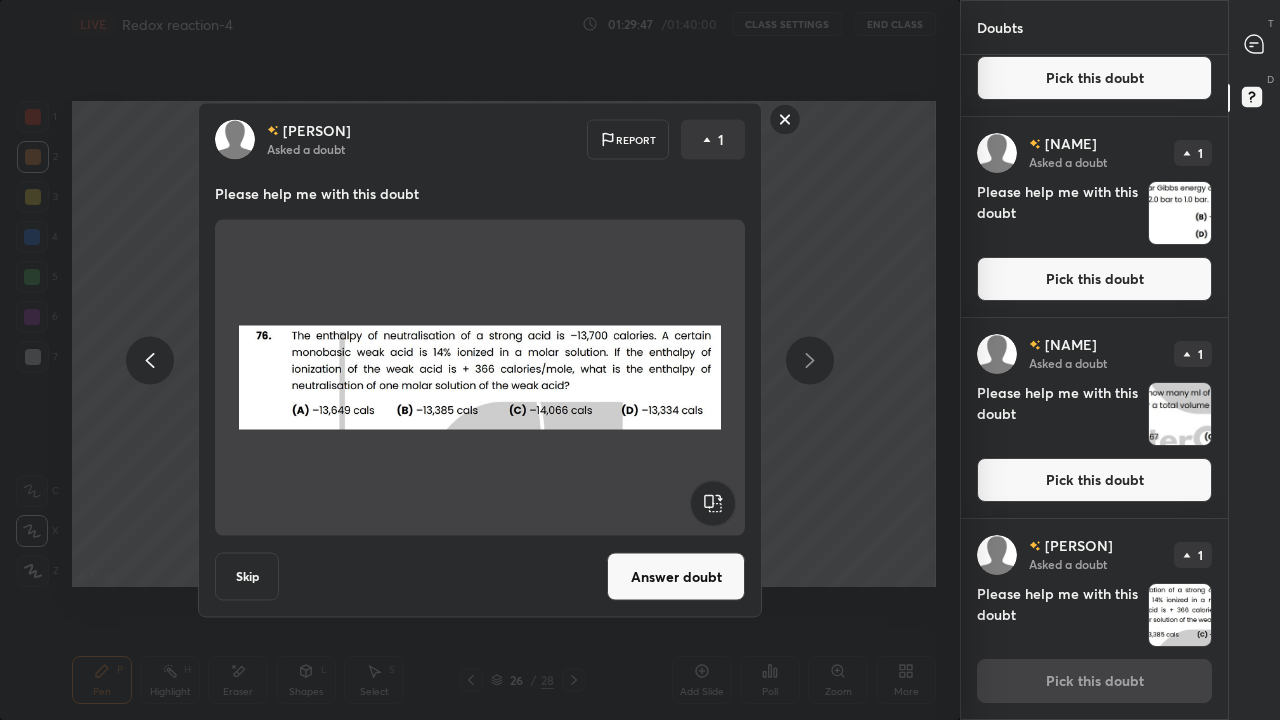 click on "Answer doubt" at bounding box center [676, 577] 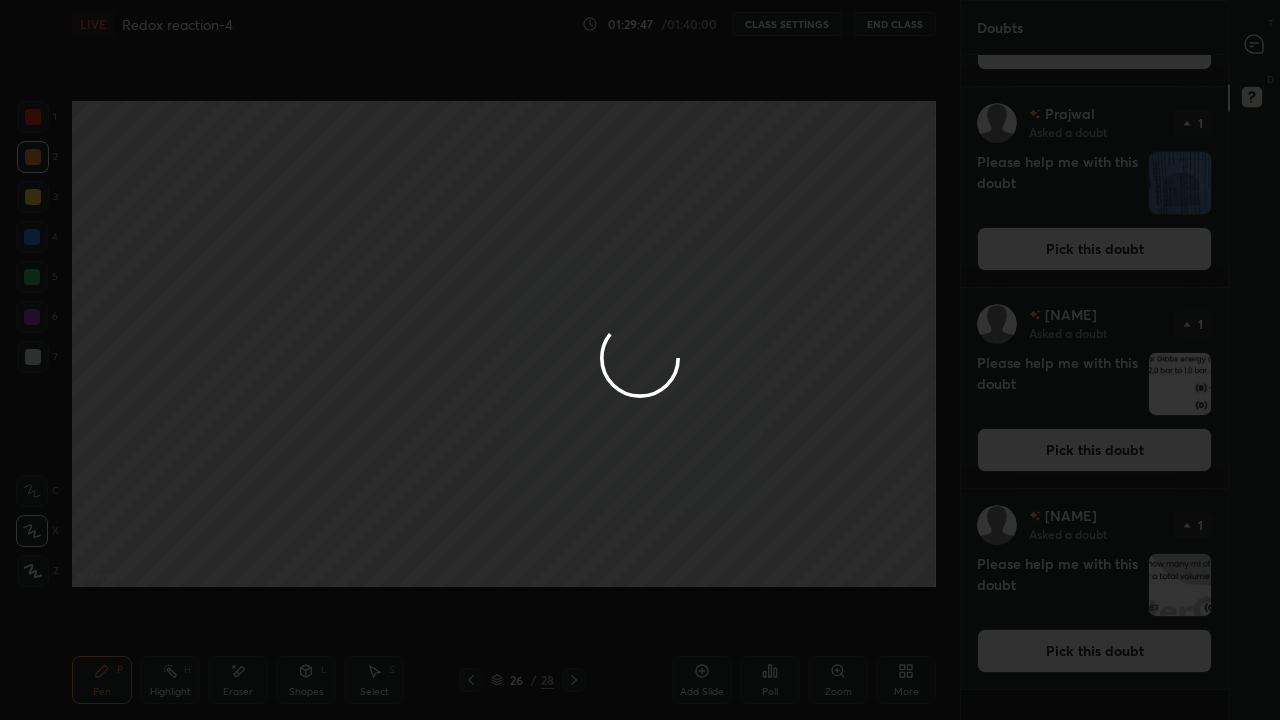 scroll, scrollTop: 0, scrollLeft: 0, axis: both 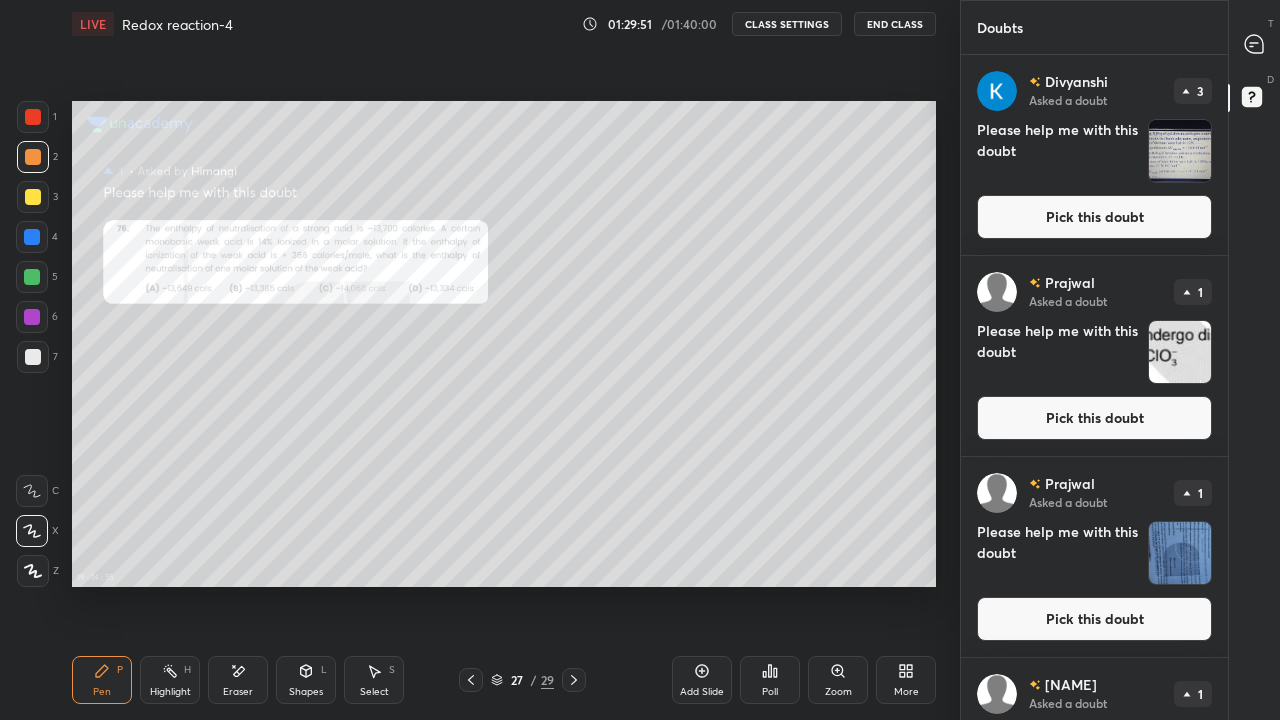 click 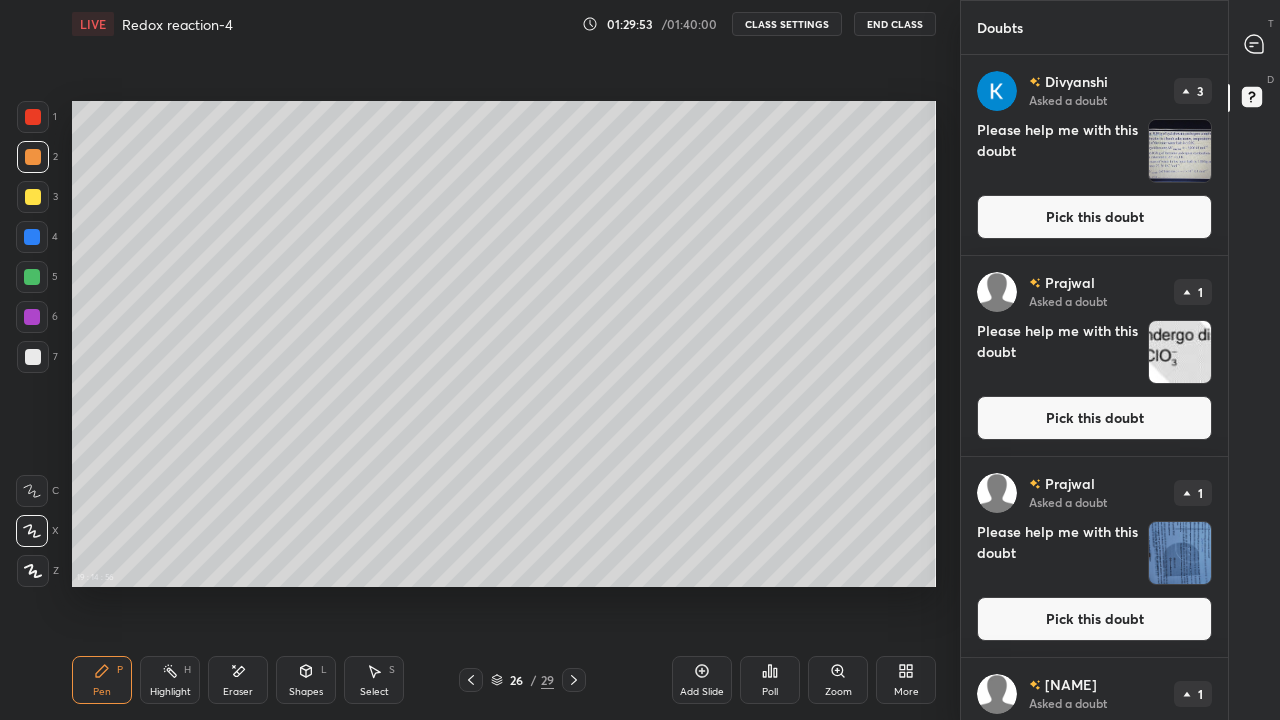 click 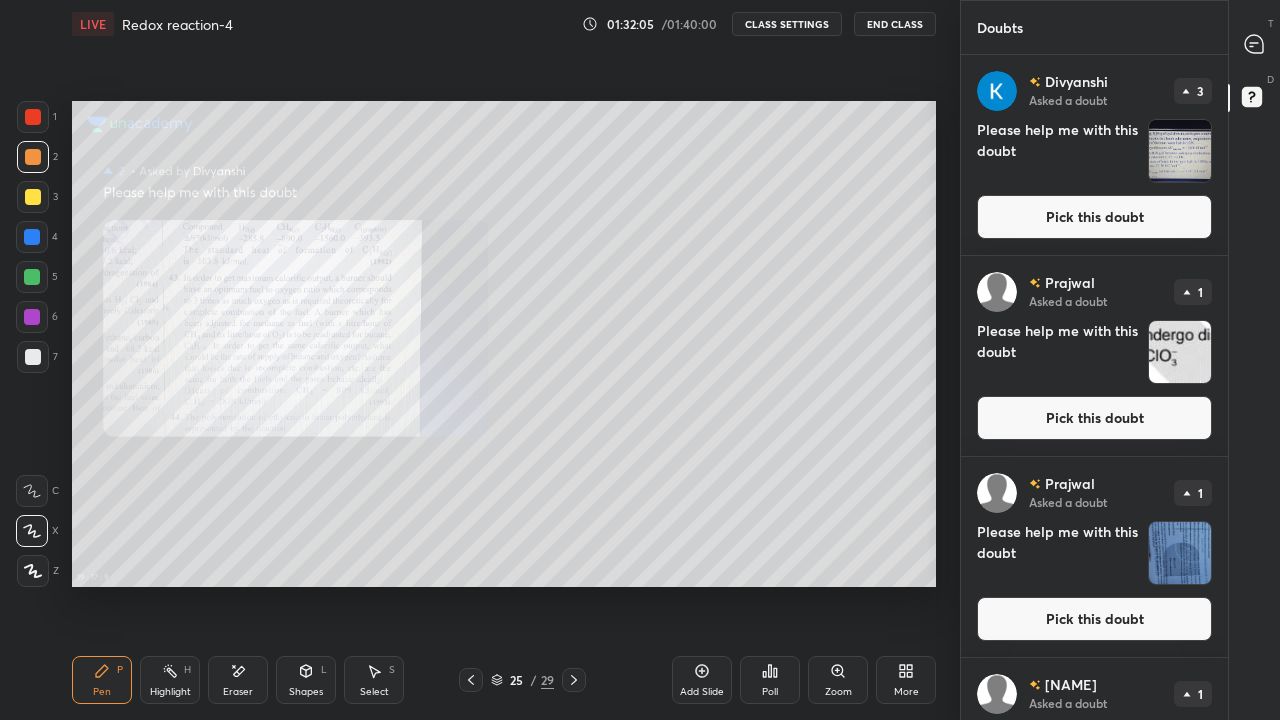 click on "Eraser" at bounding box center (238, 692) 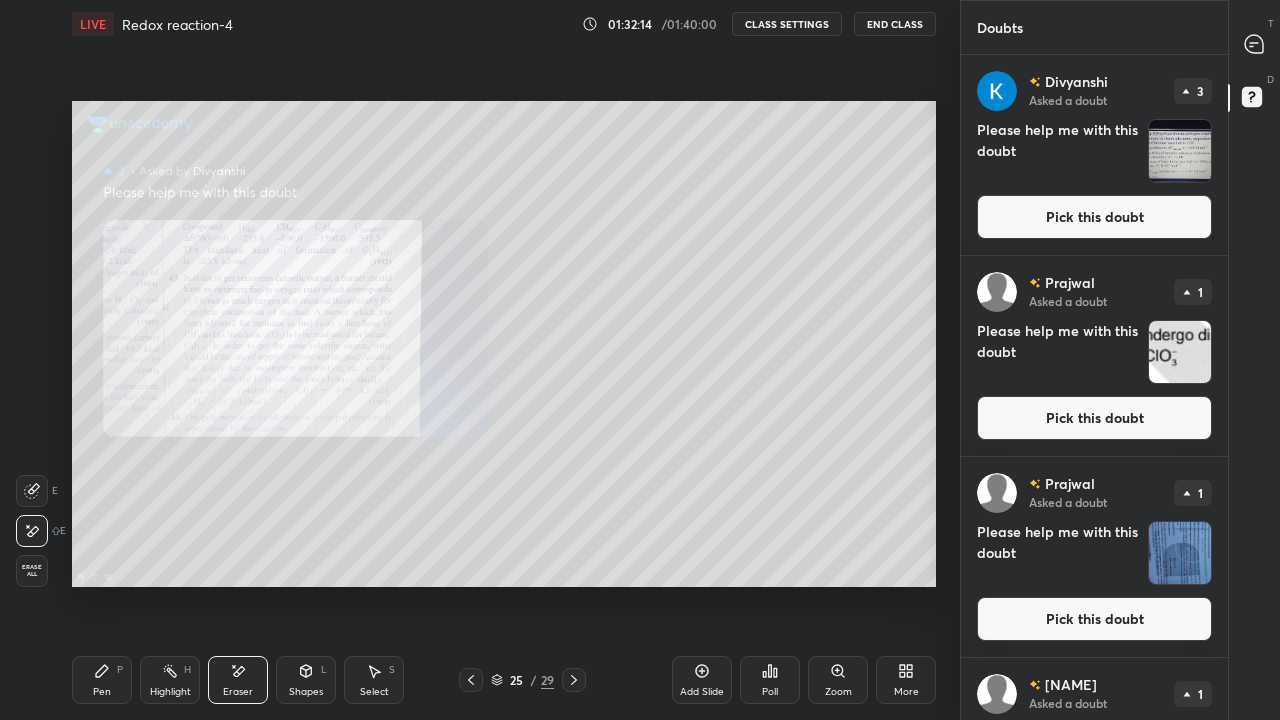 click on "Pen P" at bounding box center [102, 680] 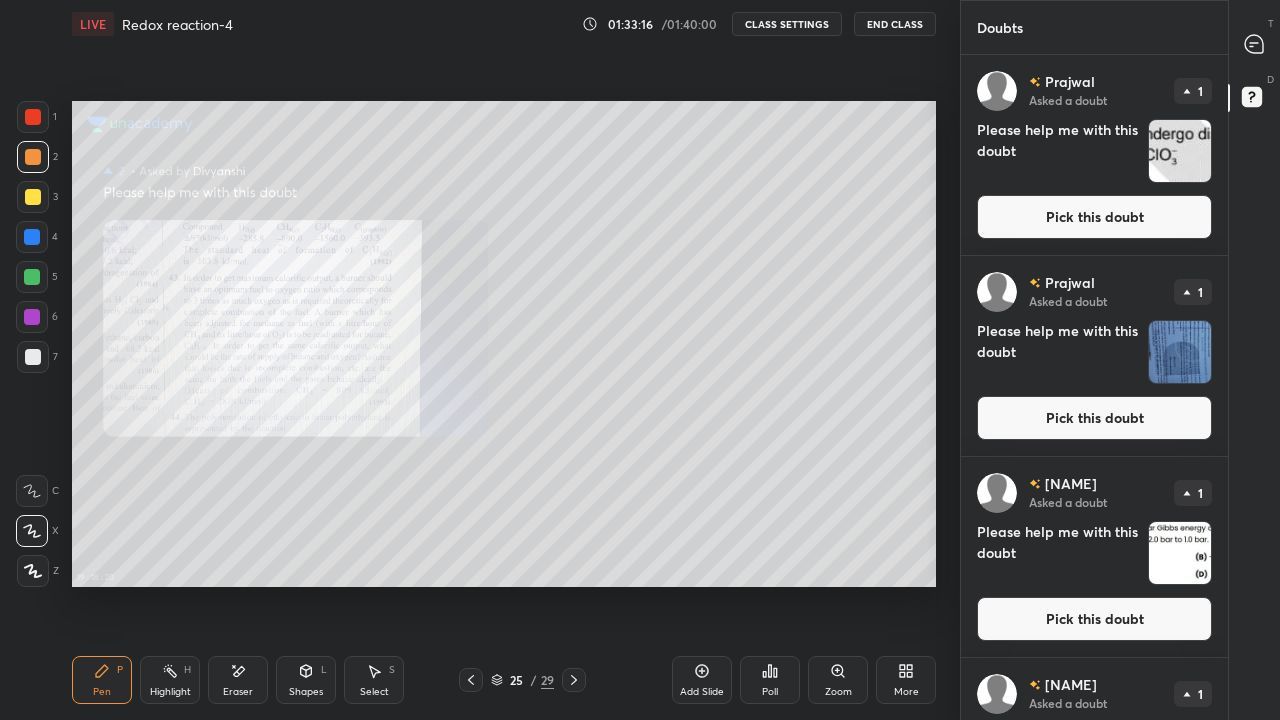 click 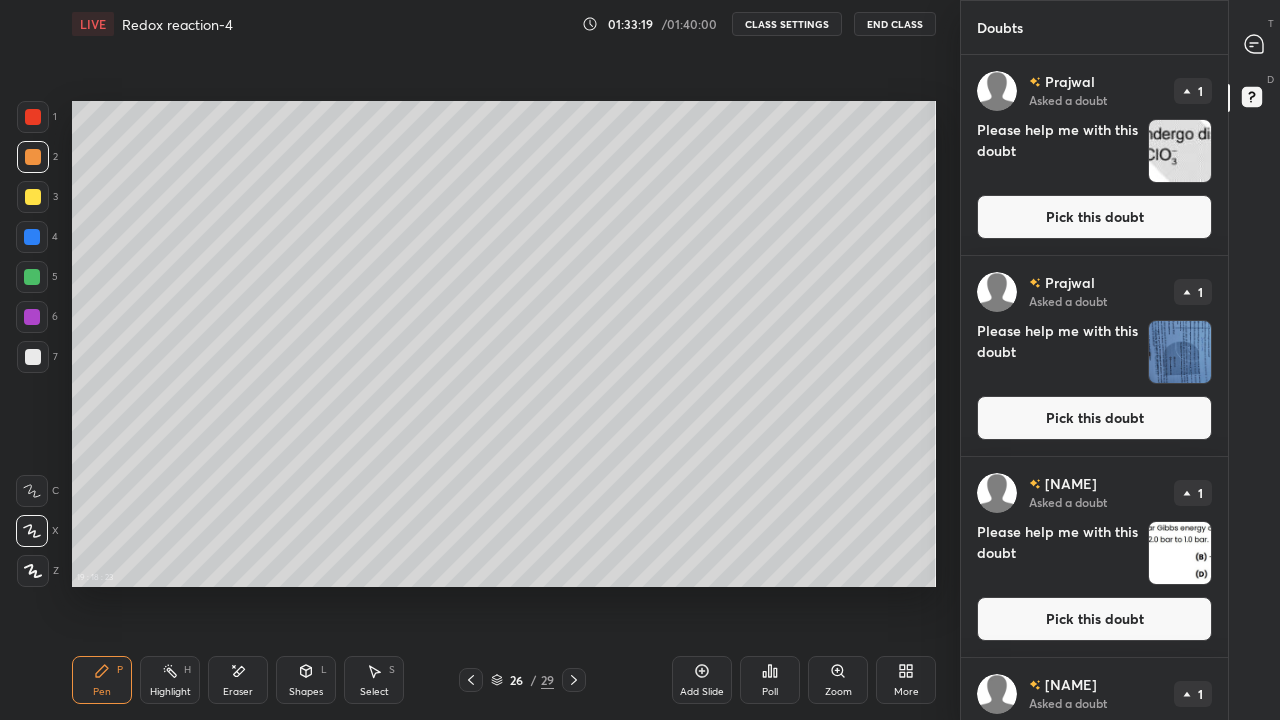 click at bounding box center (574, 680) 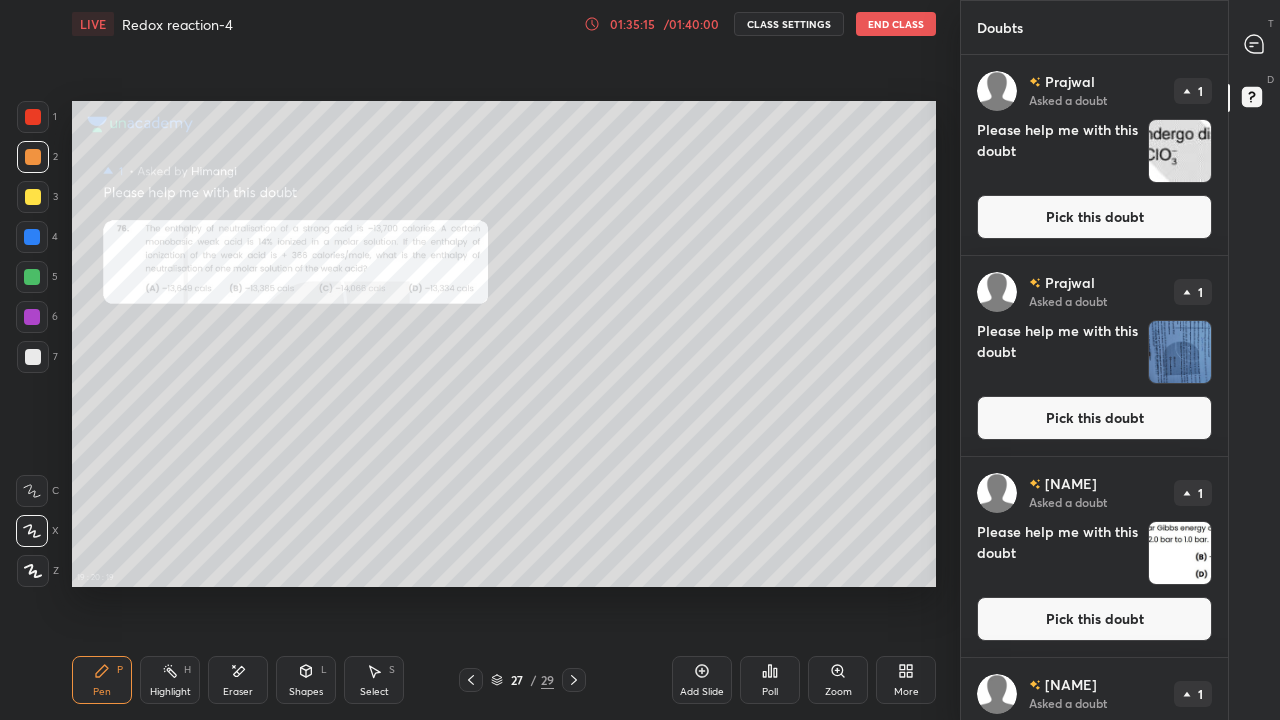click on "Eraser" at bounding box center (238, 692) 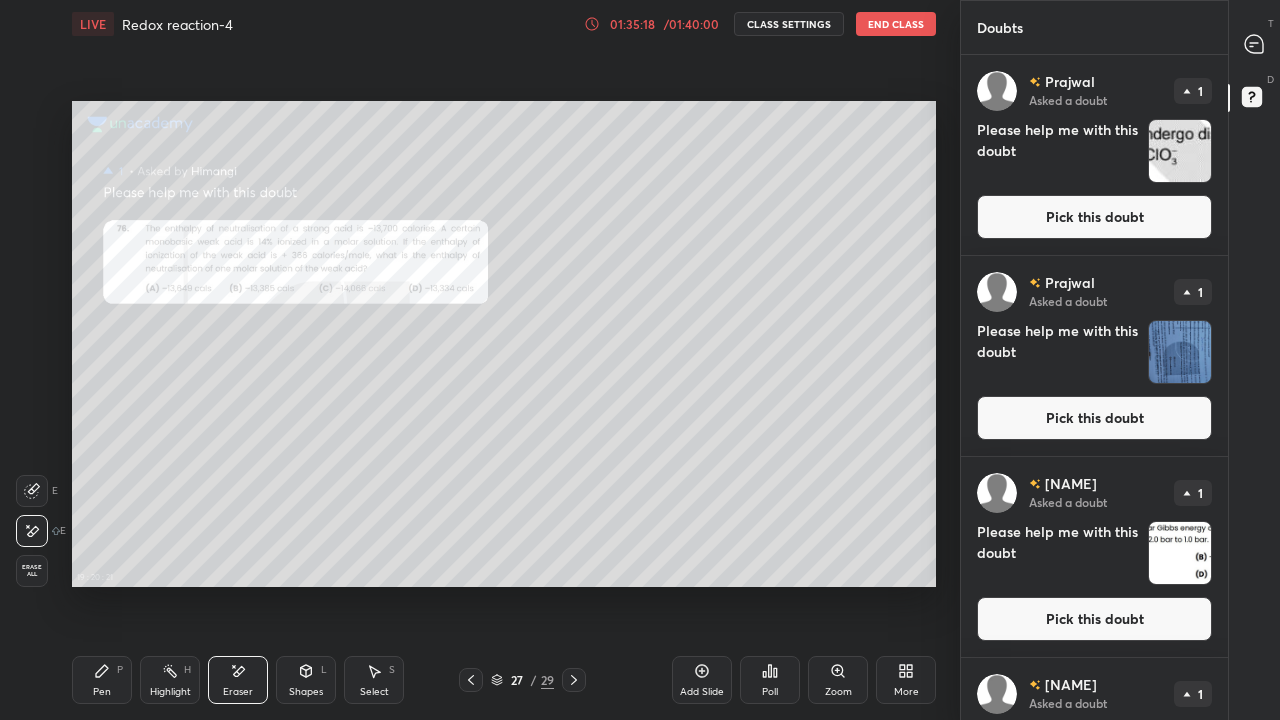 click on "Pen P" at bounding box center [102, 680] 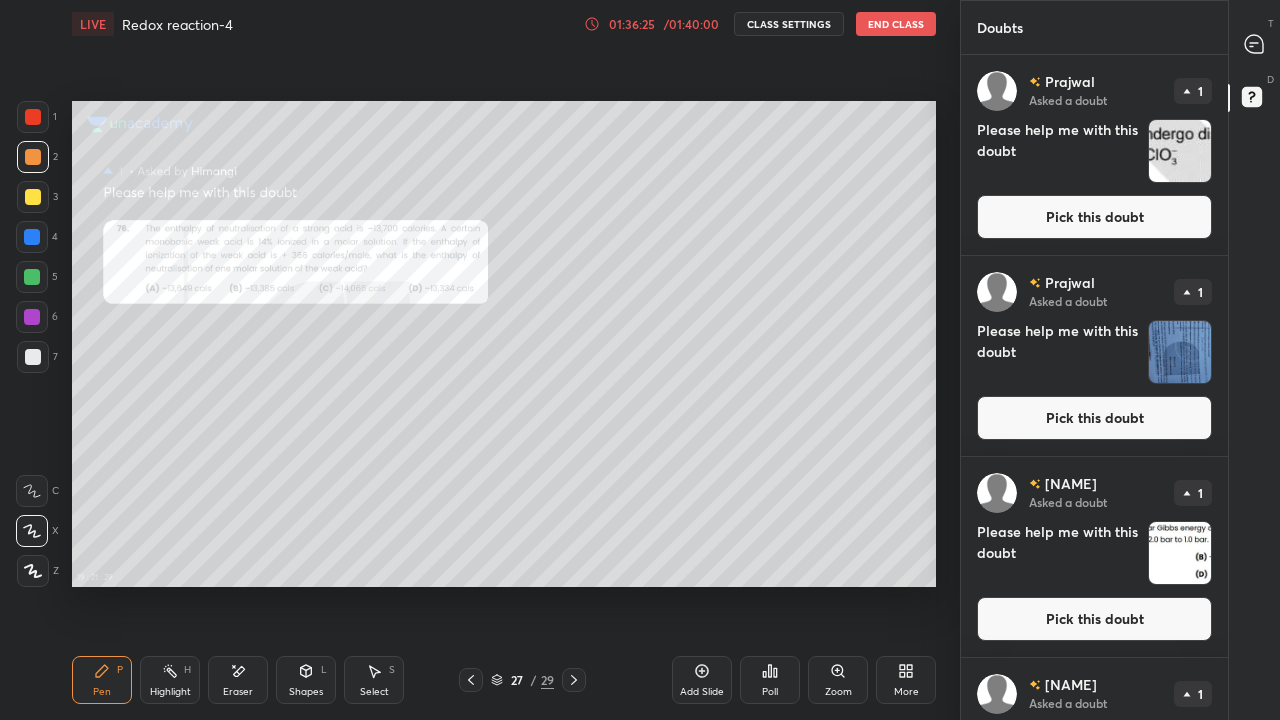 click on "Eraser" at bounding box center [238, 680] 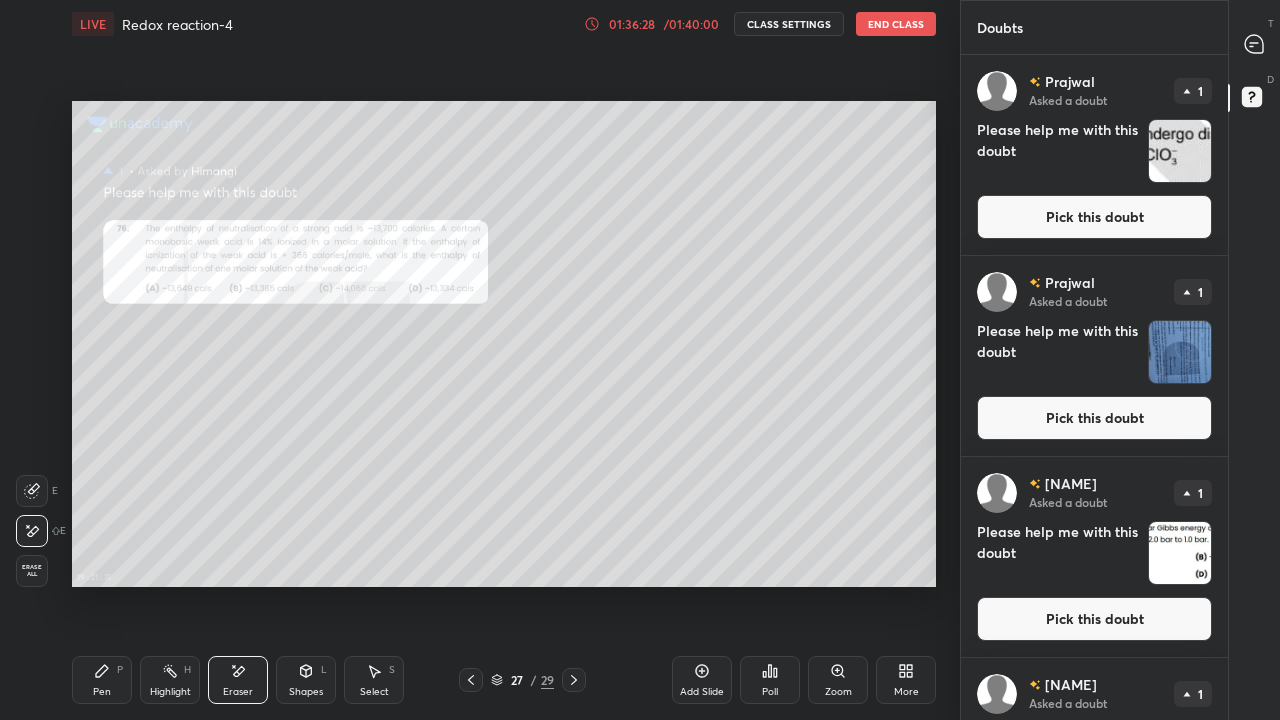 click on "Pen P" at bounding box center [102, 680] 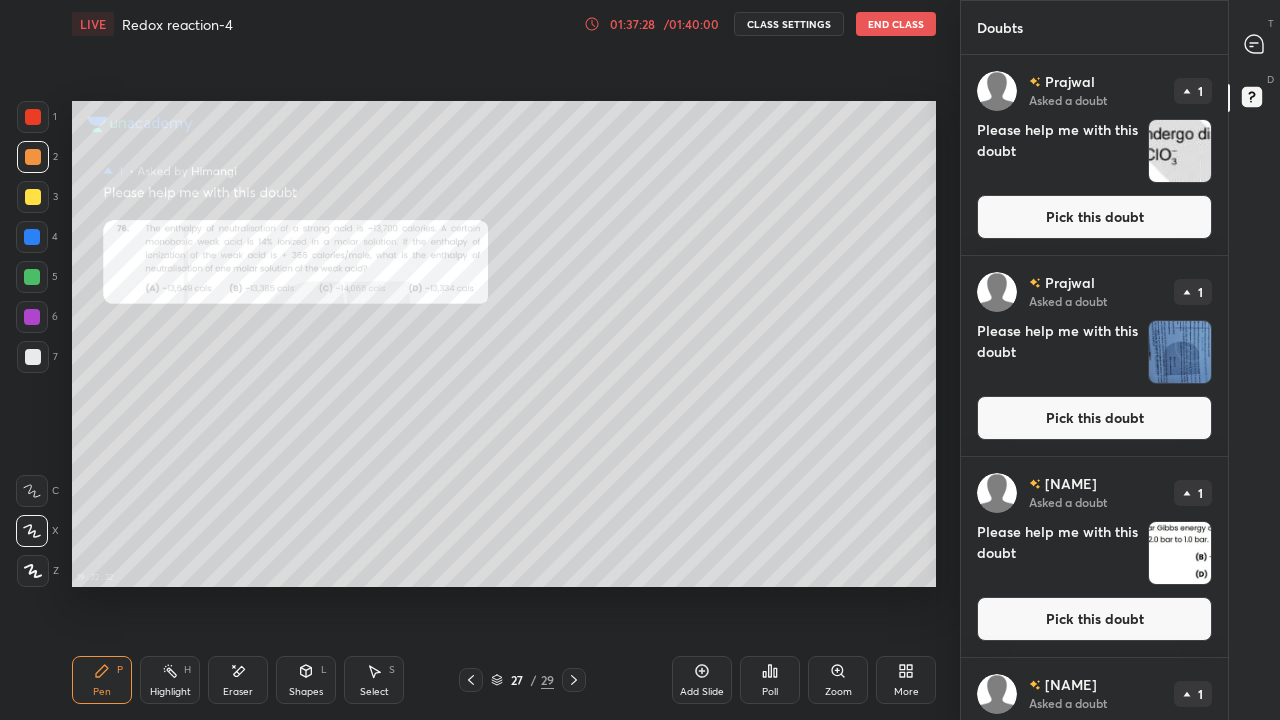 click on "More" at bounding box center (906, 680) 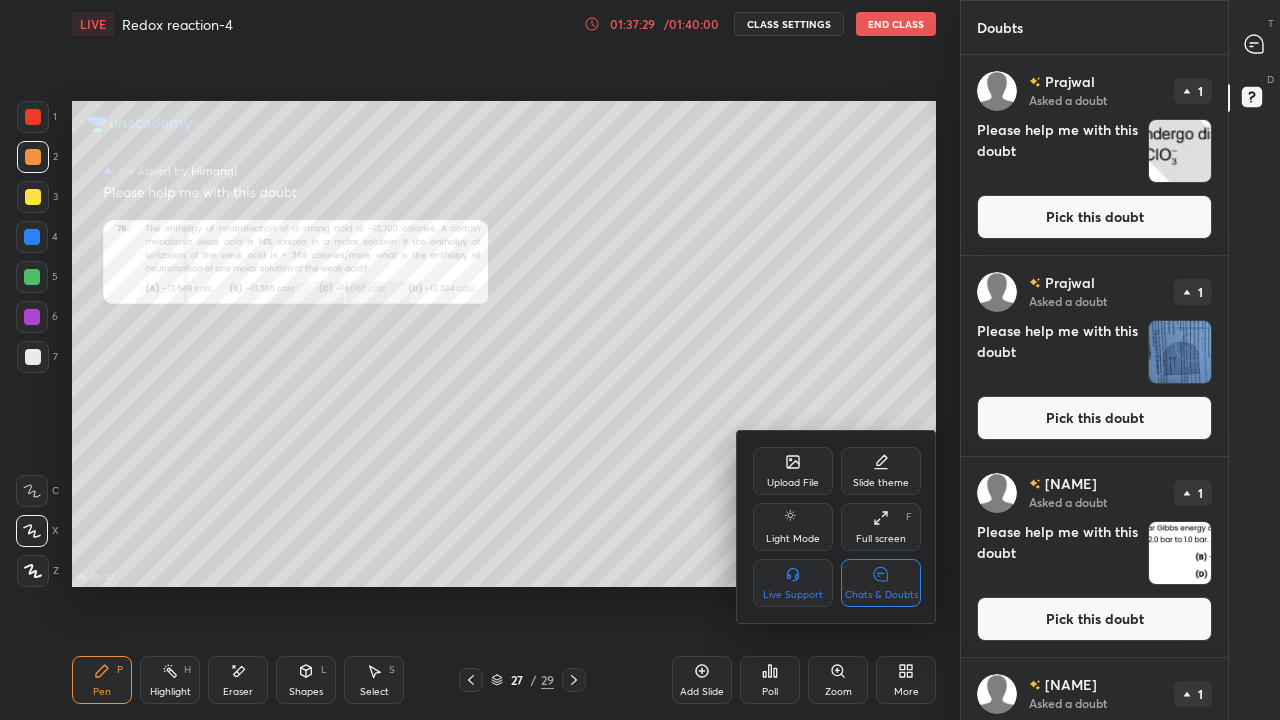 click on "Chats & Doubts" at bounding box center [881, 595] 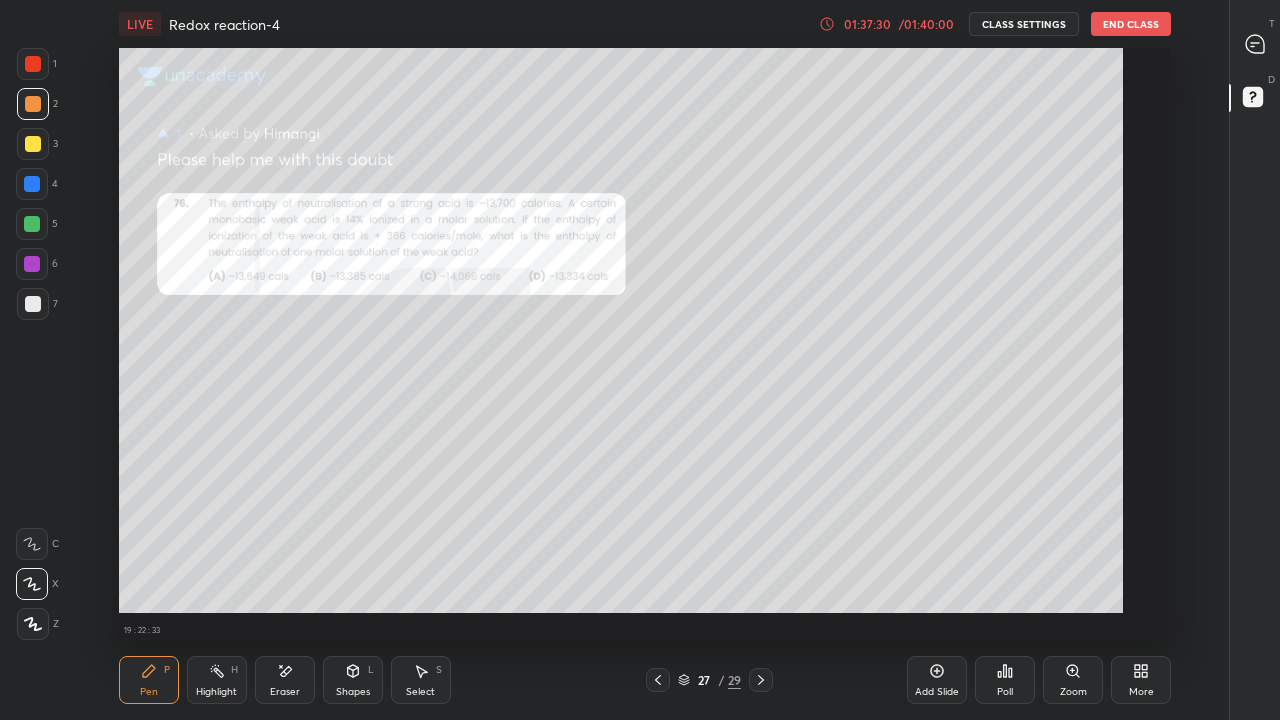 scroll, scrollTop: 7, scrollLeft: 1, axis: both 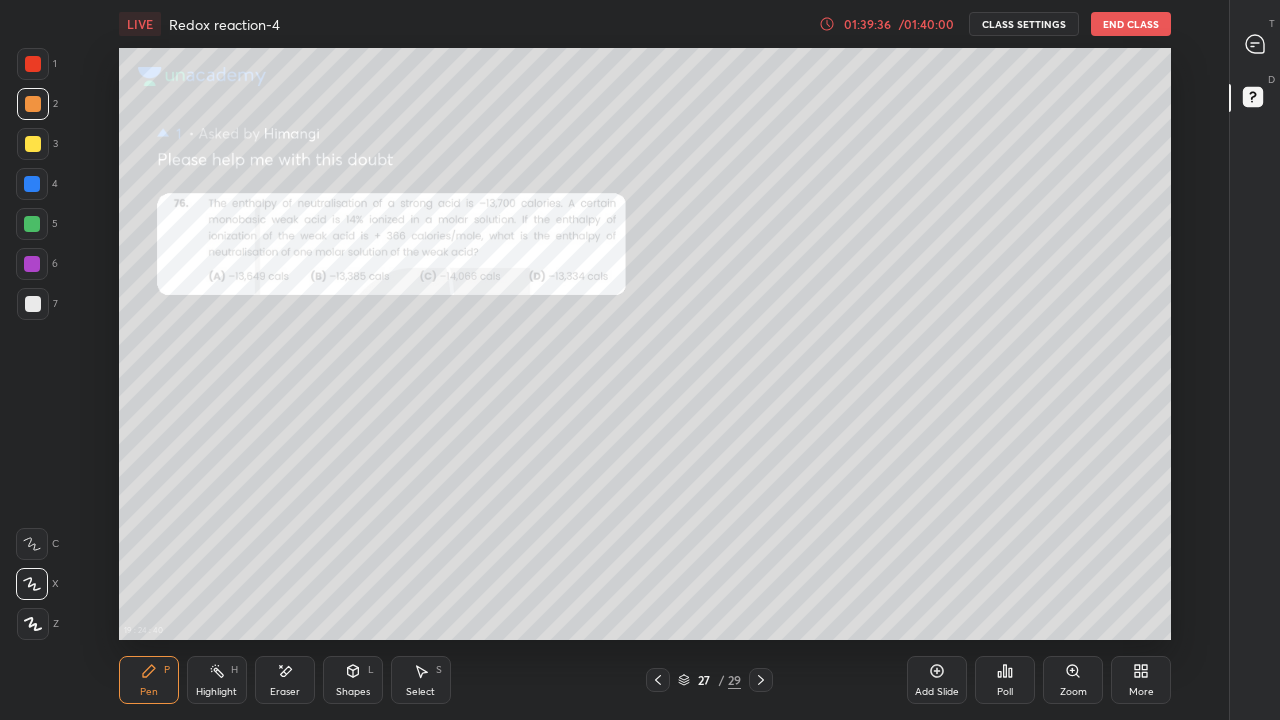 click on "Eraser" at bounding box center (285, 680) 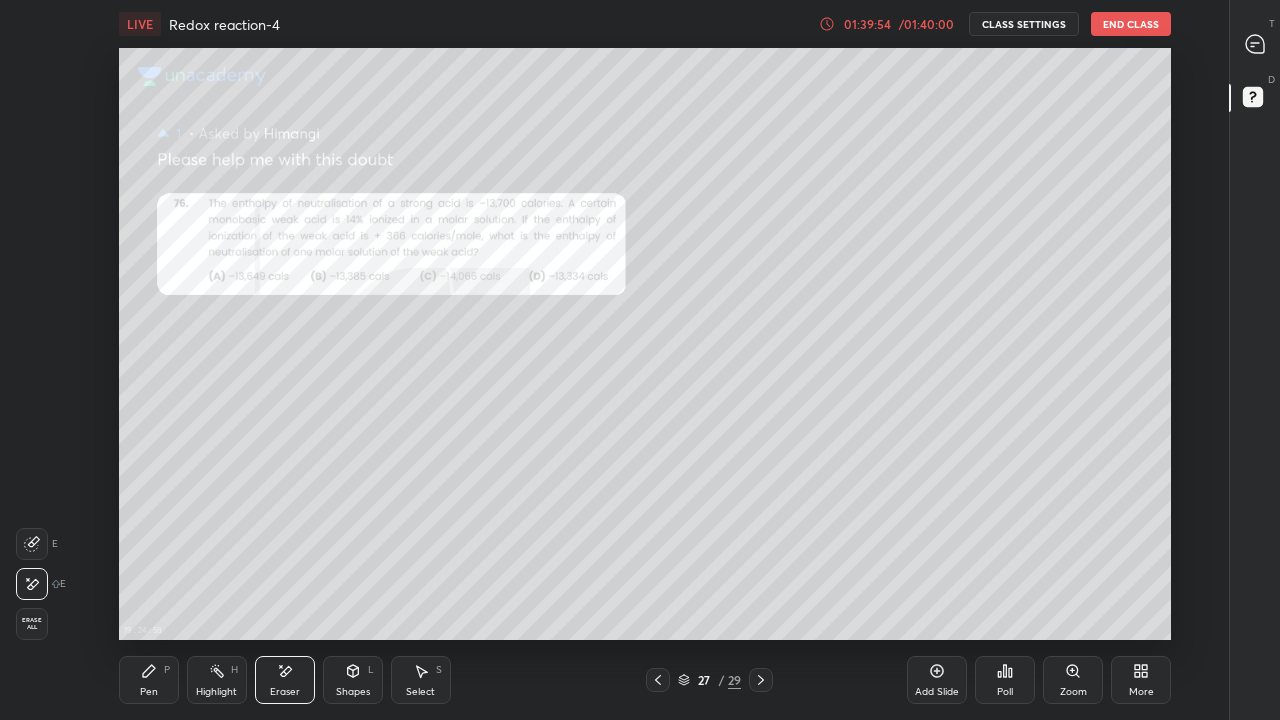 click 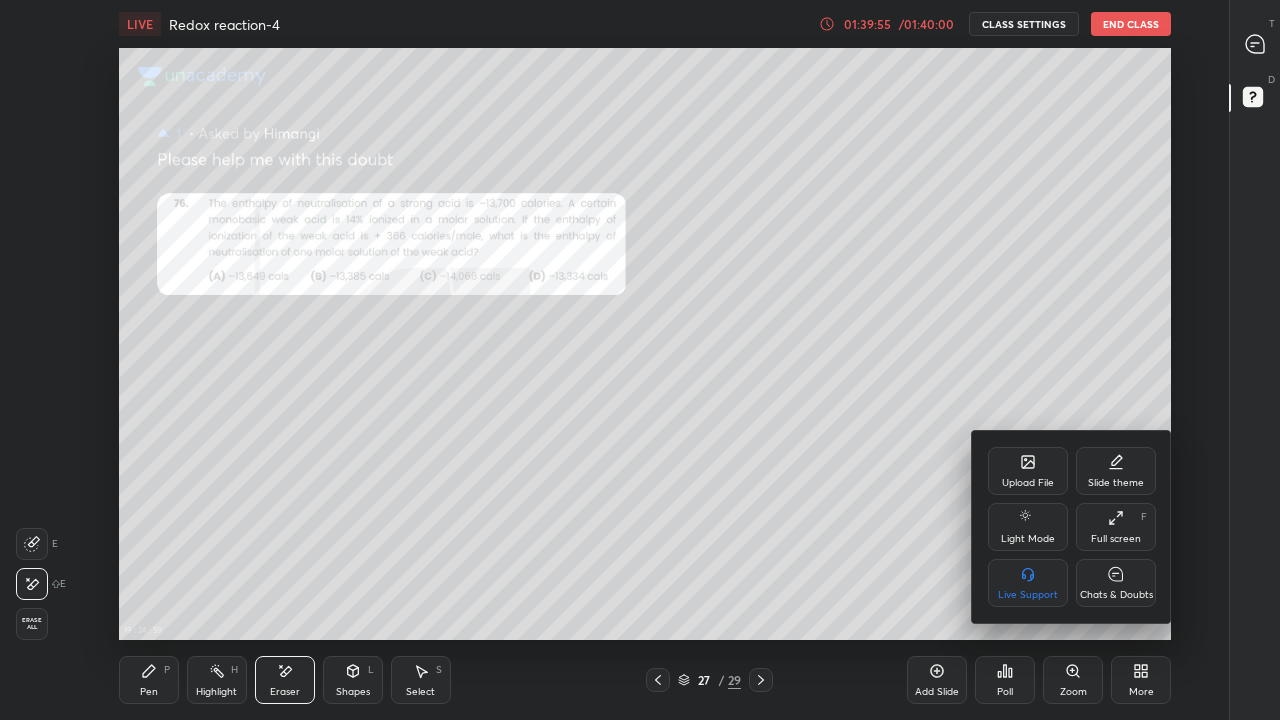 click at bounding box center (640, 360) 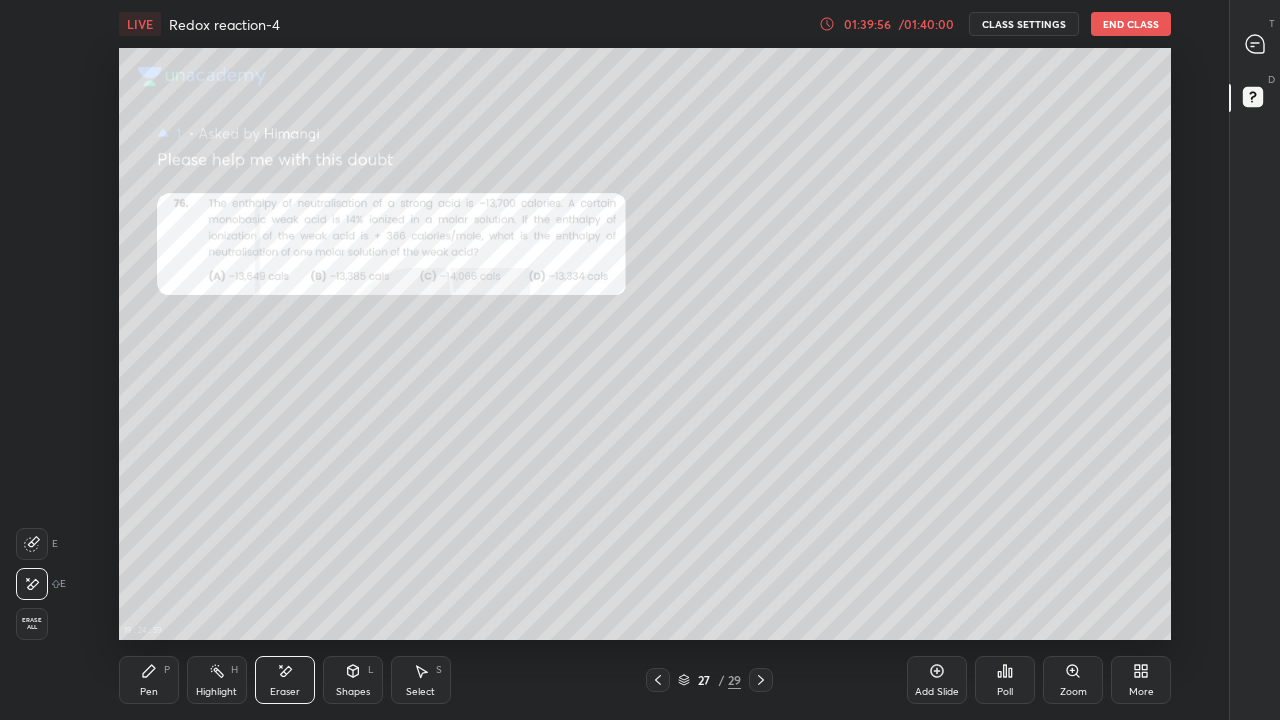 click 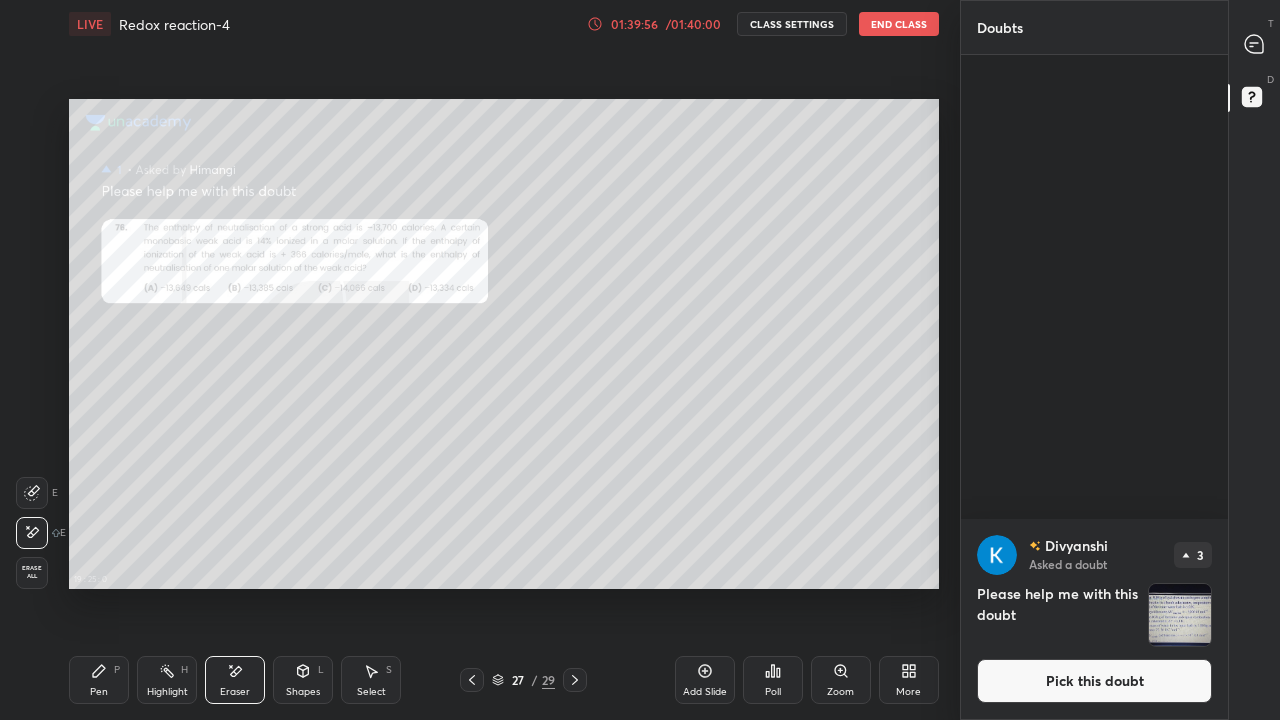 scroll, scrollTop: 592, scrollLeft: 880, axis: both 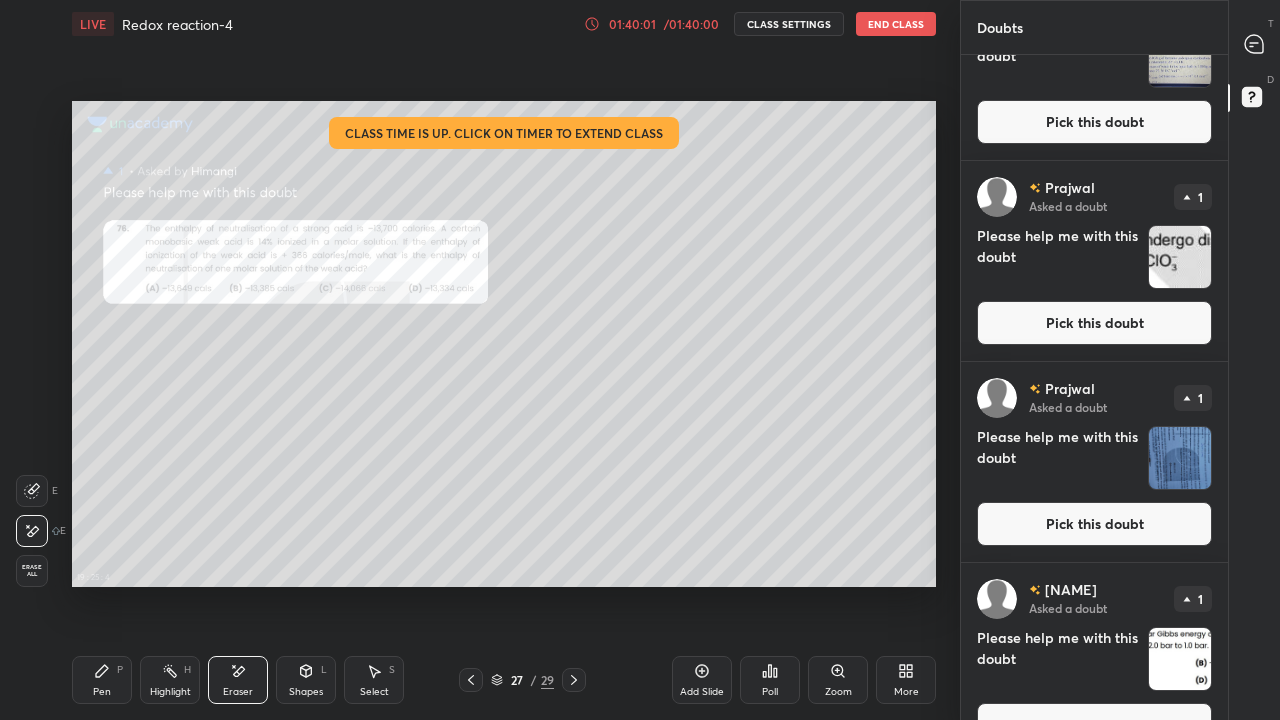 click on "Pick this doubt" at bounding box center (1094, 323) 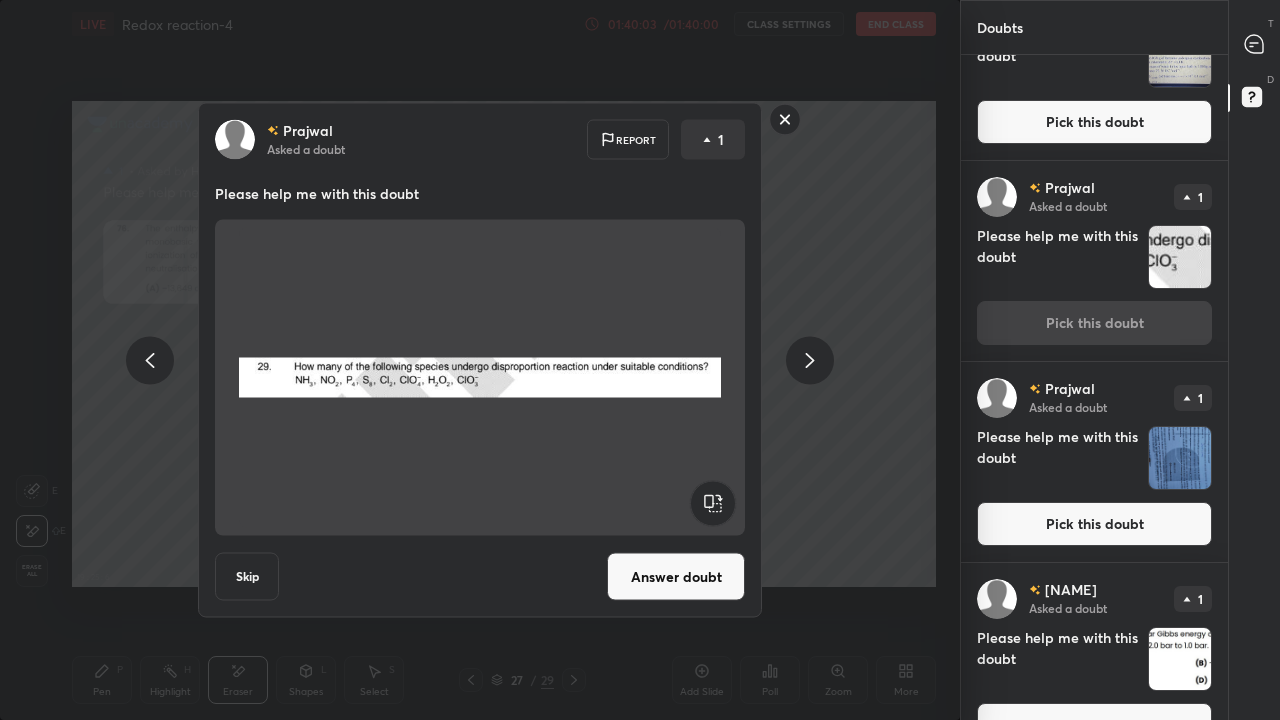 click on "Answer doubt" at bounding box center (676, 577) 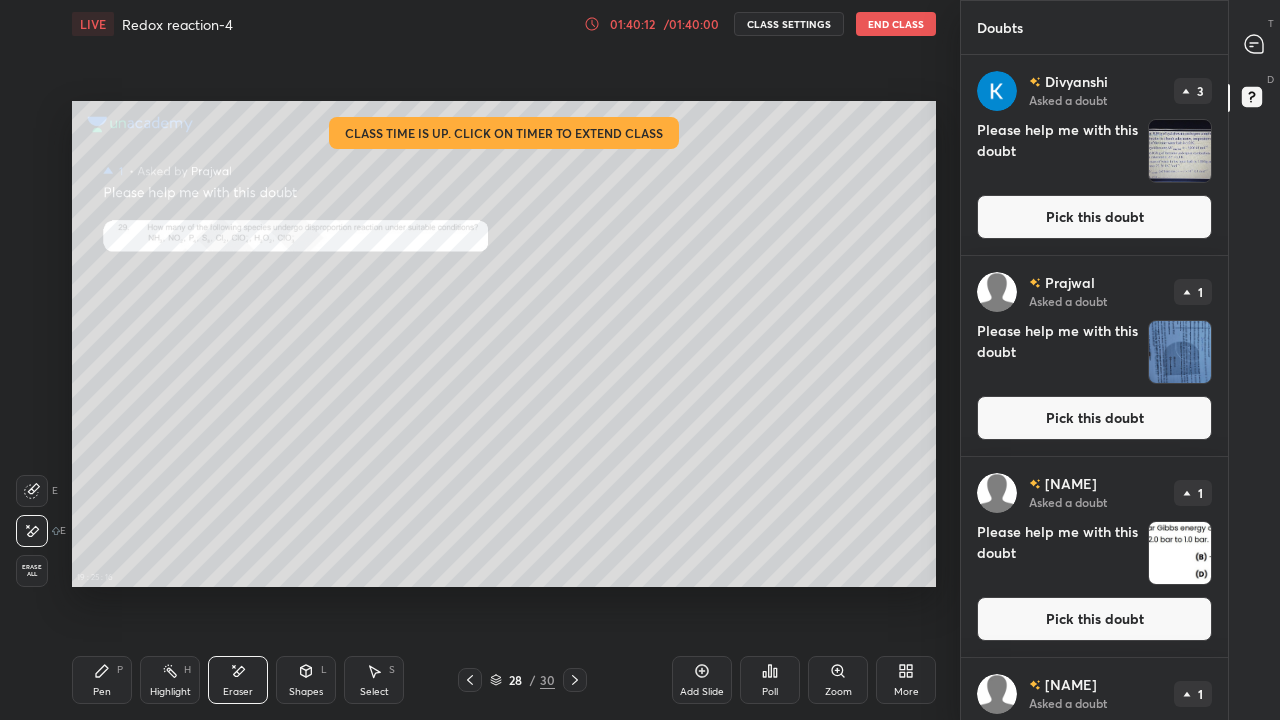 click on "Pen P" at bounding box center (102, 680) 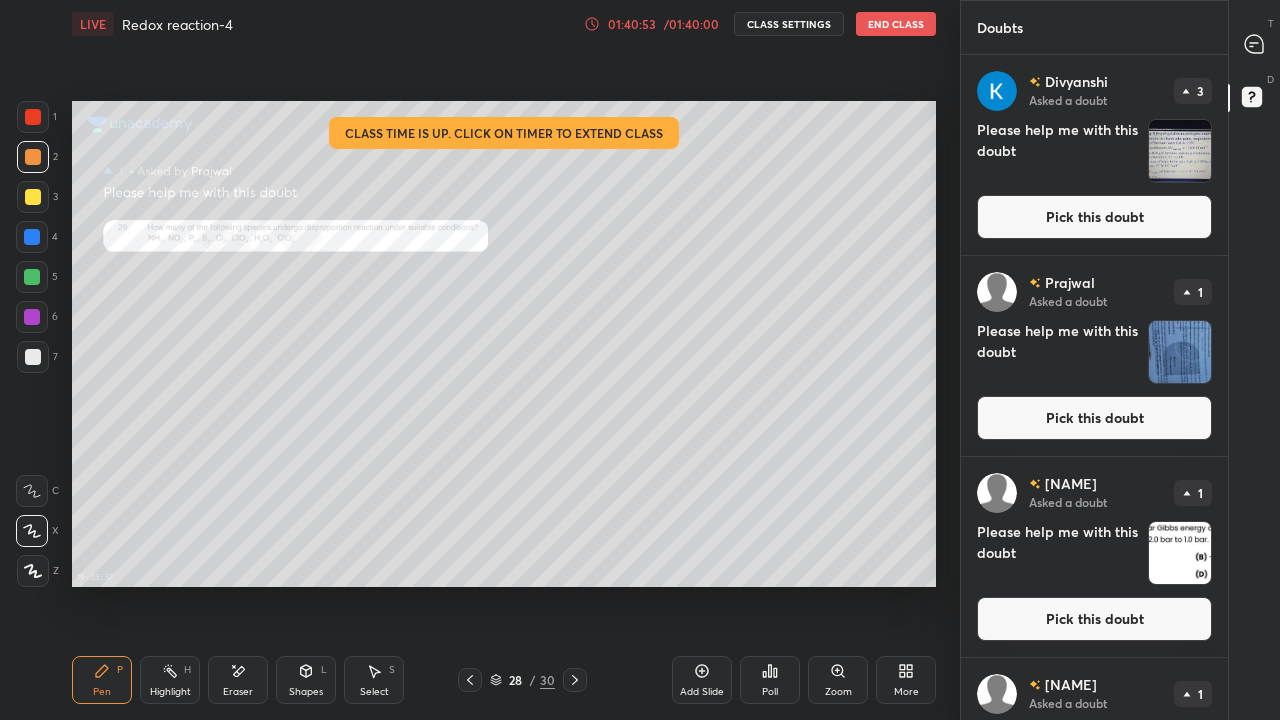 click on "End Class" at bounding box center (896, 24) 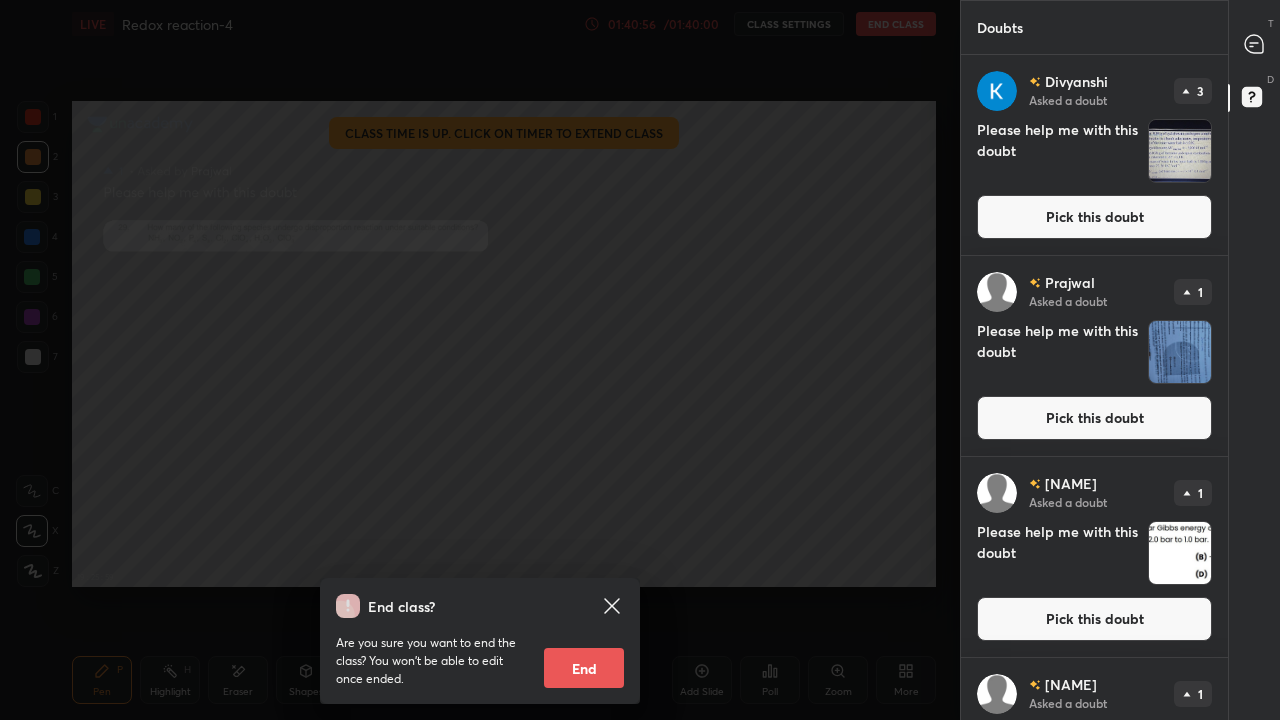 click on "End" at bounding box center [584, 668] 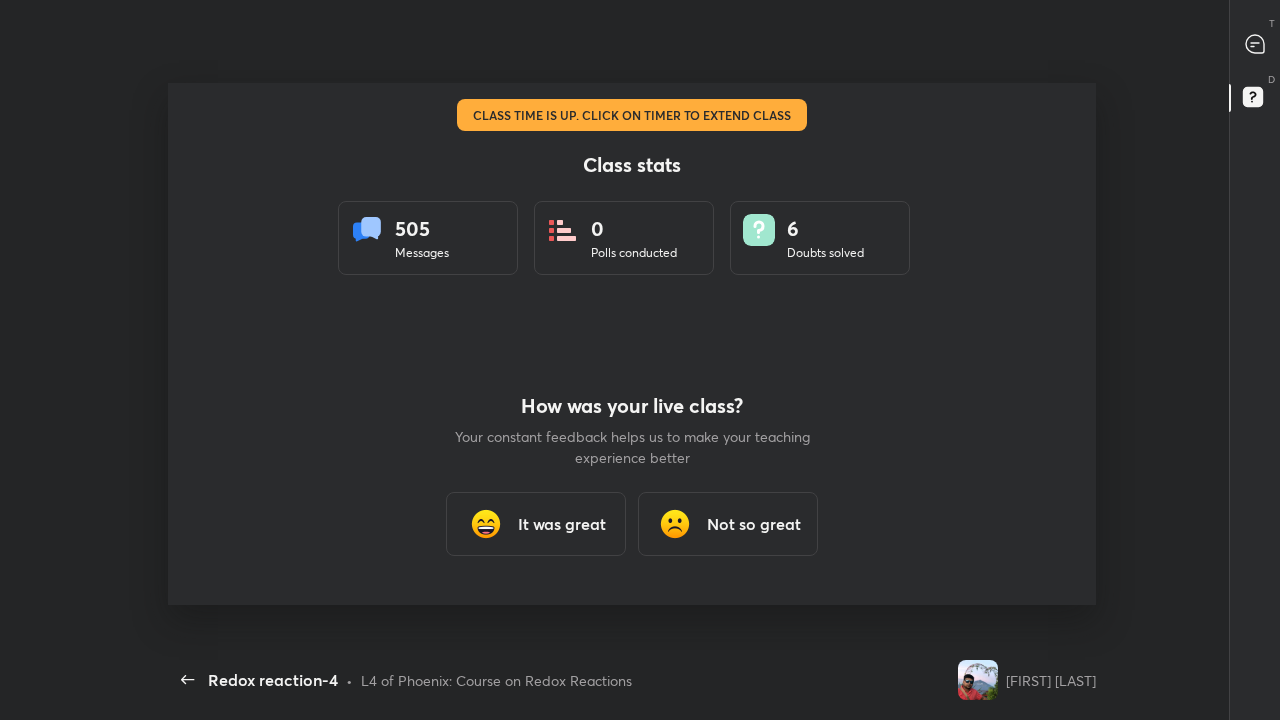 scroll, scrollTop: 99408, scrollLeft: 99038, axis: both 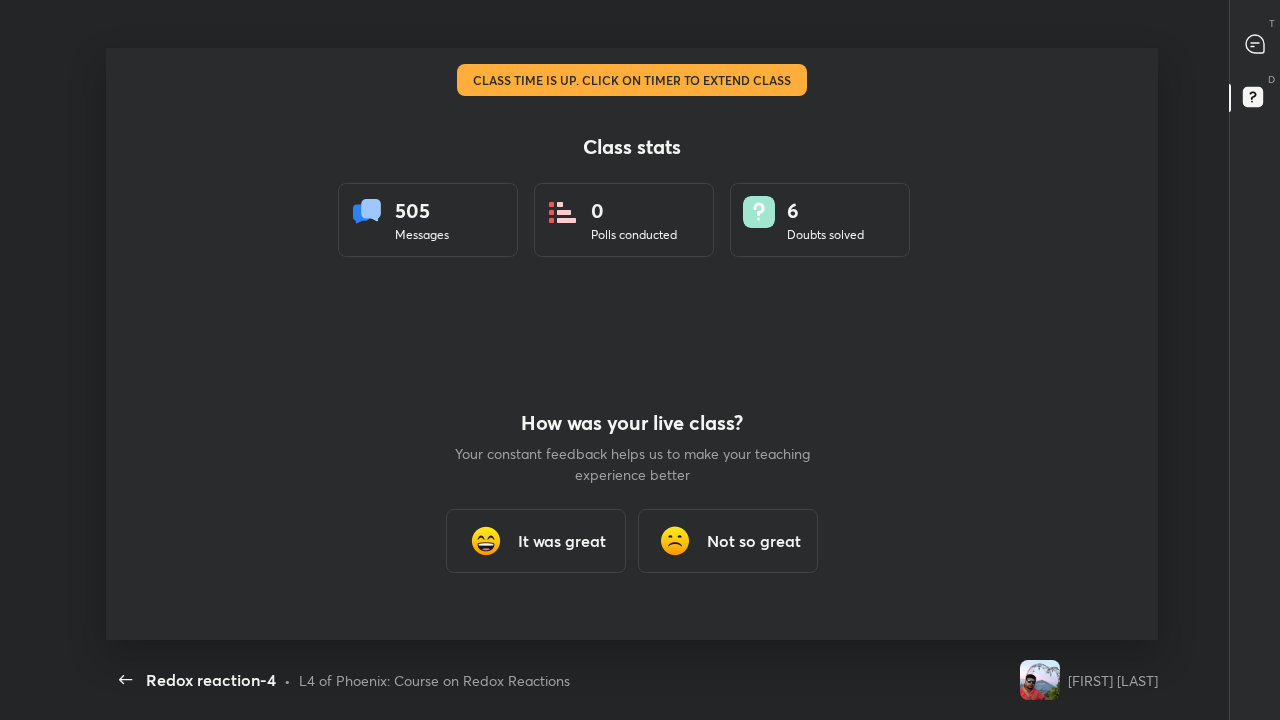 click on "It was great" at bounding box center [536, 541] 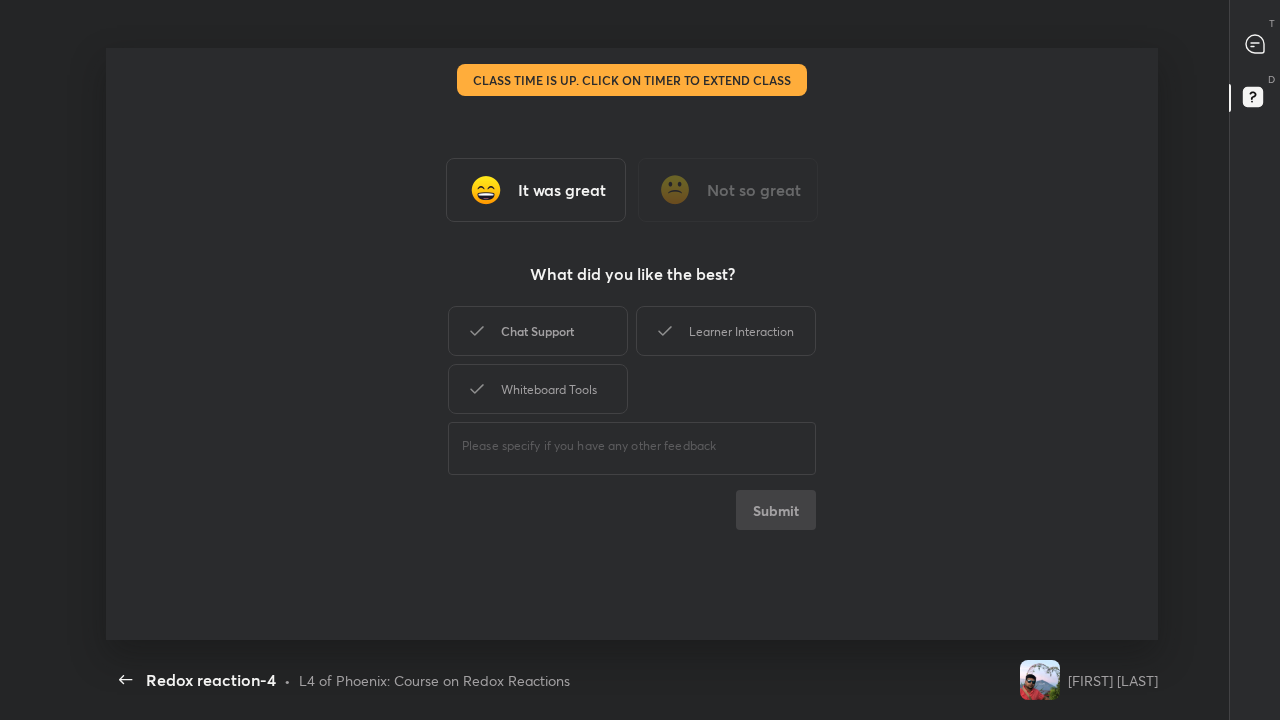 click on "Chat Support" at bounding box center [538, 331] 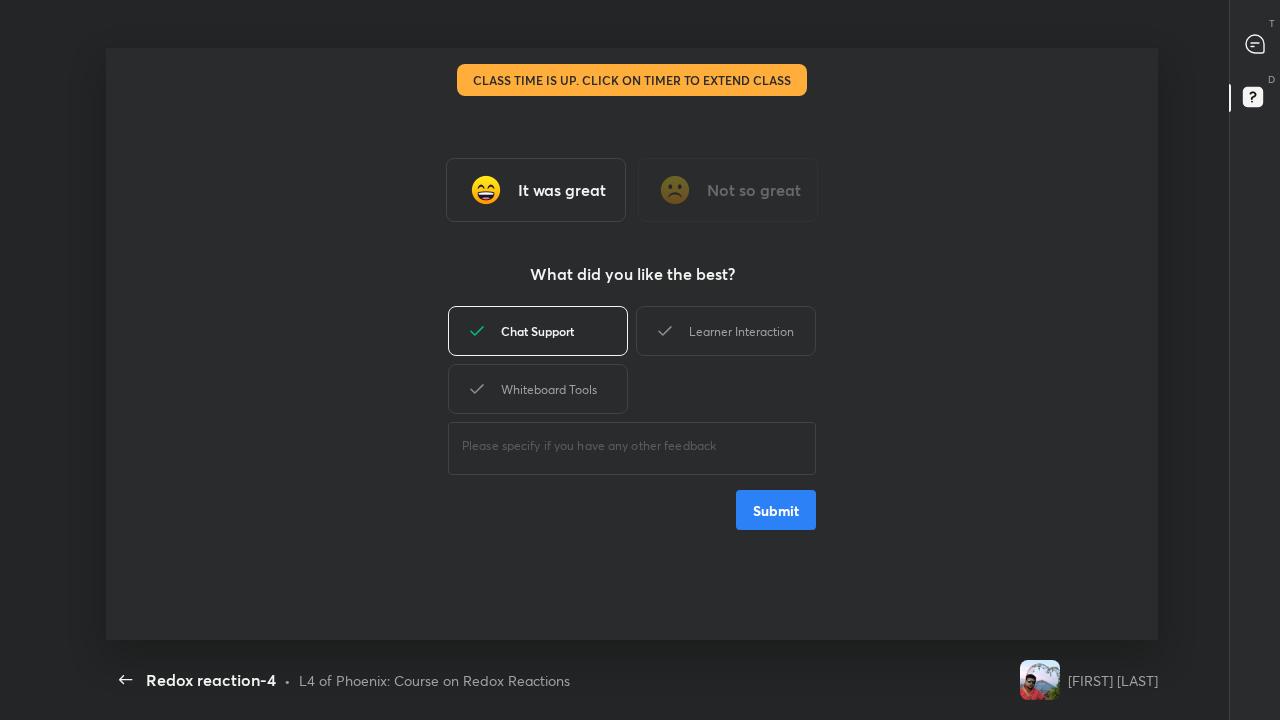 click on "Whiteboard Tools" at bounding box center (538, 389) 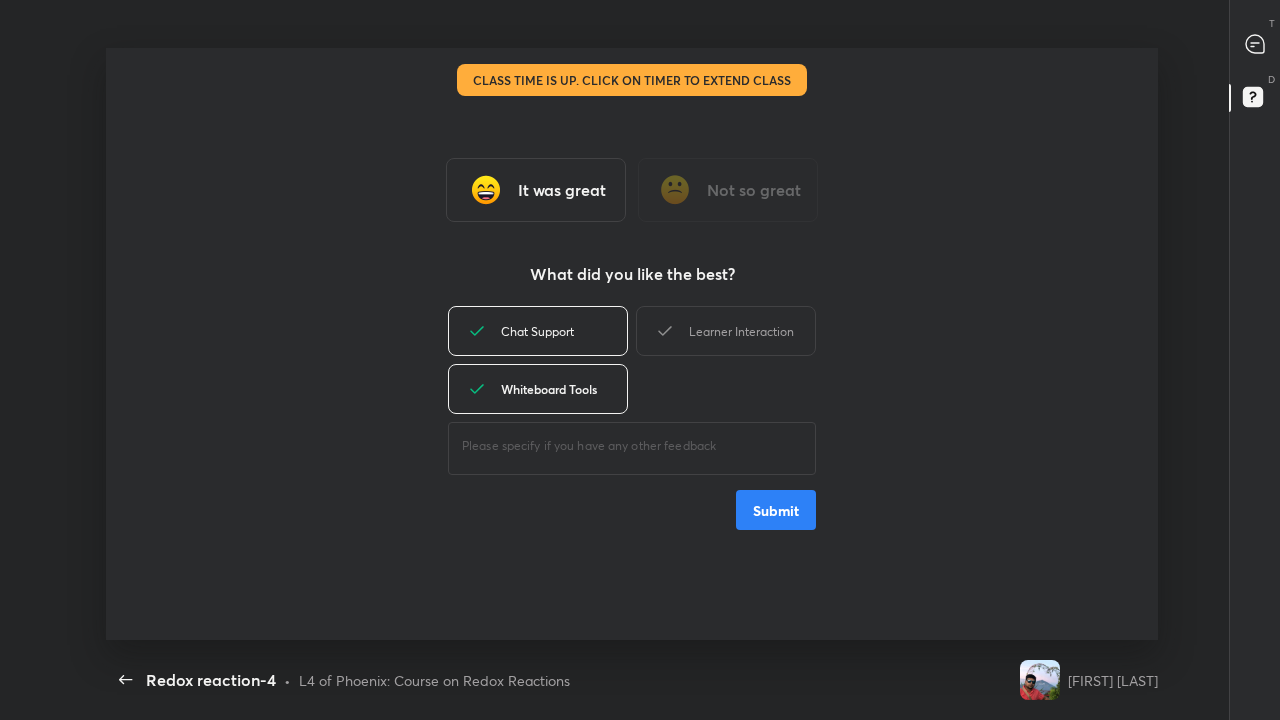 click on "Chat Support" at bounding box center (538, 331) 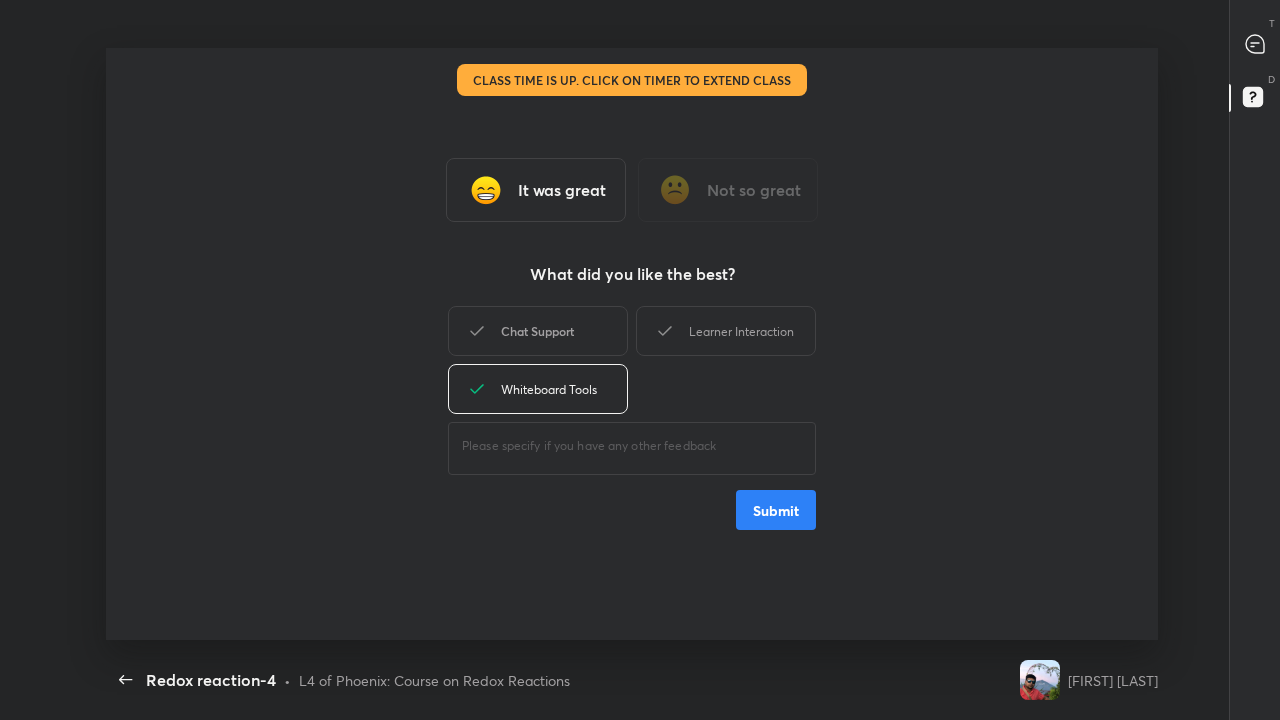 click on "Chat Support" at bounding box center (538, 331) 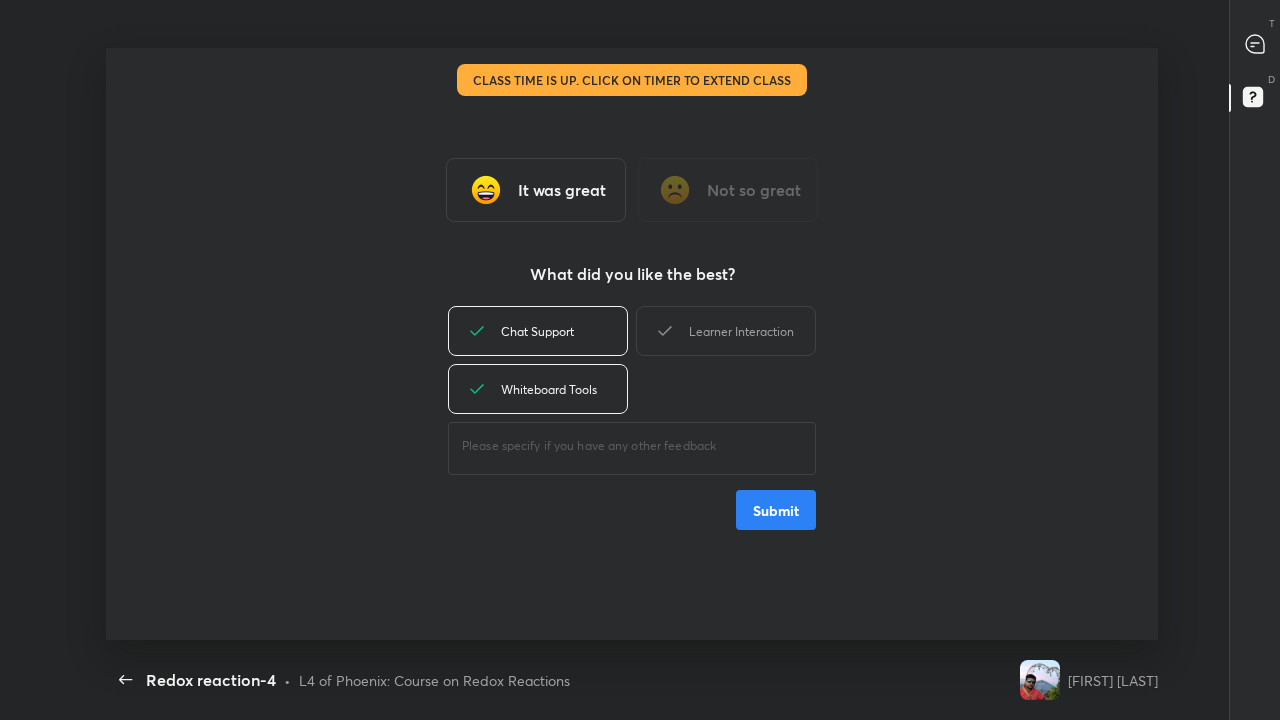 click on "Submit" at bounding box center (776, 510) 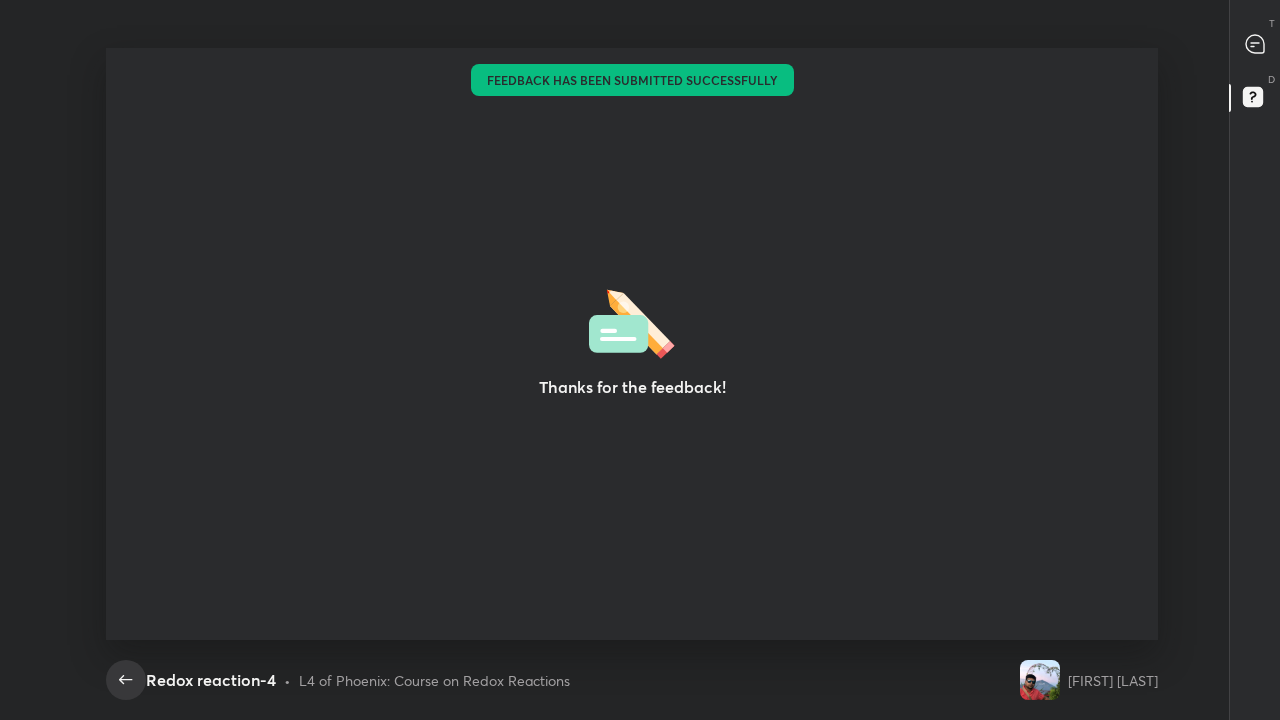 click 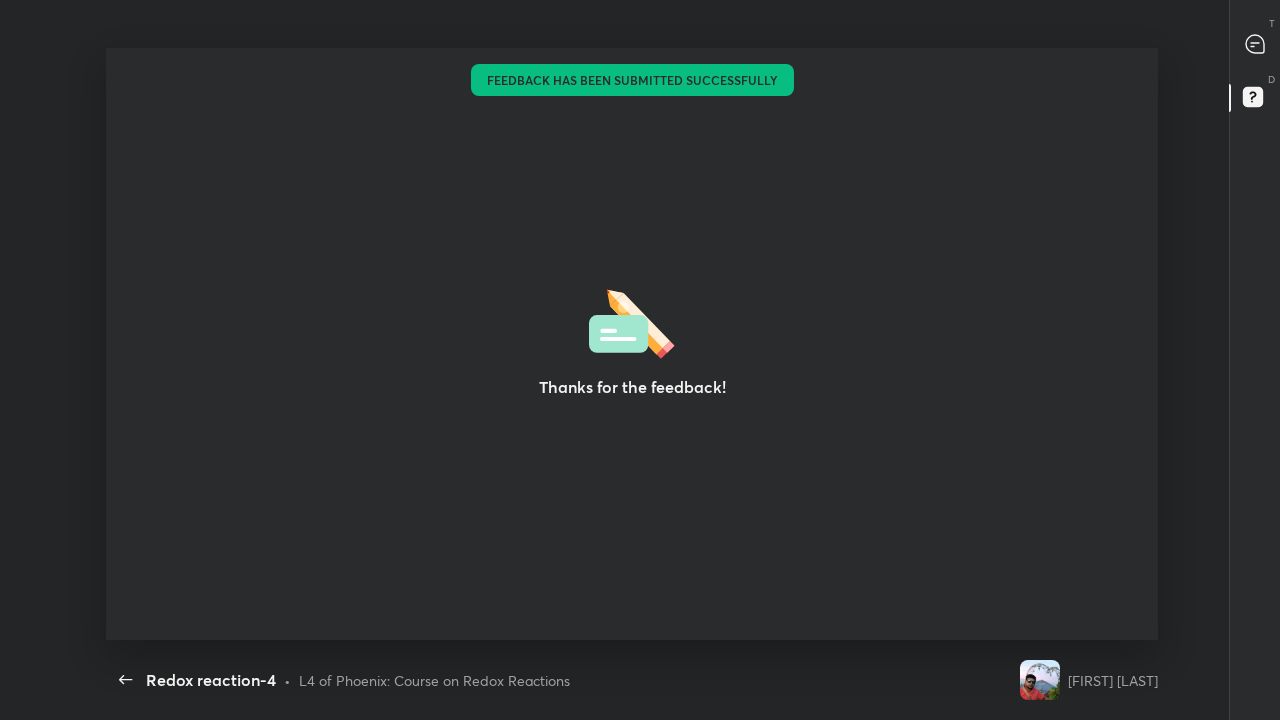 click on "Back" at bounding box center [126, 680] 